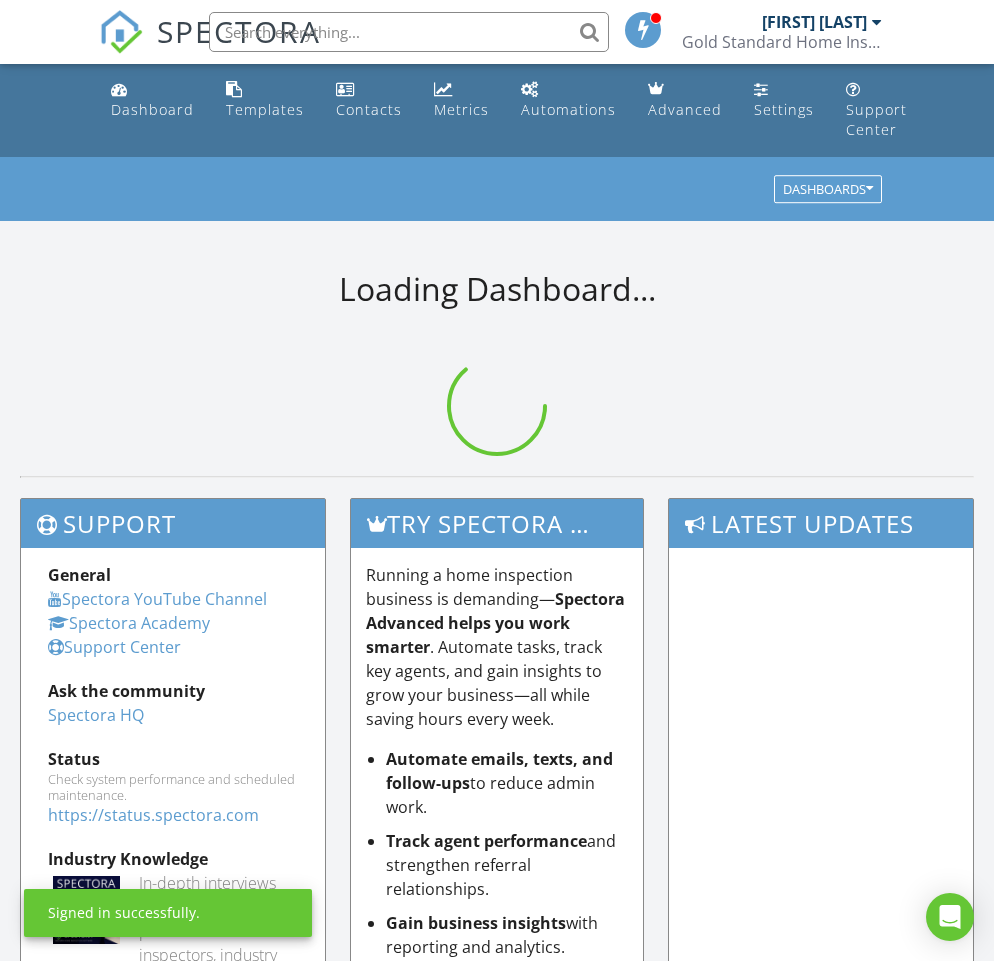 scroll, scrollTop: 0, scrollLeft: 0, axis: both 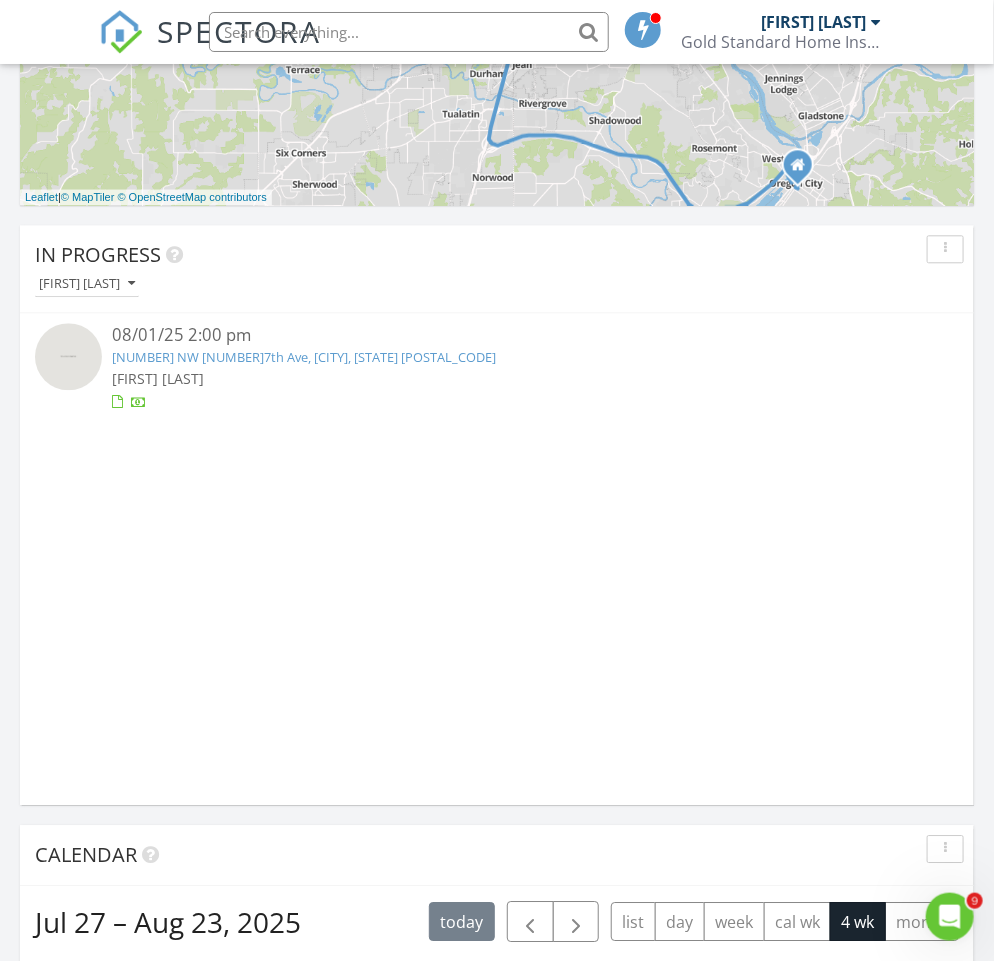 click on "[NUMBER] [STREET], [CITY], [STATE] [POSTAL_CODE]" at bounding box center [304, 357] 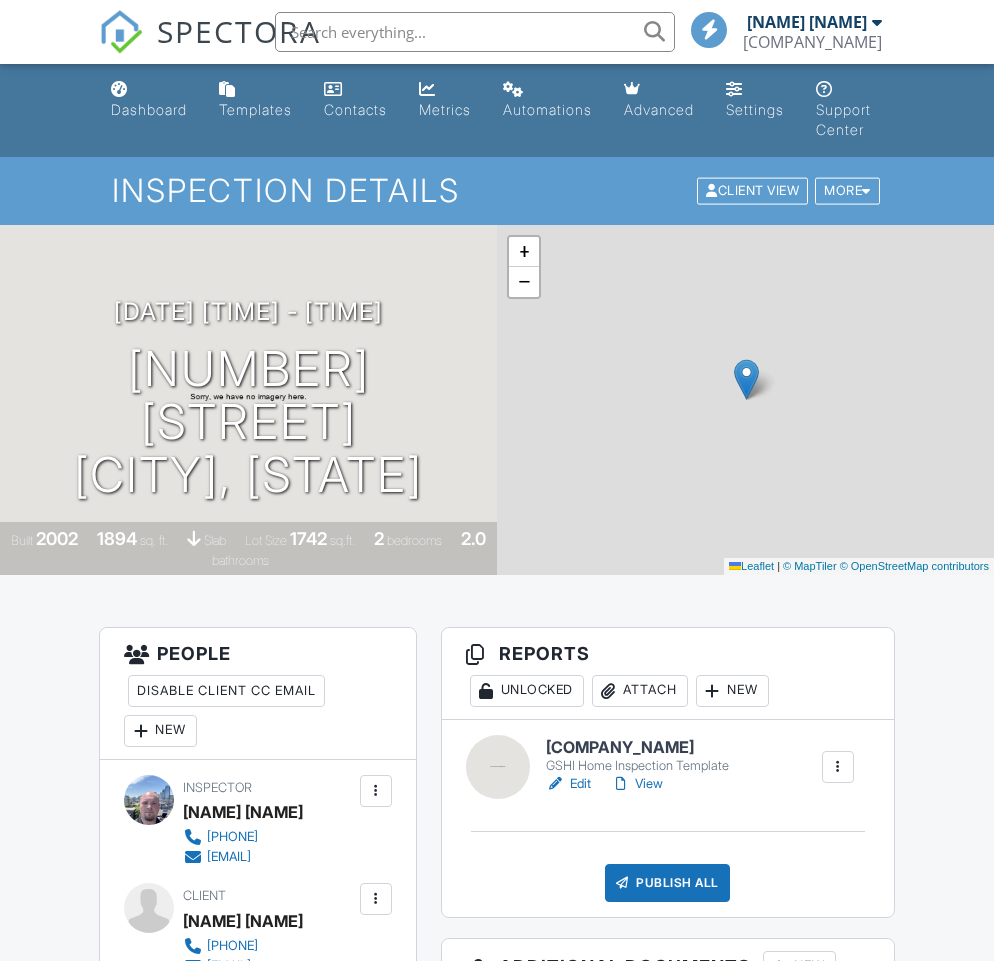 scroll, scrollTop: 0, scrollLeft: 0, axis: both 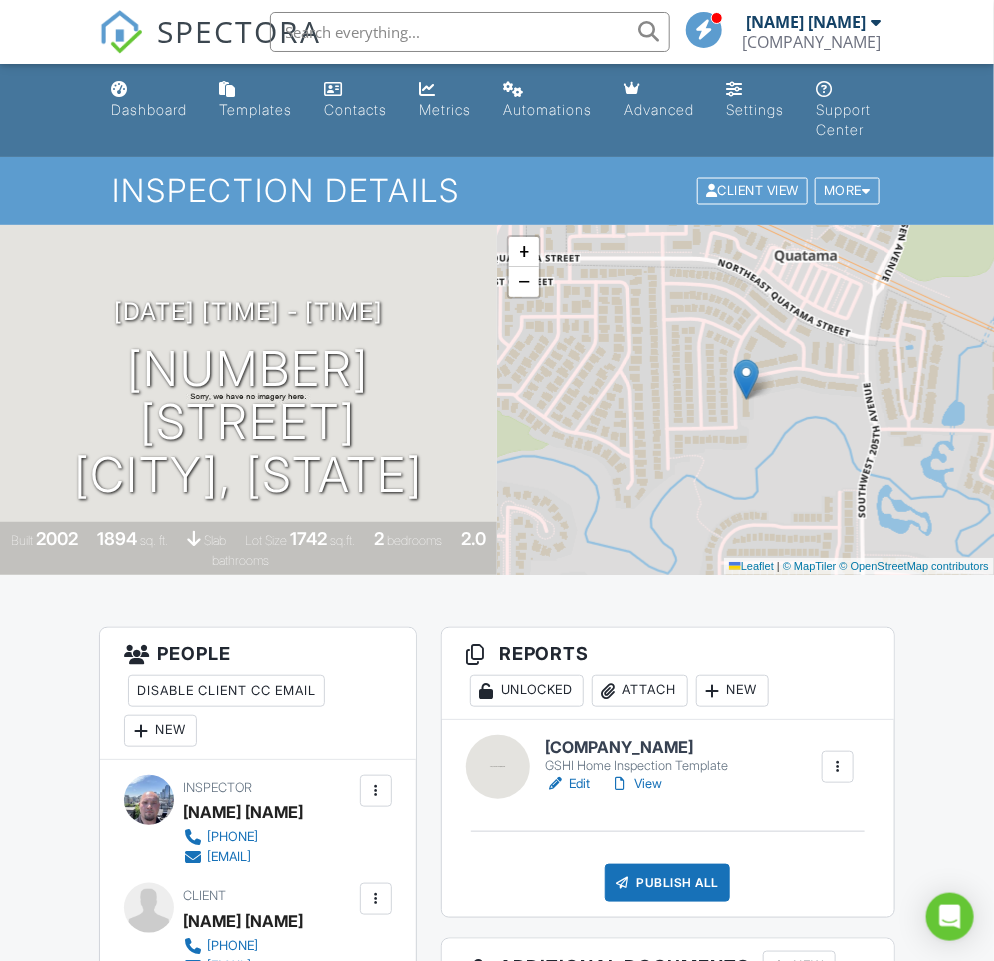 click on "GSHI Home Inspection" at bounding box center [637, 748] 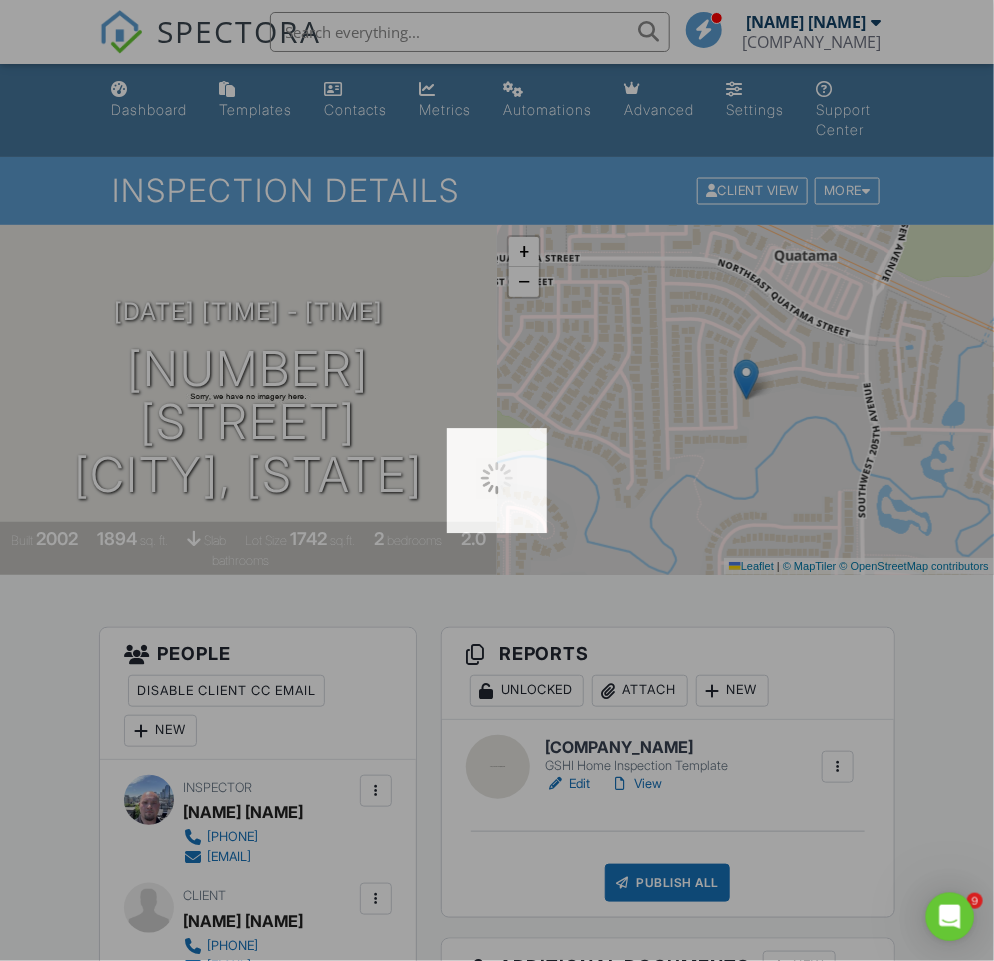 scroll, scrollTop: 0, scrollLeft: 0, axis: both 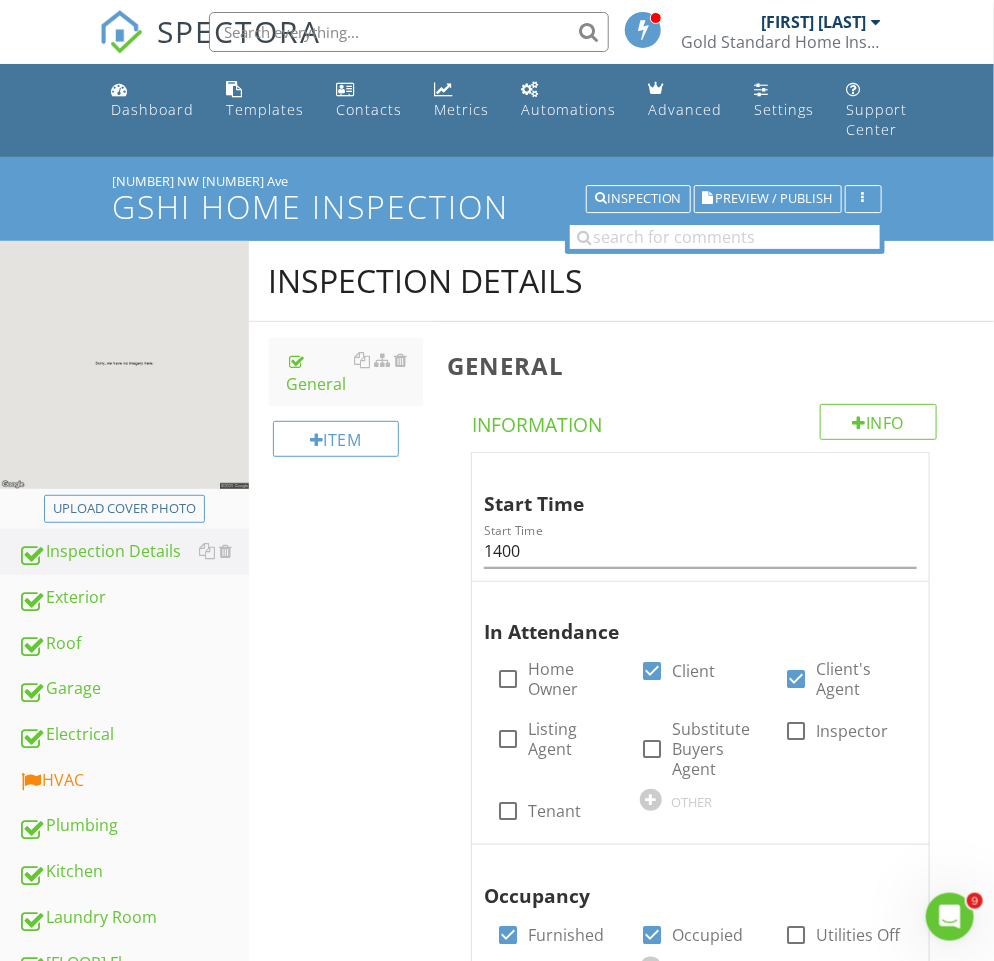 click at bounding box center [403, 32] 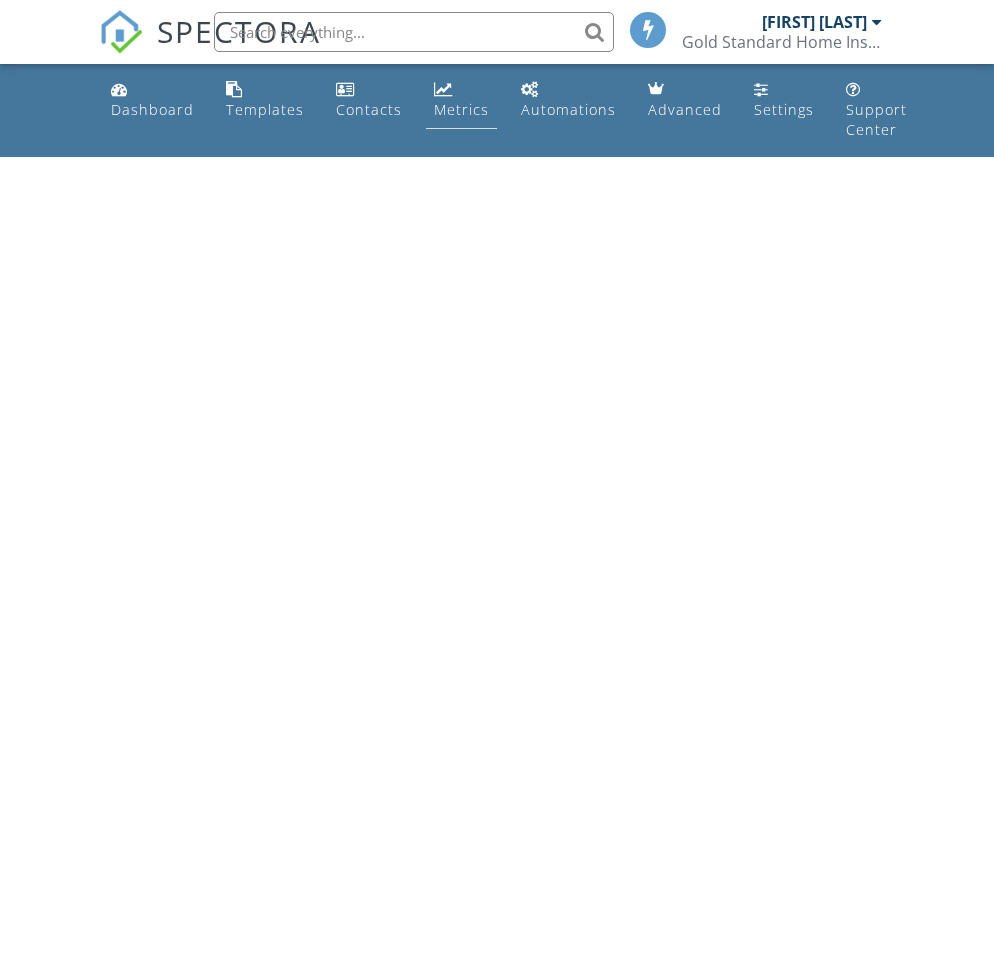 scroll, scrollTop: 0, scrollLeft: 0, axis: both 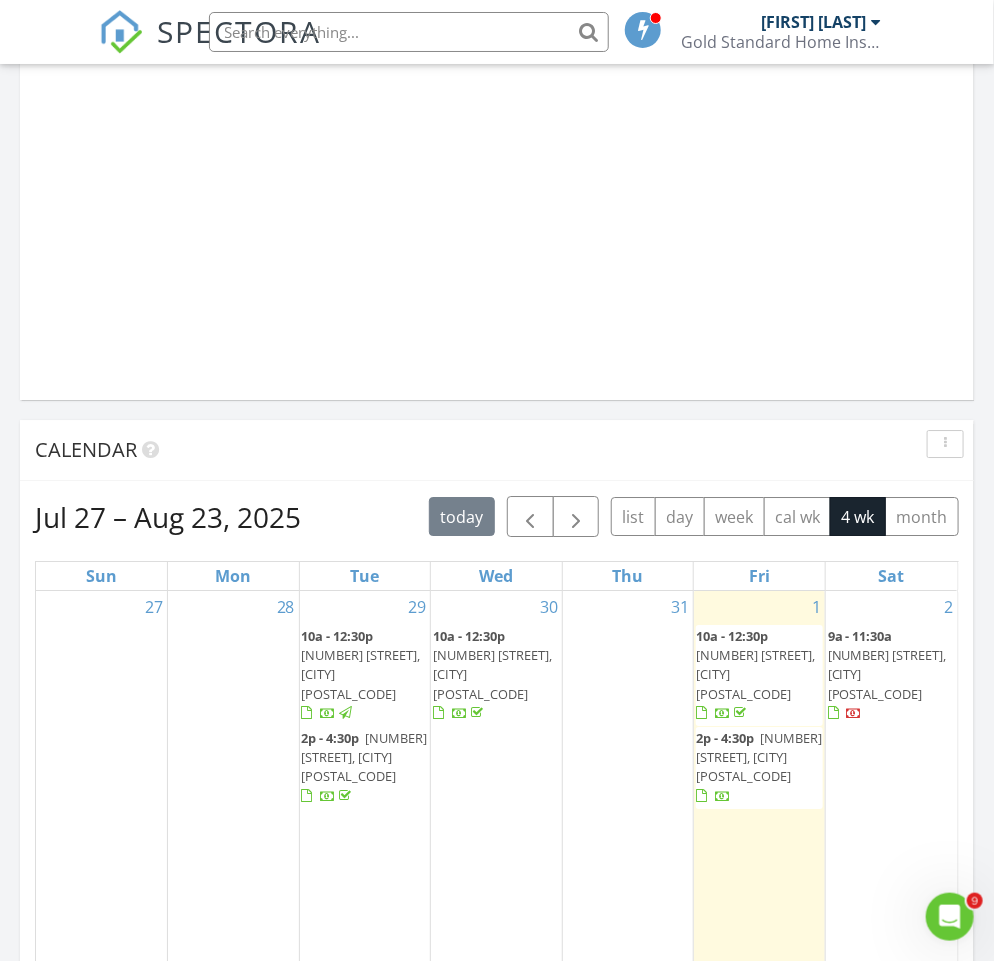 click on "[TIME] - [TIME]
[NUMBER] [STREET], [CITY] [POSTAL_CODE]" at bounding box center [496, 675] 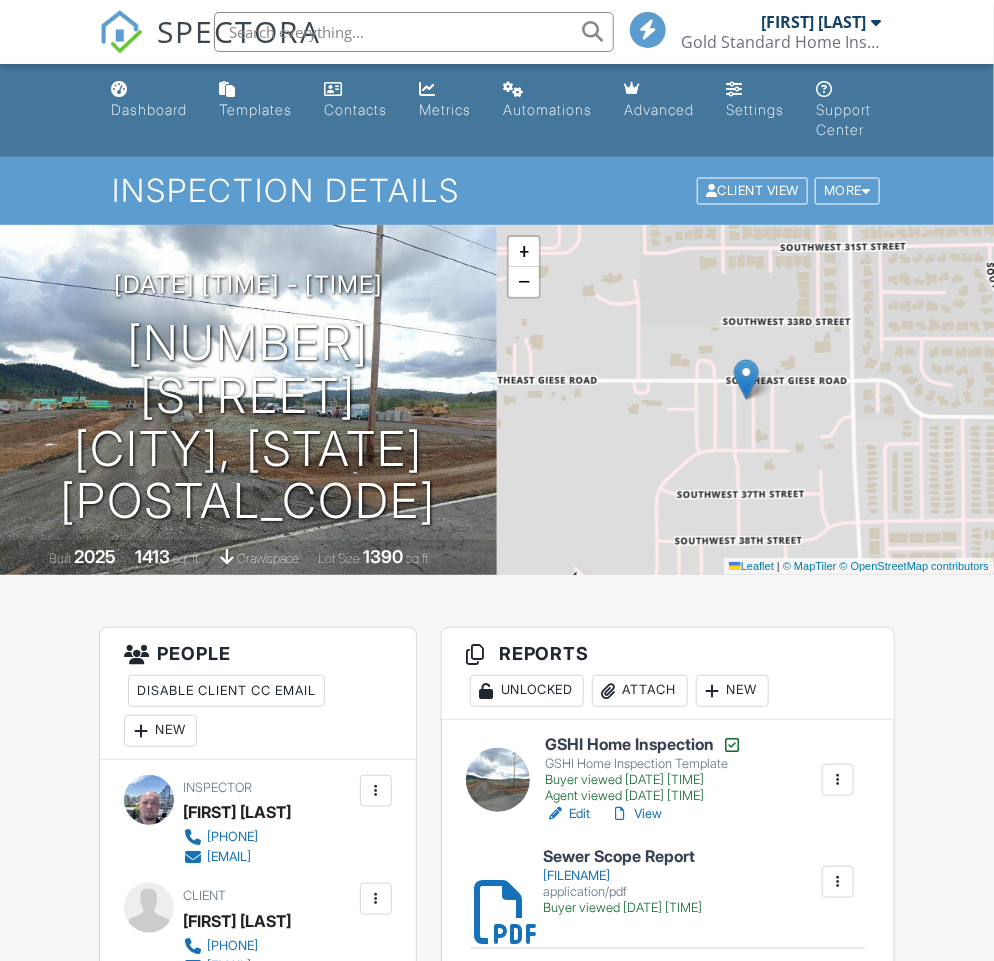 scroll, scrollTop: 96, scrollLeft: 0, axis: vertical 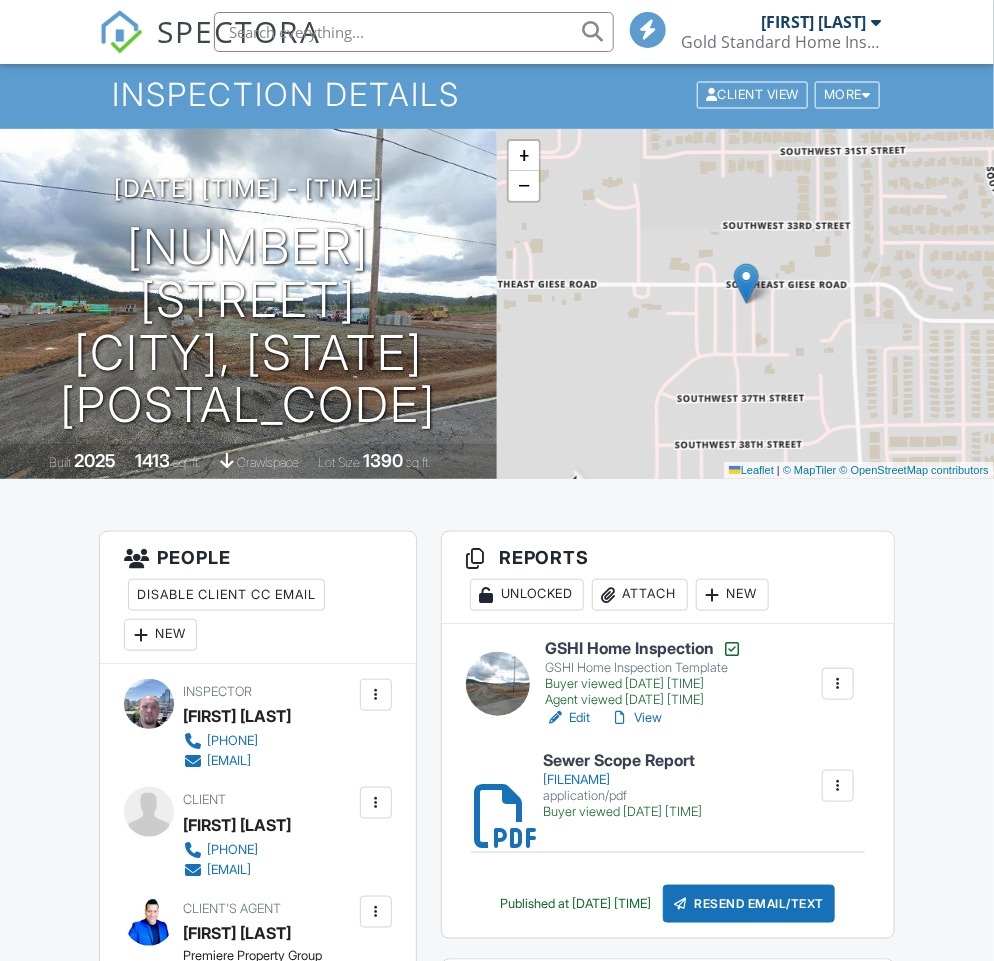 click on "Attach" at bounding box center [640, 595] 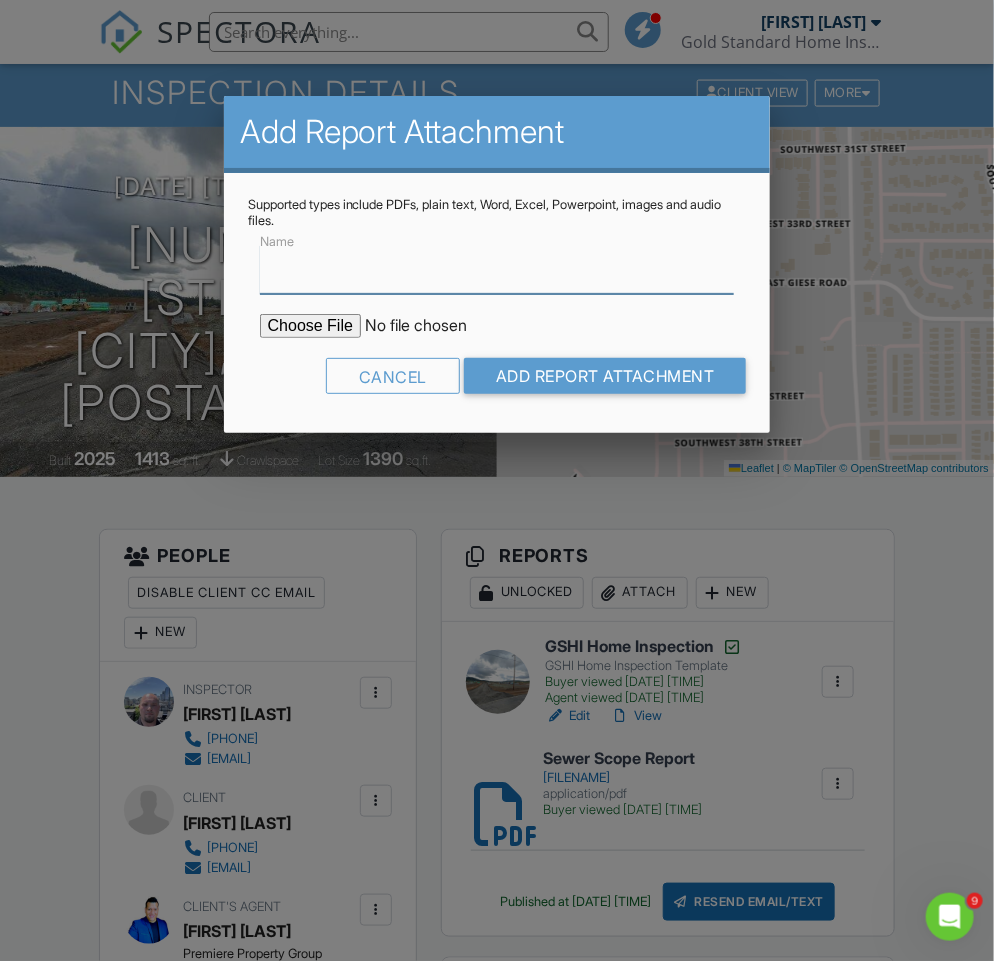 scroll, scrollTop: 0, scrollLeft: 0, axis: both 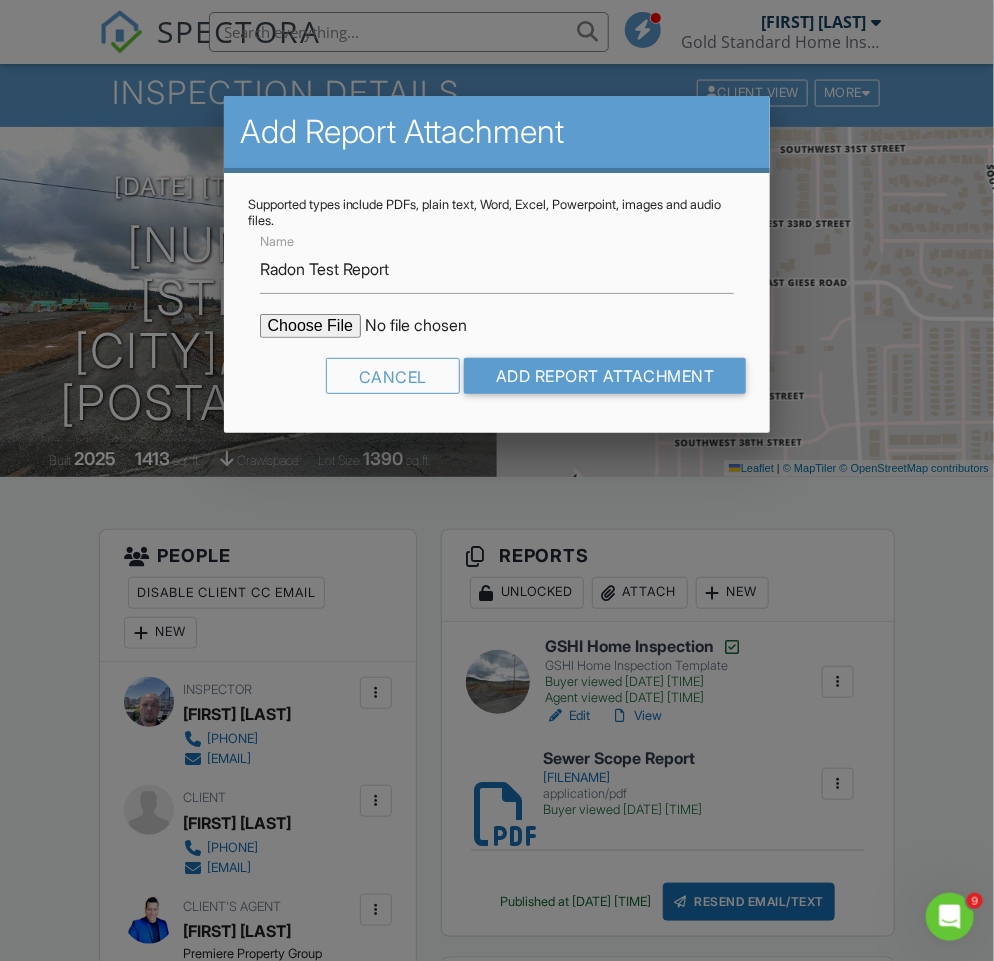click at bounding box center [430, 326] 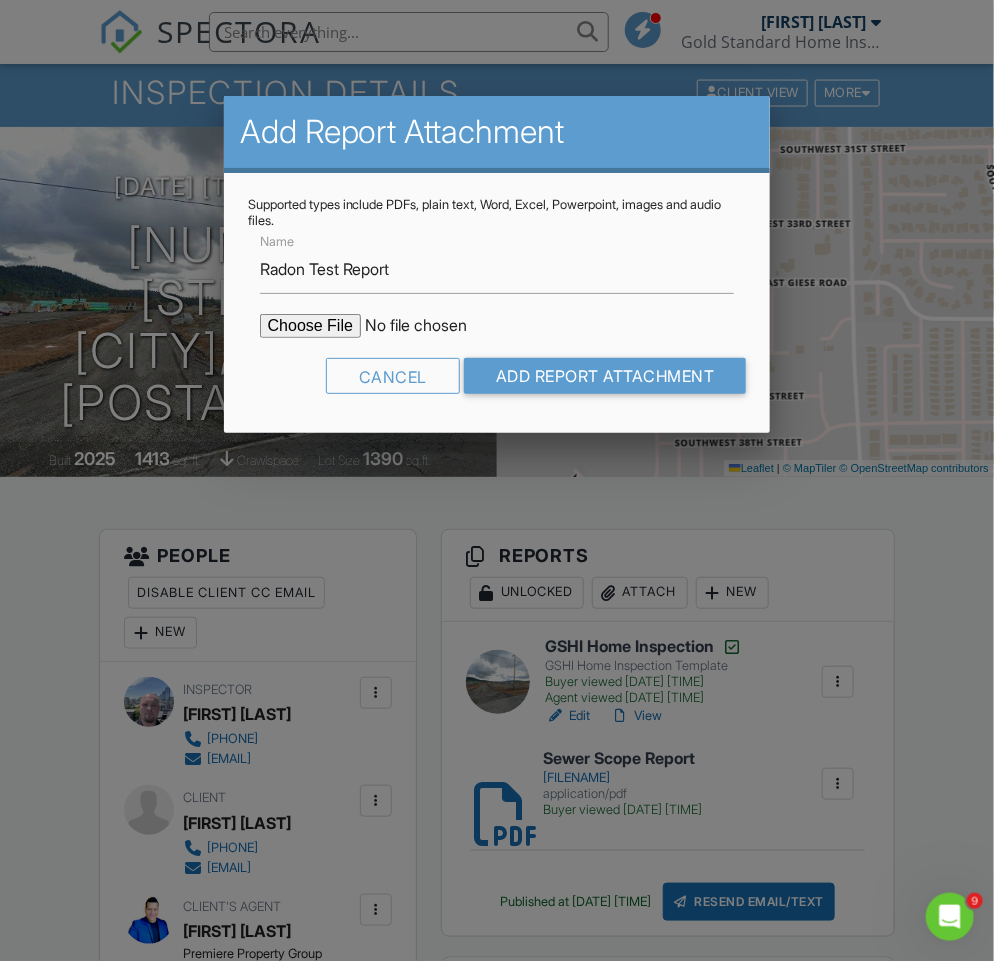 type on "C:\fakepath\DC224DA3-1EA8-4F30-BF0F-4FA7DC038870.pdf" 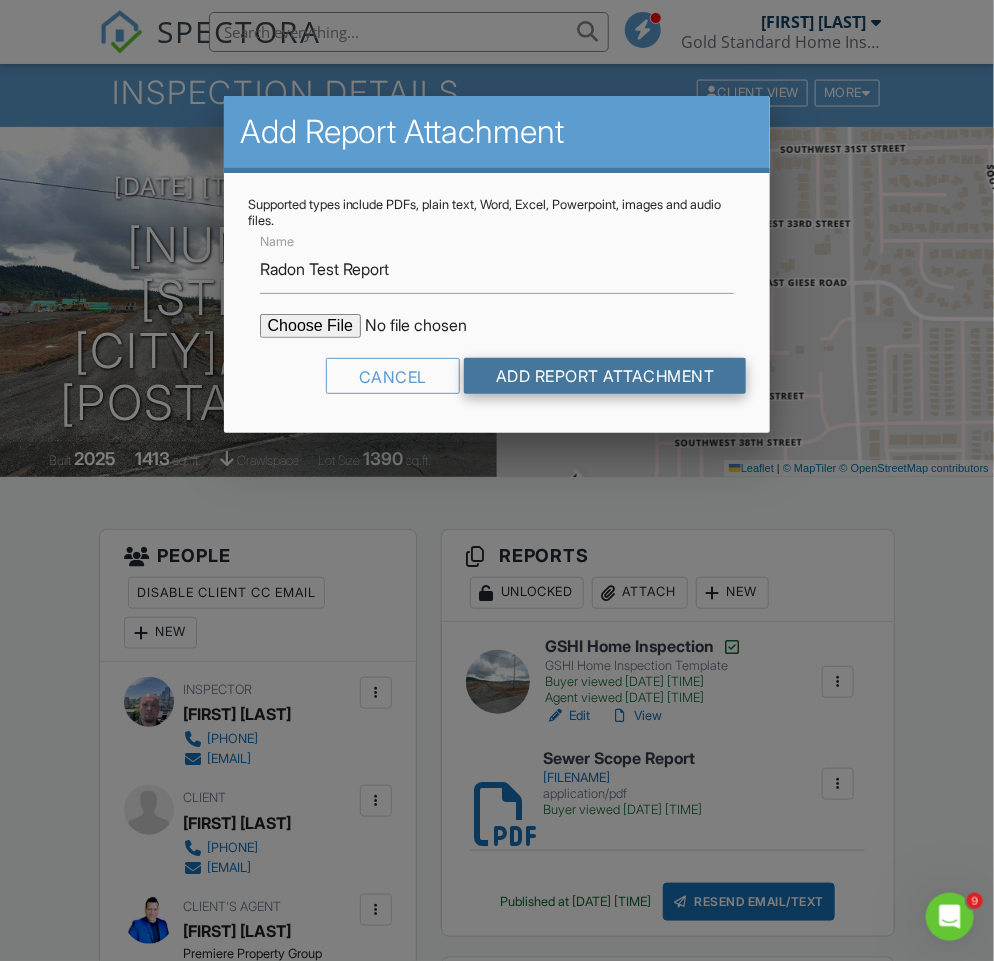 click on "Add Report Attachment" at bounding box center (605, 376) 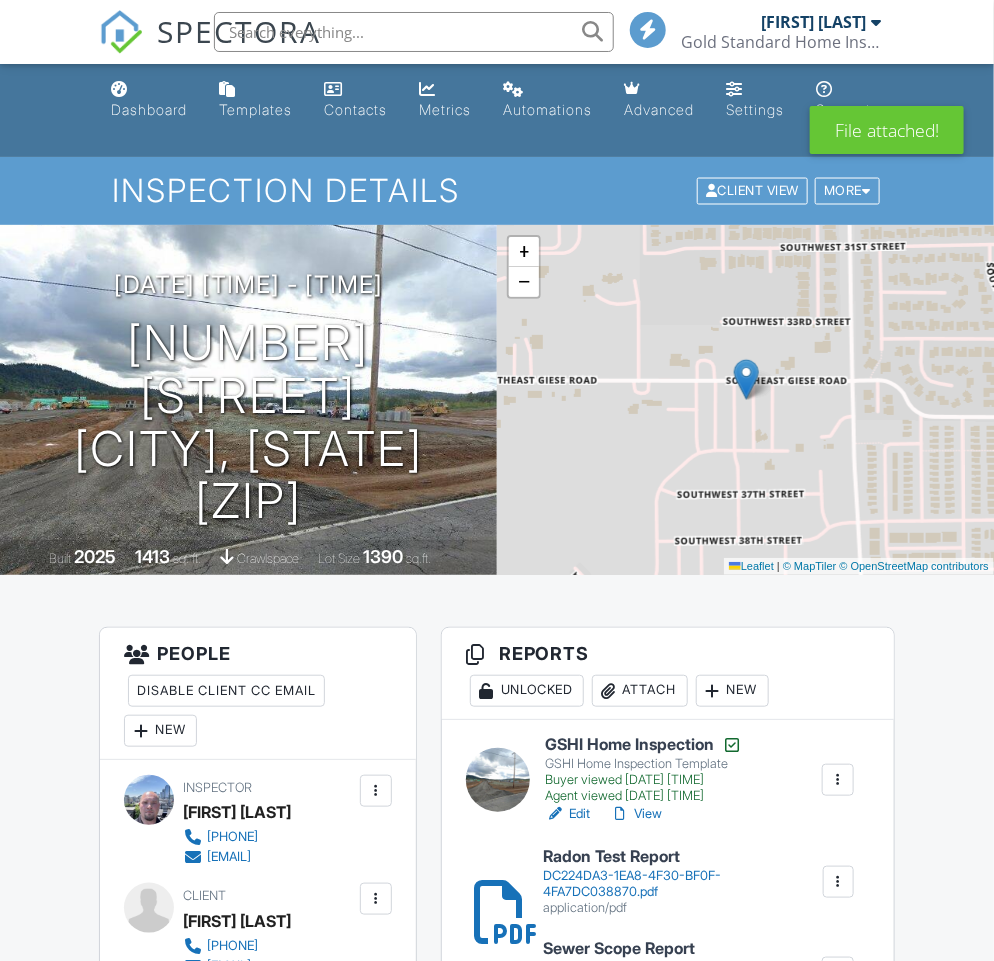 scroll, scrollTop: 473, scrollLeft: 0, axis: vertical 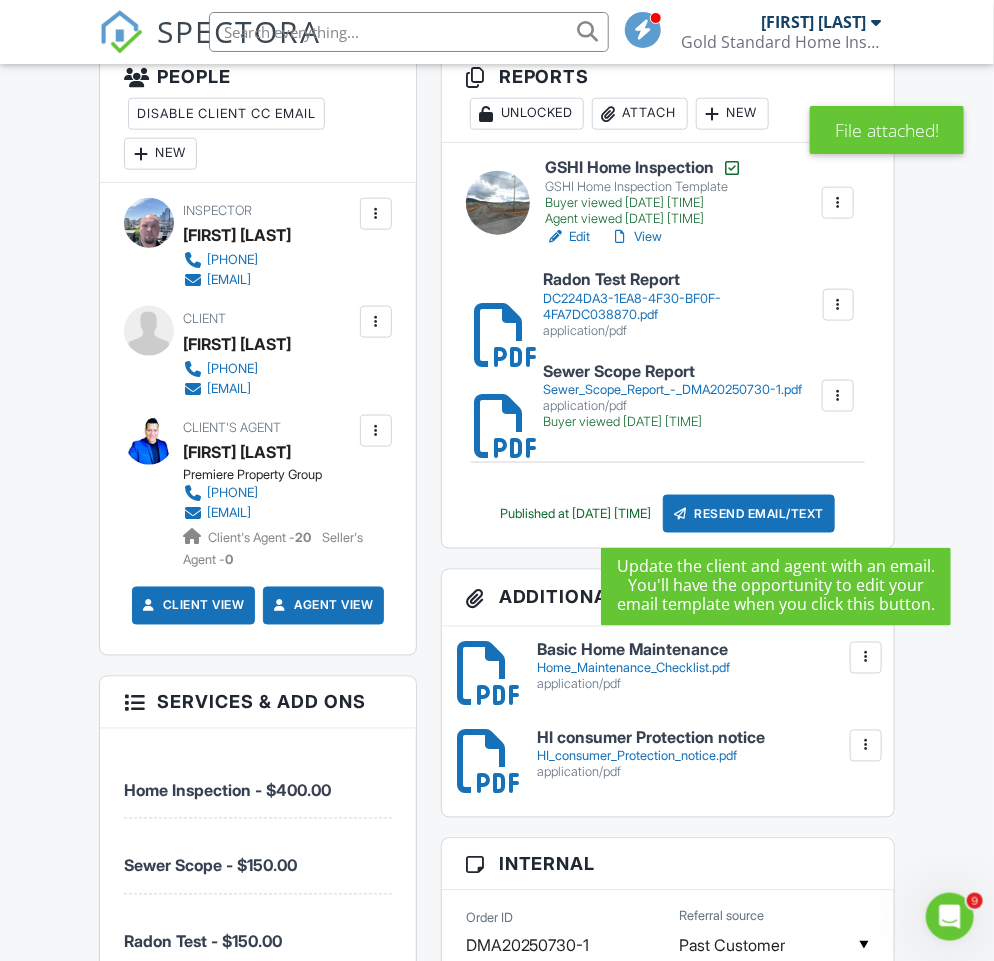 click on "Resend Email/Text" at bounding box center (749, 514) 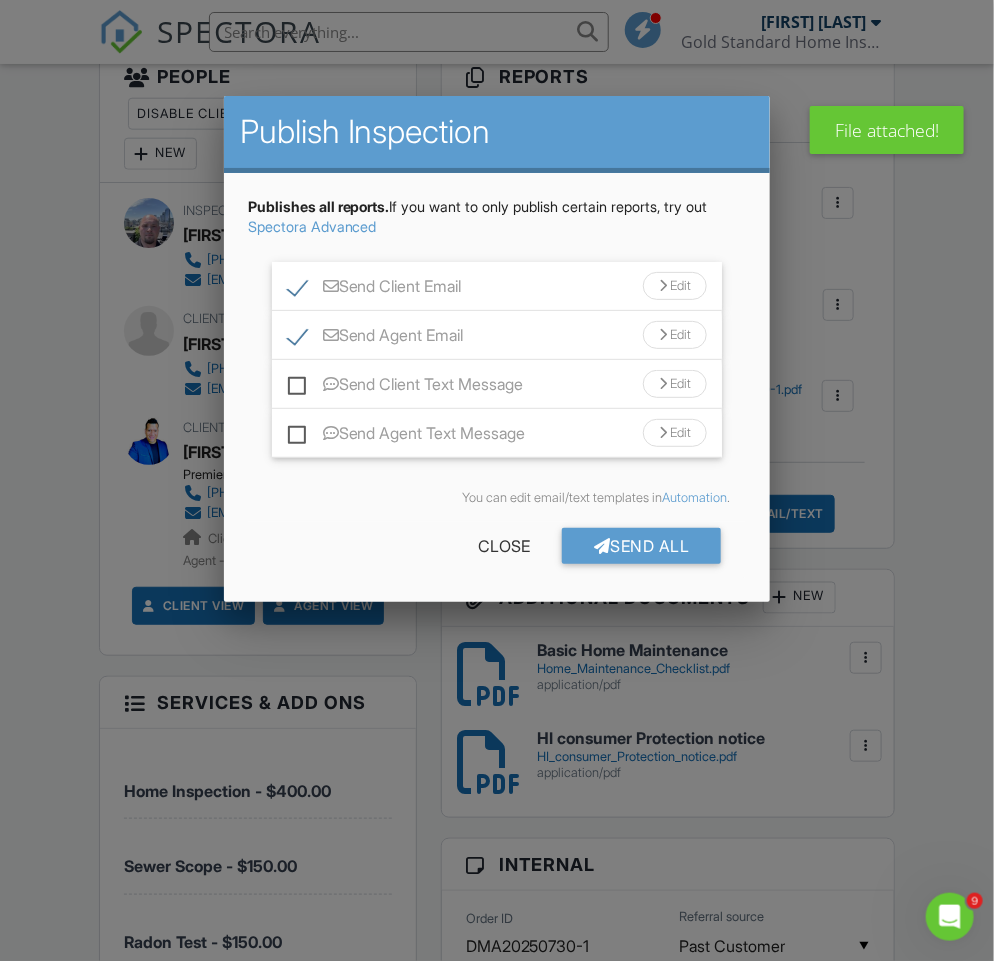 click on "Send All" at bounding box center [642, 546] 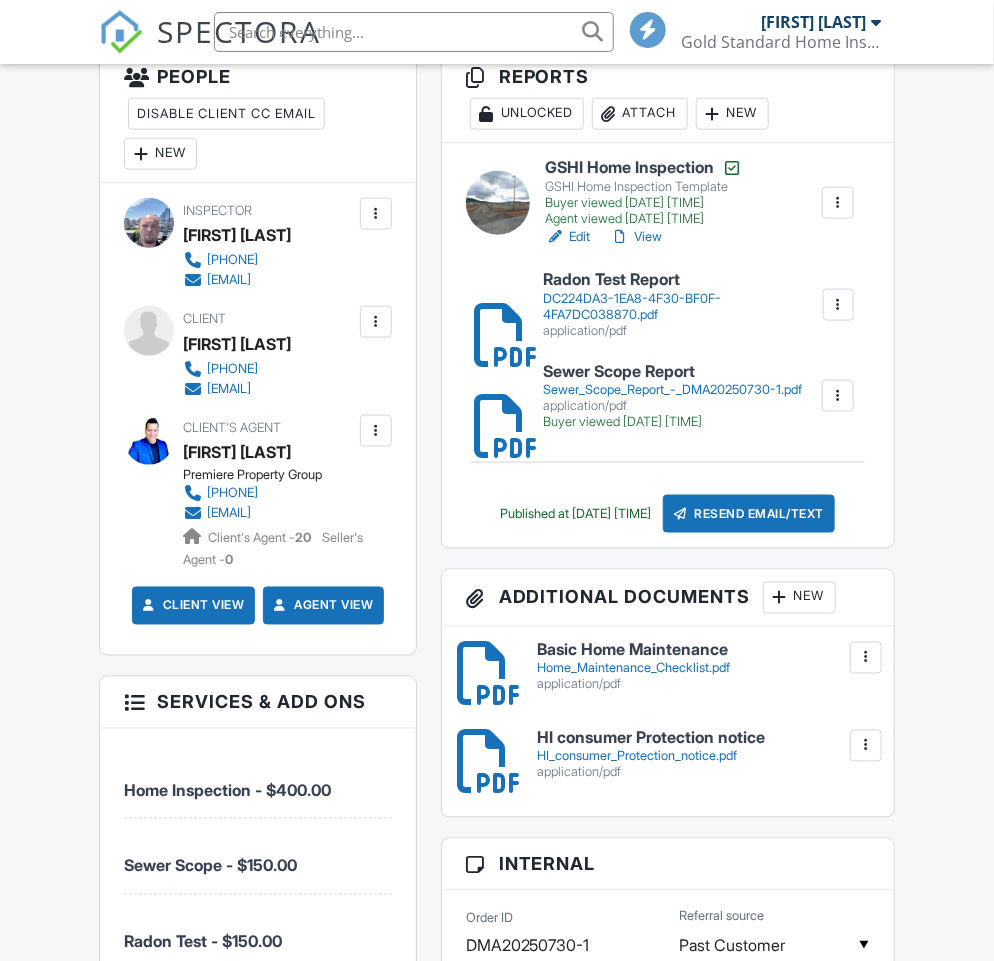 scroll, scrollTop: 434, scrollLeft: 0, axis: vertical 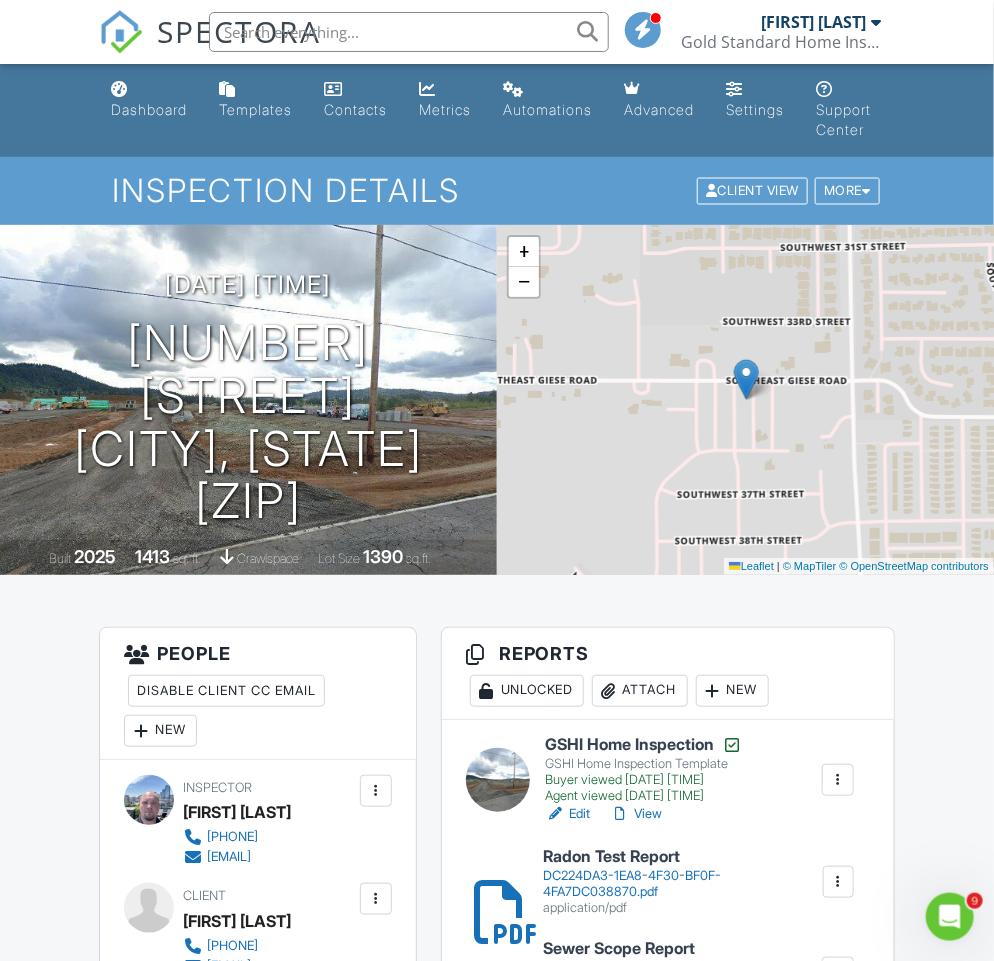 click on "SPECTORA" at bounding box center [239, 31] 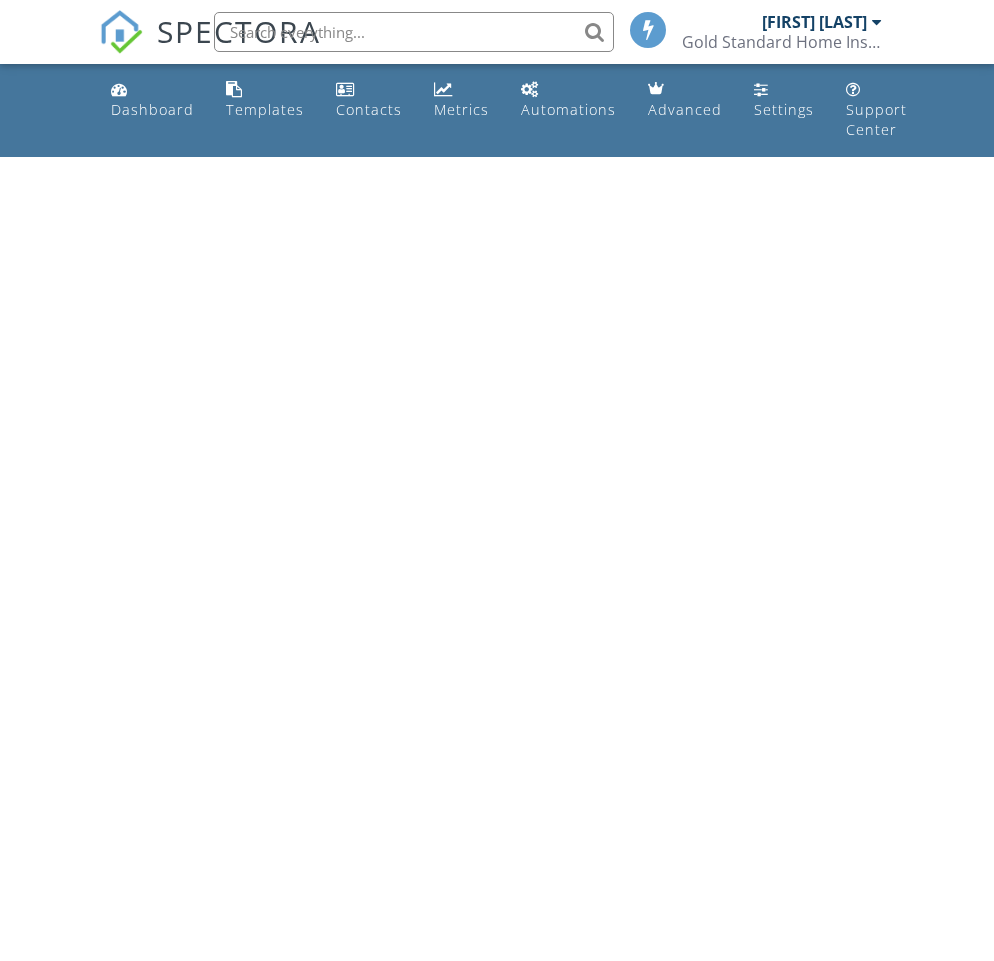scroll, scrollTop: 0, scrollLeft: 0, axis: both 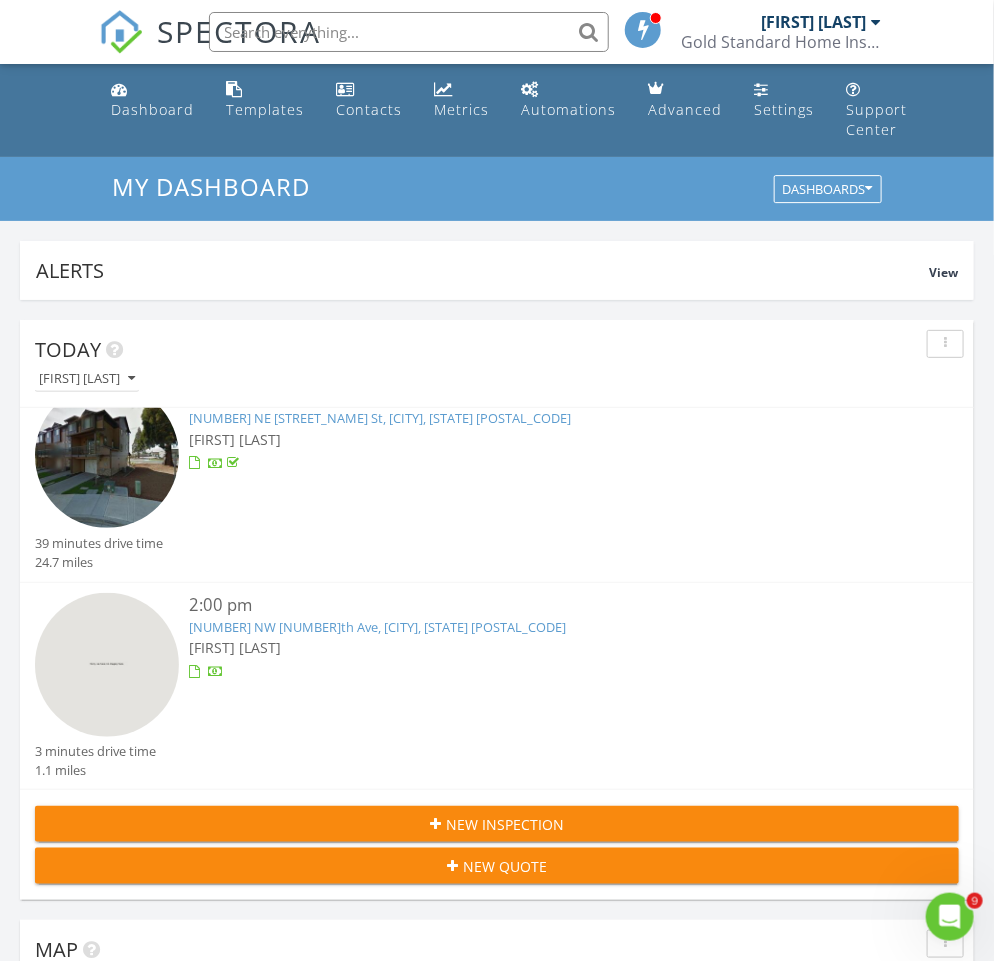 click on "[TIME]
[NUMBER] NW [NUMBER]th Ave, [CITY], [STATE]
[FIRST] [LAST]" at bounding box center [535, 667] 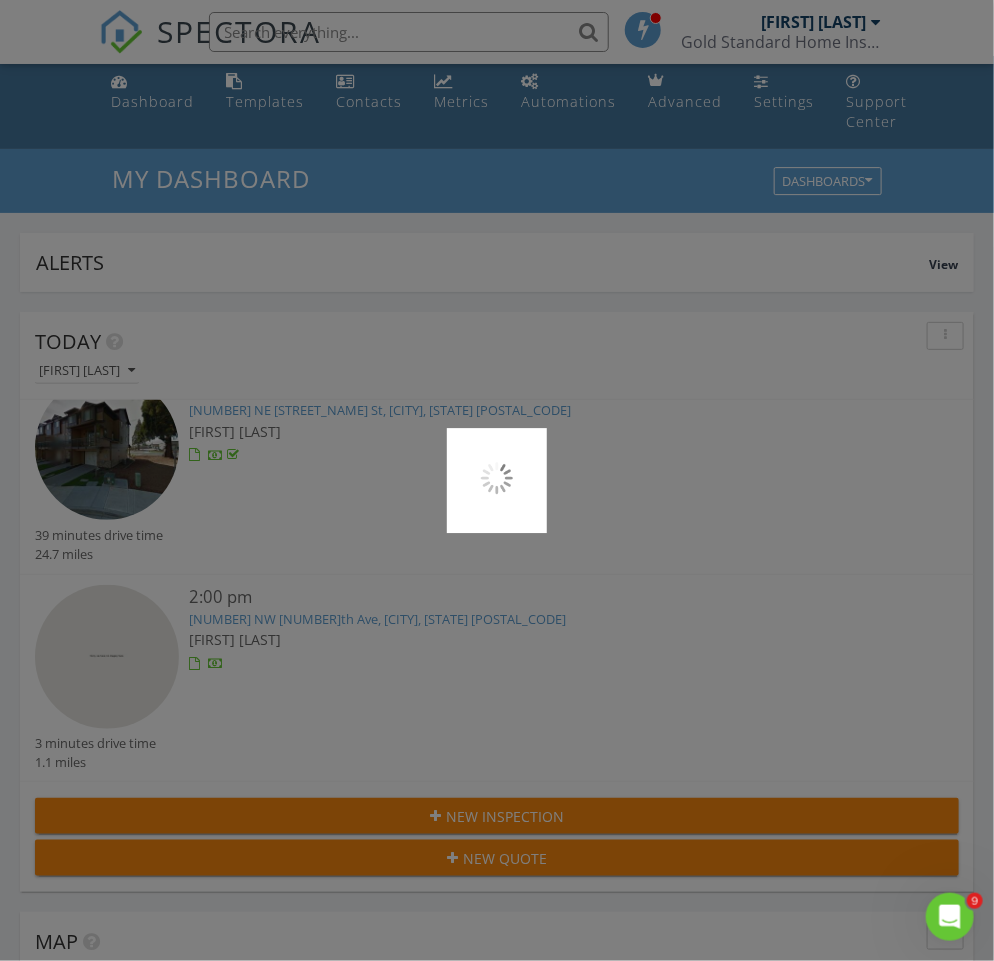 scroll, scrollTop: 5, scrollLeft: 0, axis: vertical 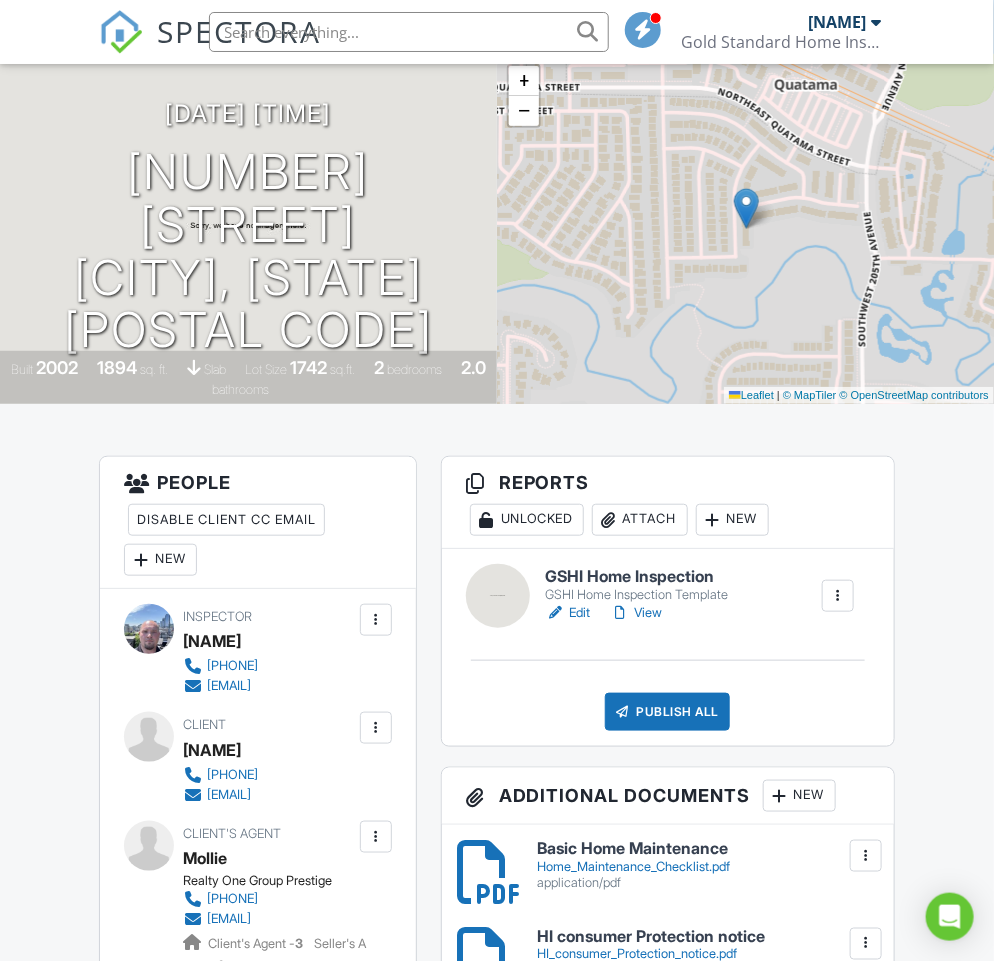 click on "GSHI Home Inspection" at bounding box center (637, 577) 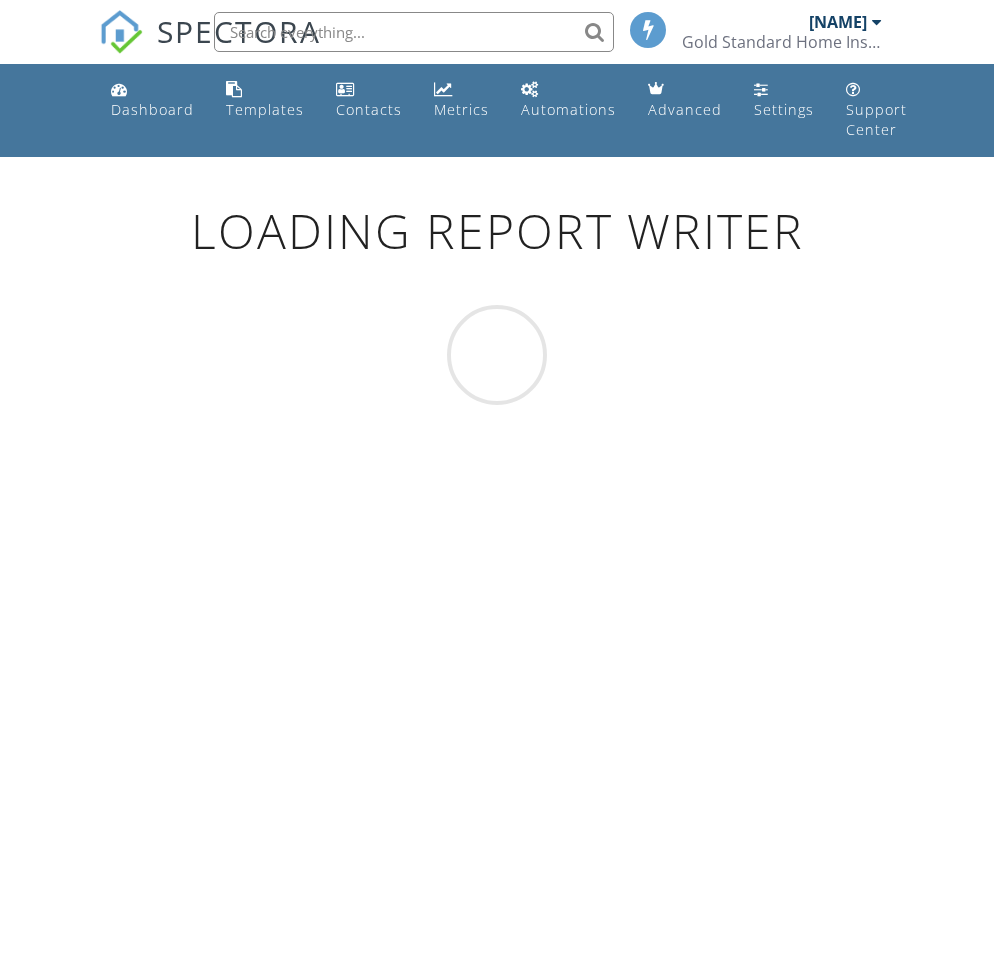 scroll, scrollTop: 0, scrollLeft: 0, axis: both 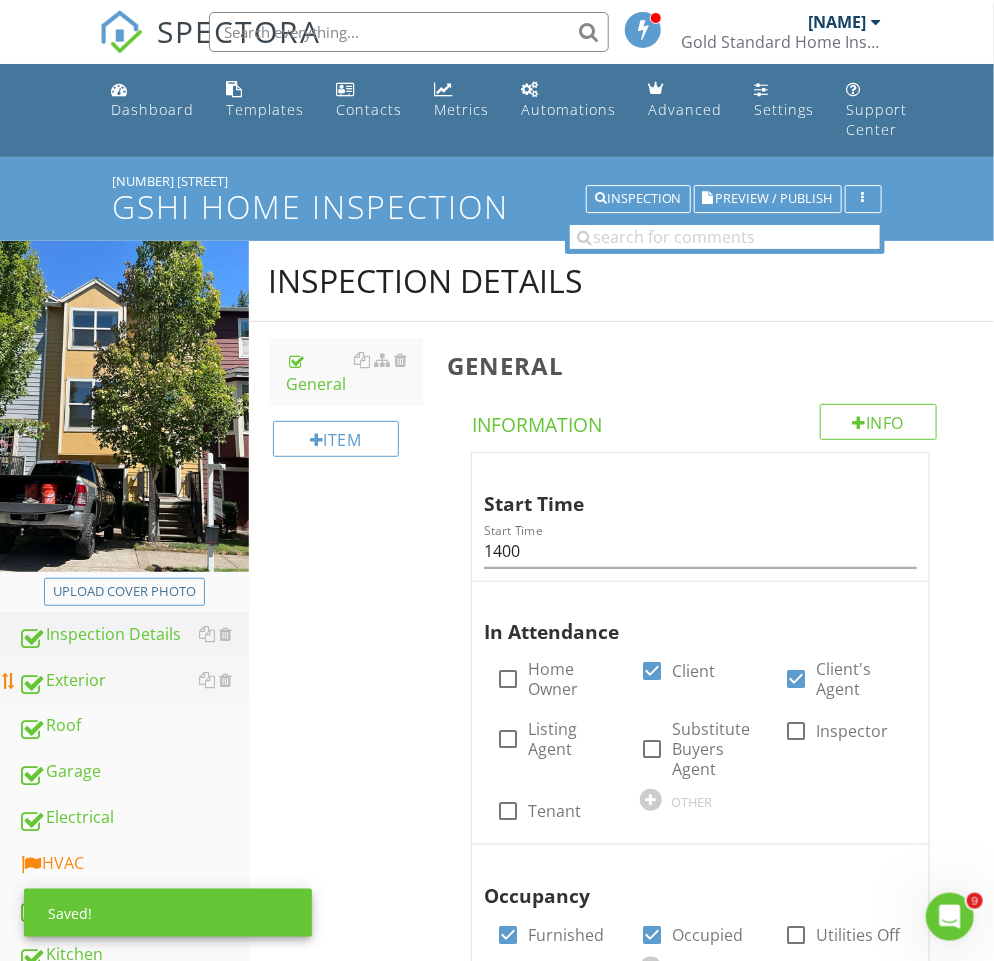 click on "Exterior" at bounding box center (133, 681) 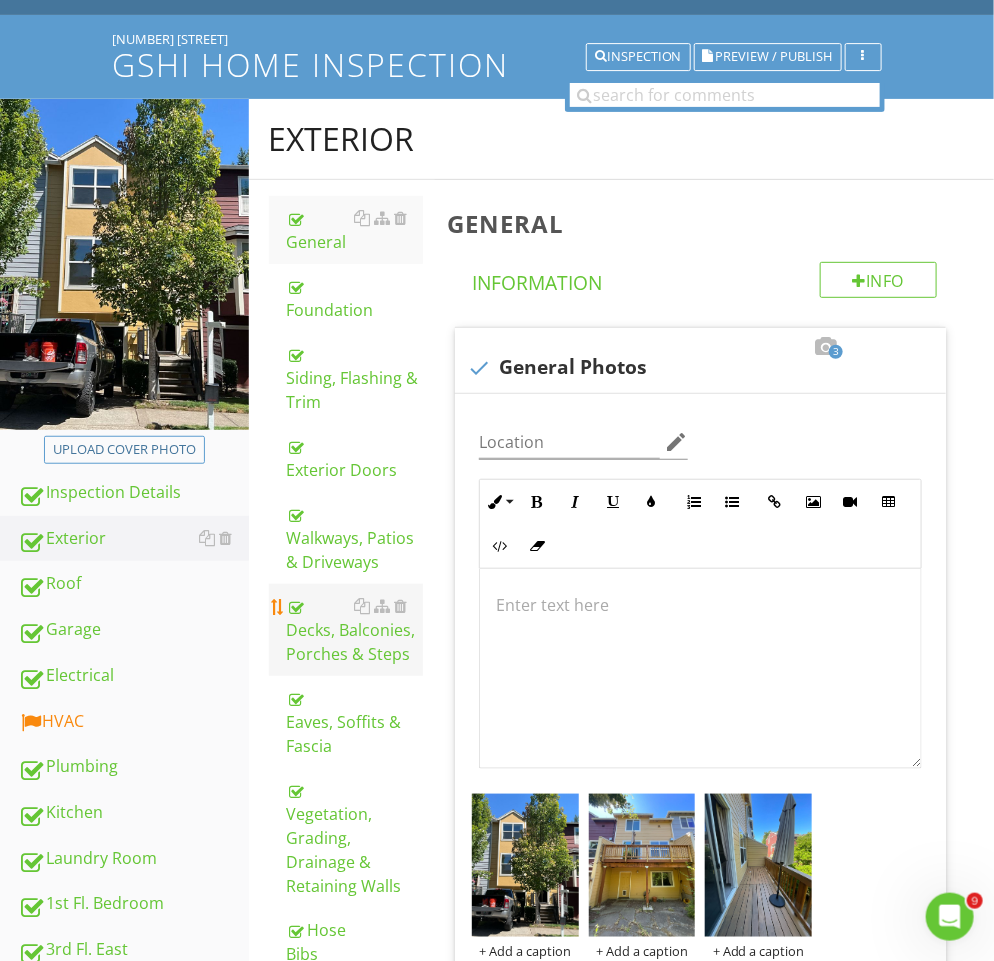 scroll, scrollTop: 308, scrollLeft: 0, axis: vertical 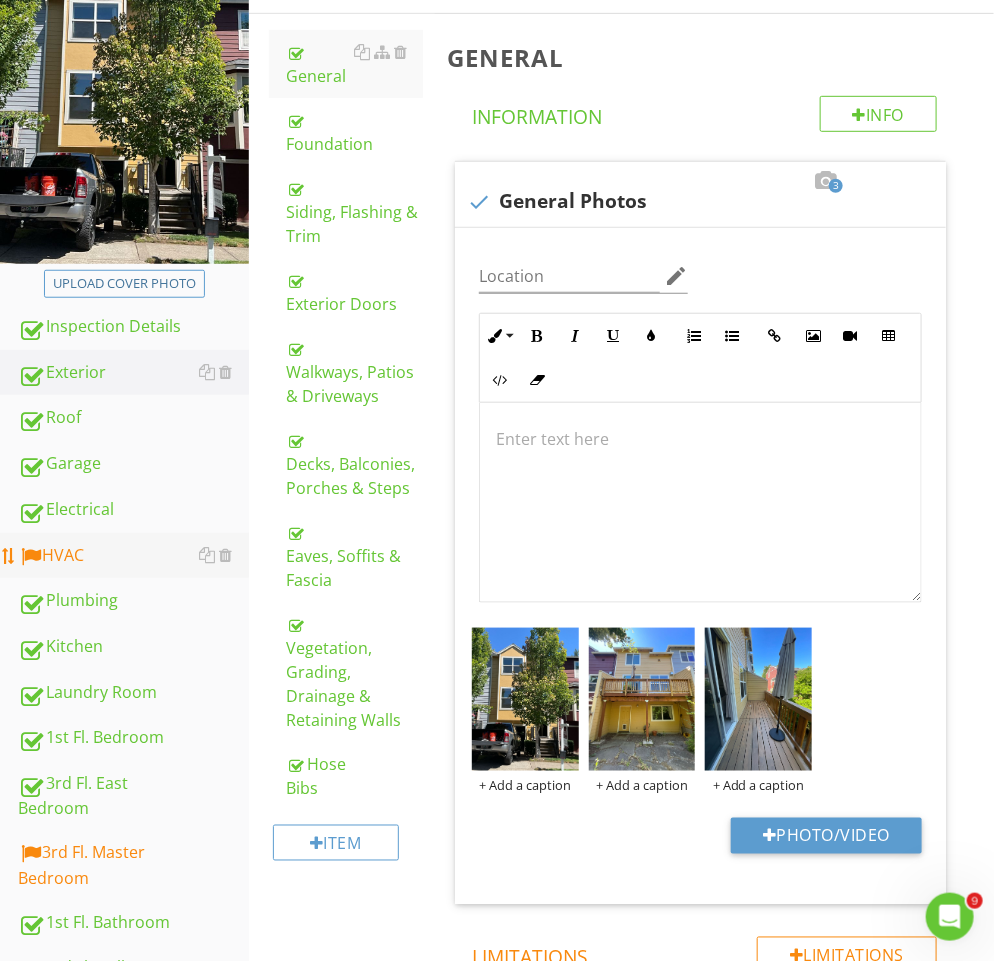 click on "HVAC" at bounding box center (133, 556) 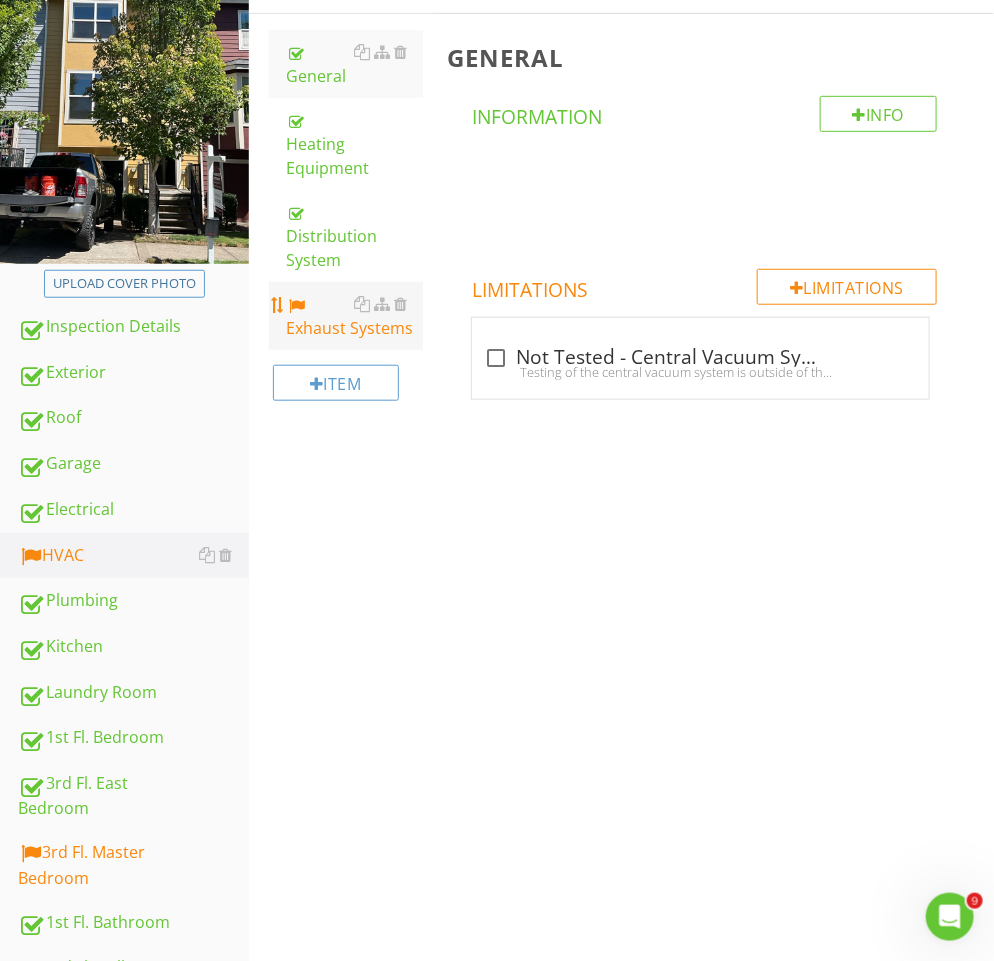 click on "Exhaust Systems" at bounding box center (355, 316) 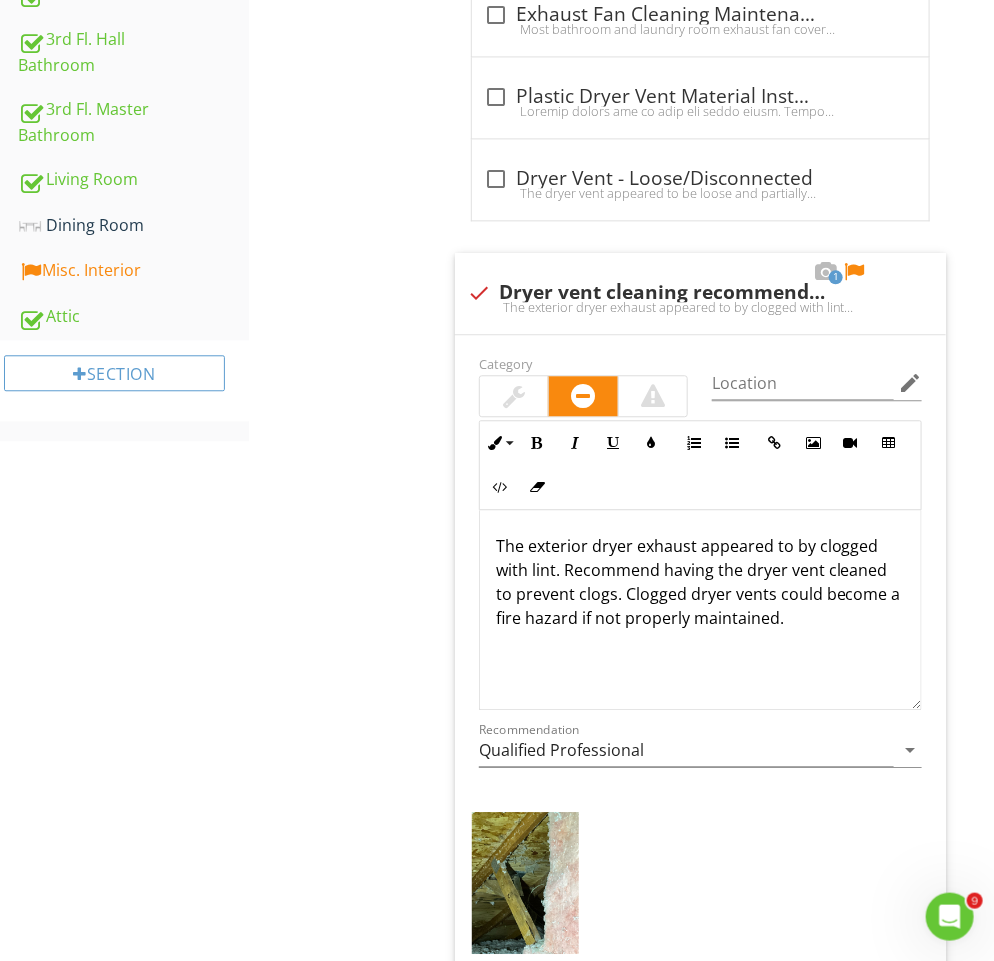 scroll, scrollTop: 1246, scrollLeft: 0, axis: vertical 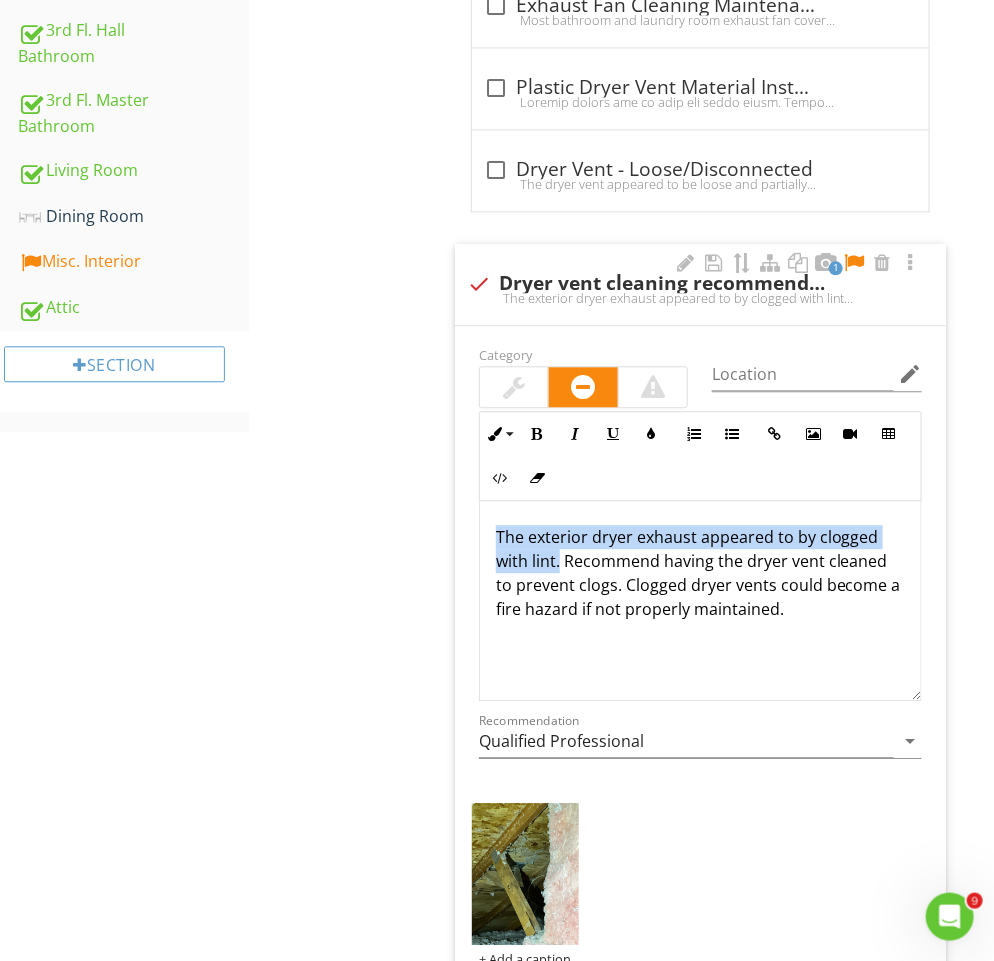 drag, startPoint x: 558, startPoint y: 566, endPoint x: 475, endPoint y: 548, distance: 84.92938 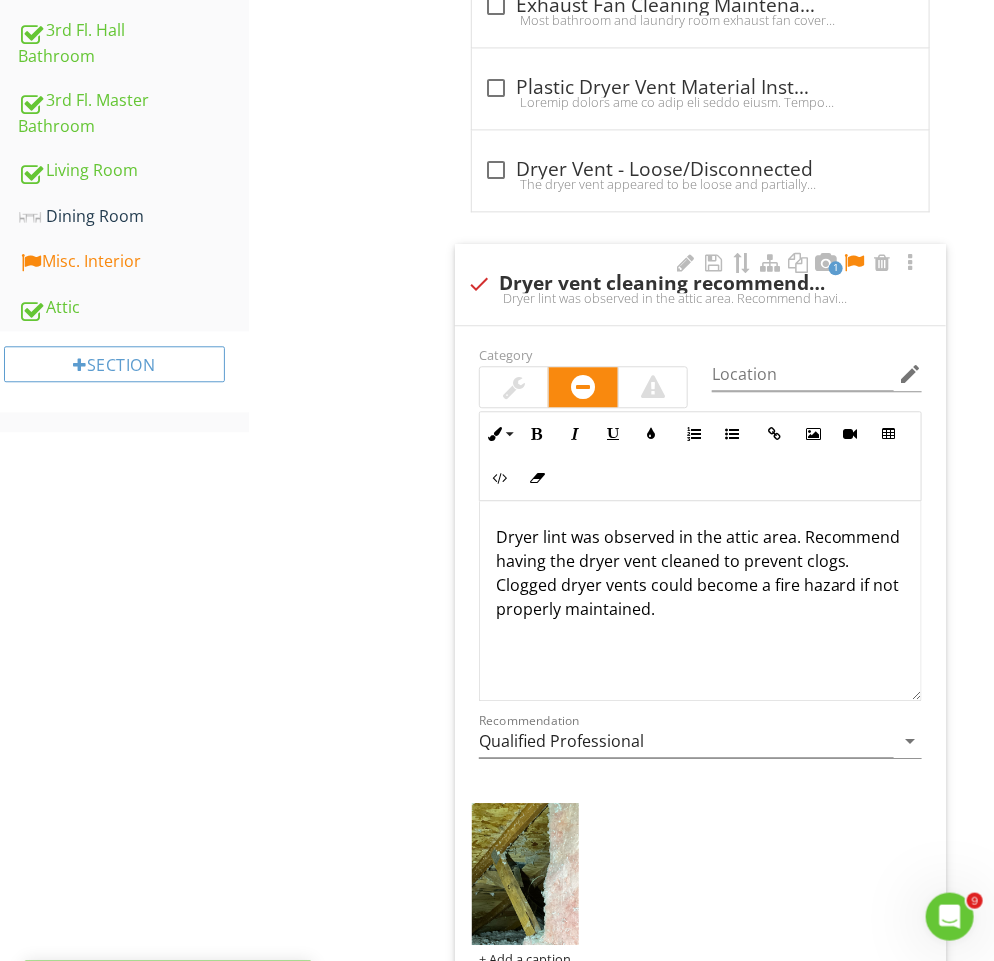 drag, startPoint x: 722, startPoint y: 557, endPoint x: 746, endPoint y: 551, distance: 24.738634 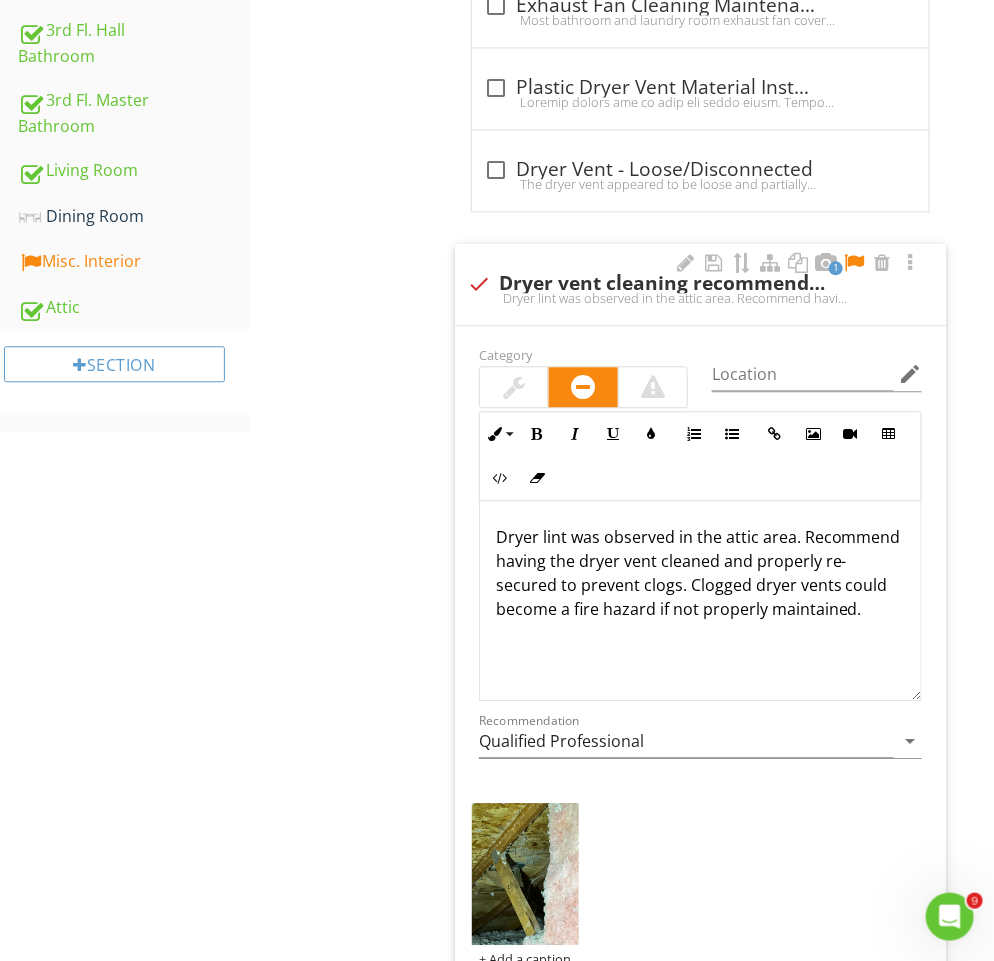 click on "Dryer lint was observed in the attic area. Recommend having the dryer vent cleaned and properly re-secured to prevent clogs. Clogged dryer vents could become a fire hazard if not properly maintained." at bounding box center [700, 573] 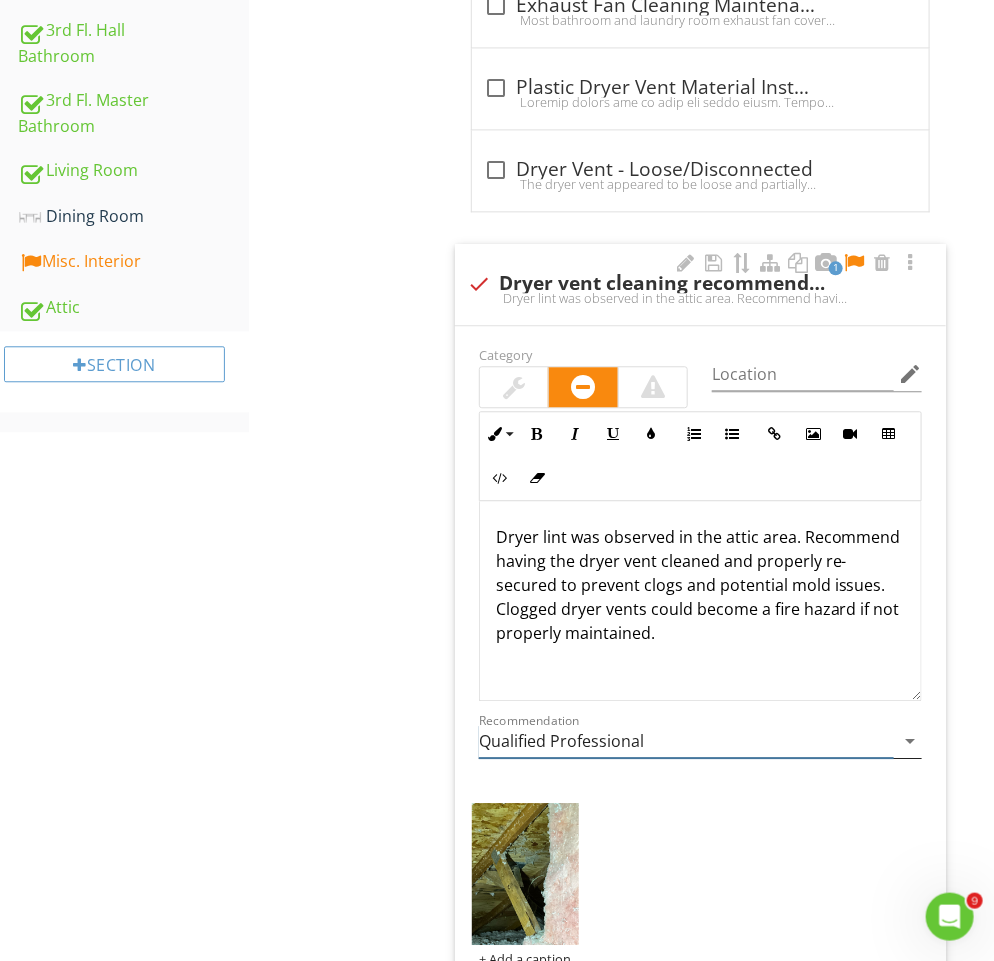click on "Qualified Professional" at bounding box center [686, 741] 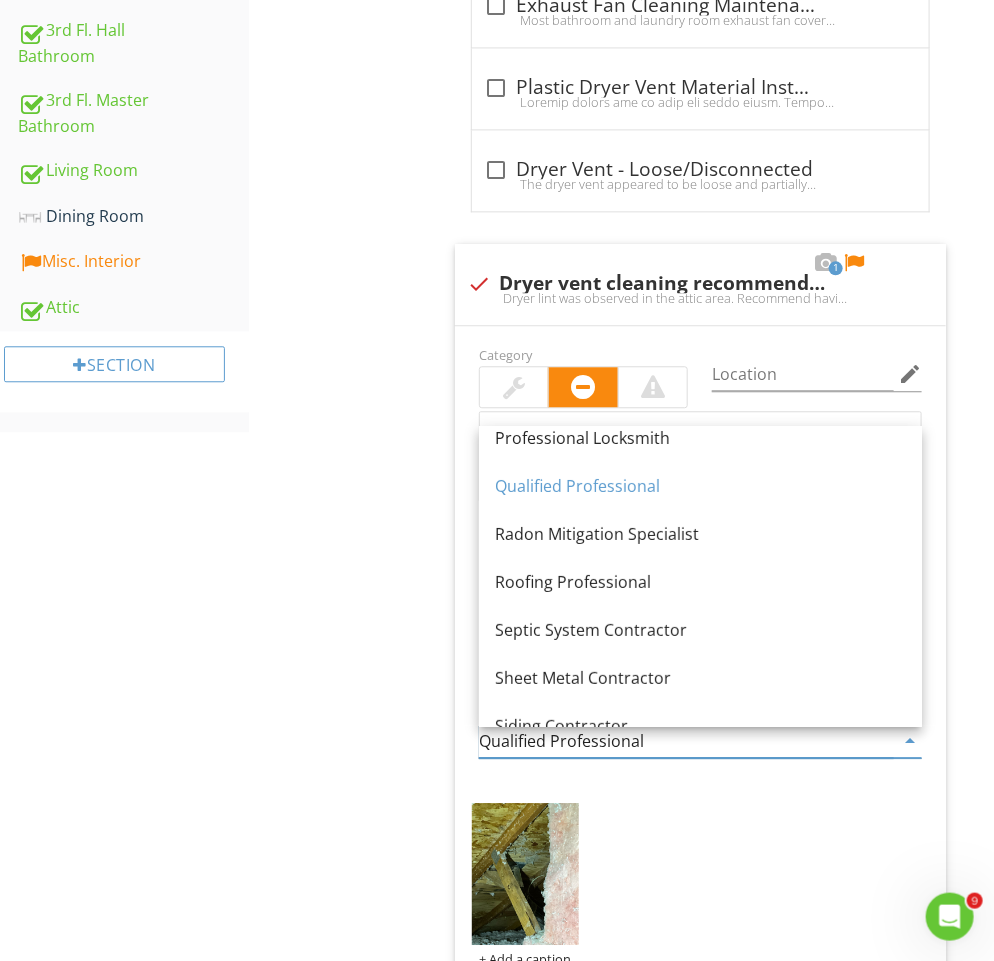scroll, scrollTop: 2495, scrollLeft: 0, axis: vertical 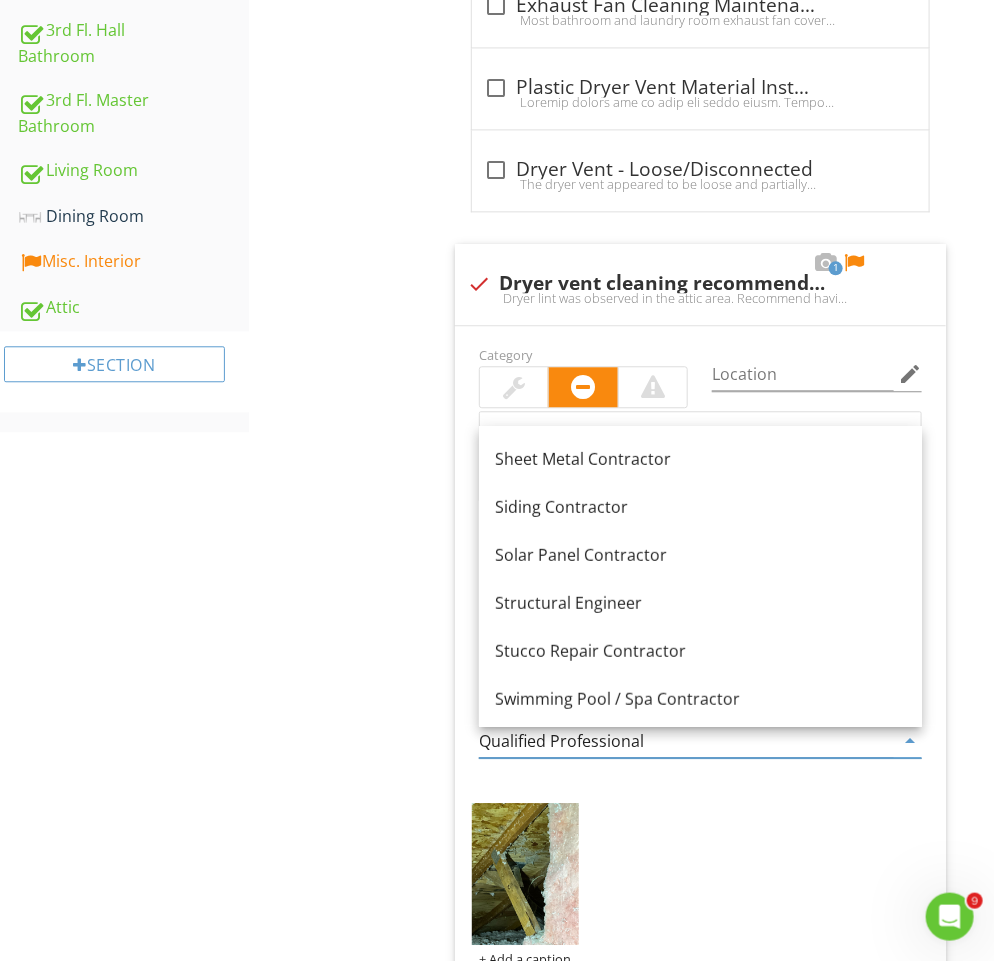 click on "HVAC
General
Heating Equipment
Distribution System
Exhaust Systems
Item
Exhaust Systems
Info
Information
Exhaust Fans (General)
check_box_outline_blank Fan Only   check_box_outline_blank Fan with Light   check_box_outline_blank Fan/Heat/Light   check_box_outline_blank None         OTHER
Limitations
Limitations
Observation
Observations
check_box_outline_blank
Bathroom Fan - Inadequate Suction
check_box_outline_blank" at bounding box center [622, 120] 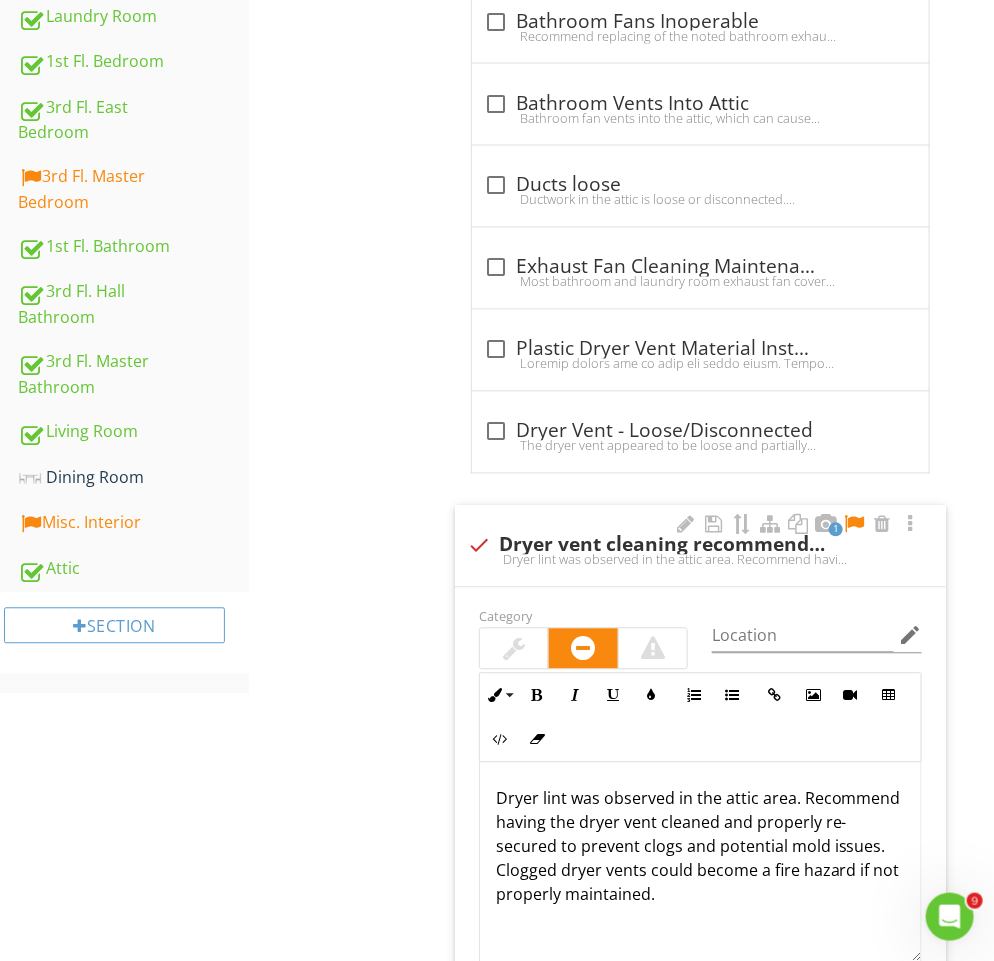 scroll, scrollTop: 1033, scrollLeft: 0, axis: vertical 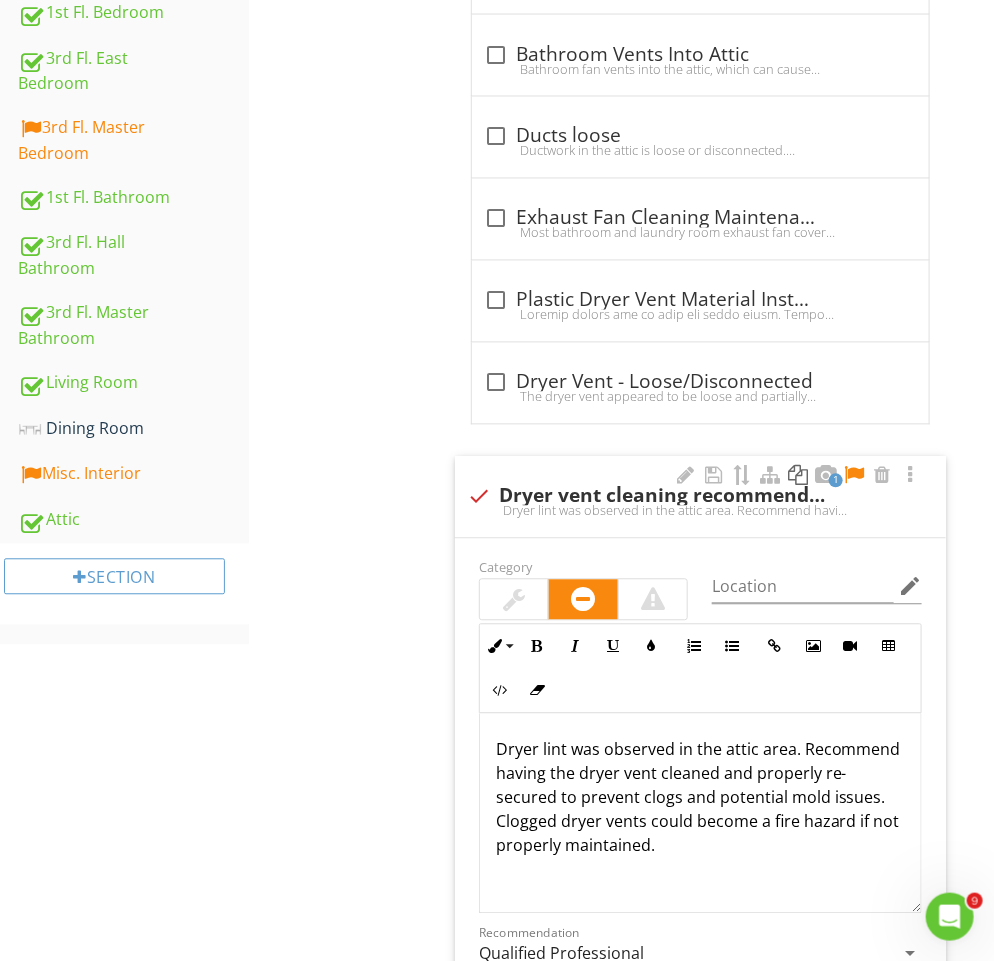 drag, startPoint x: 855, startPoint y: 478, endPoint x: 785, endPoint y: 475, distance: 70.064255 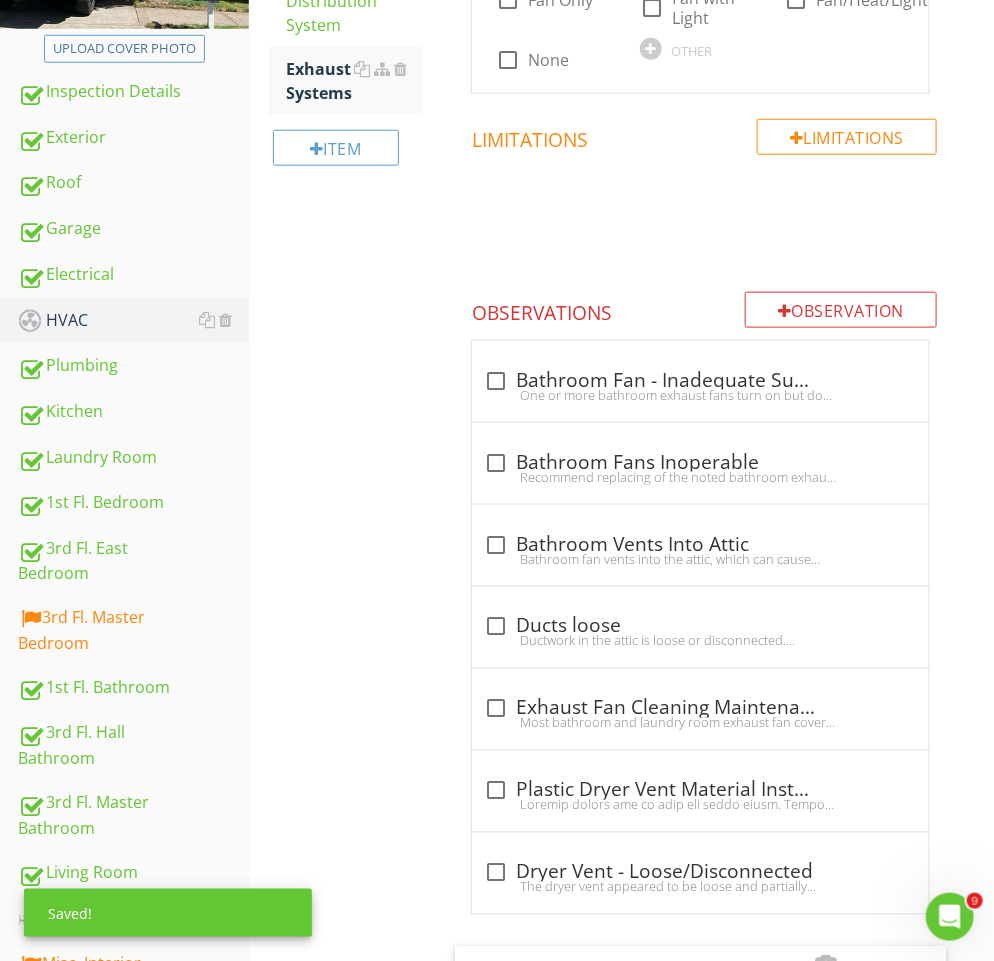 scroll, scrollTop: 84, scrollLeft: 0, axis: vertical 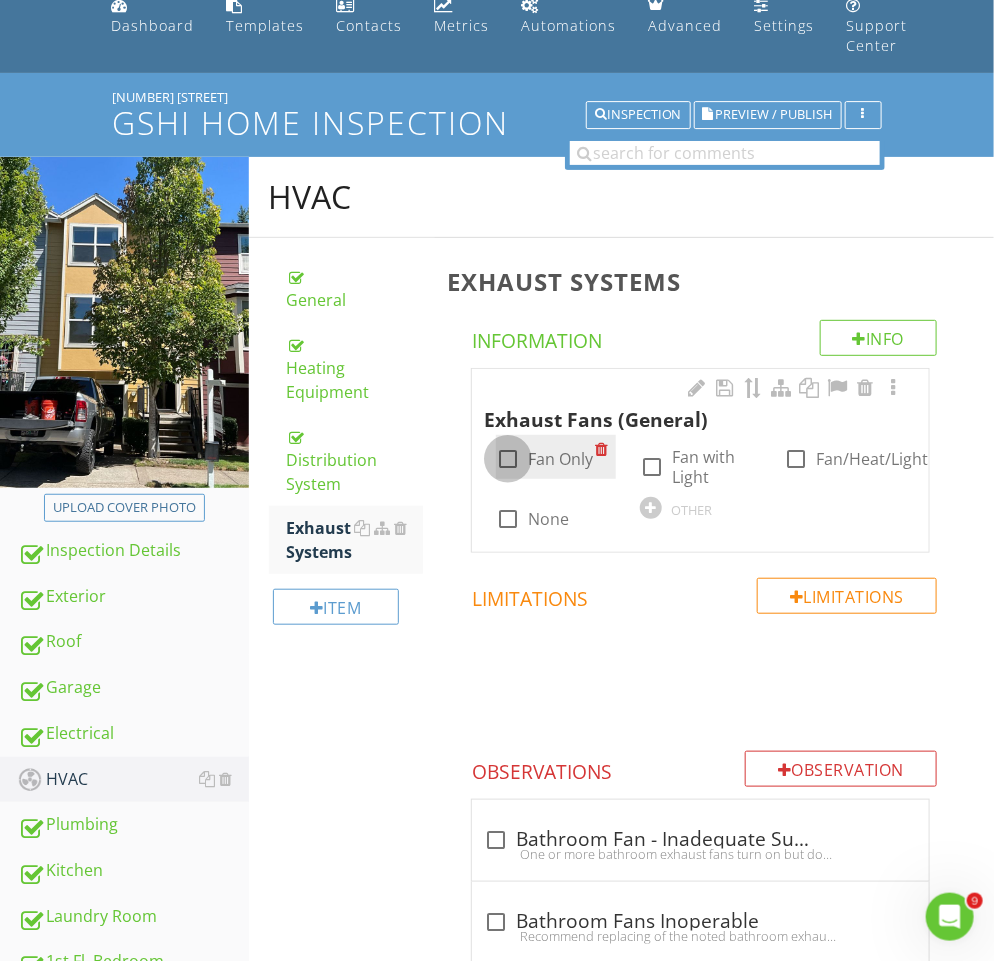 click at bounding box center [508, 459] 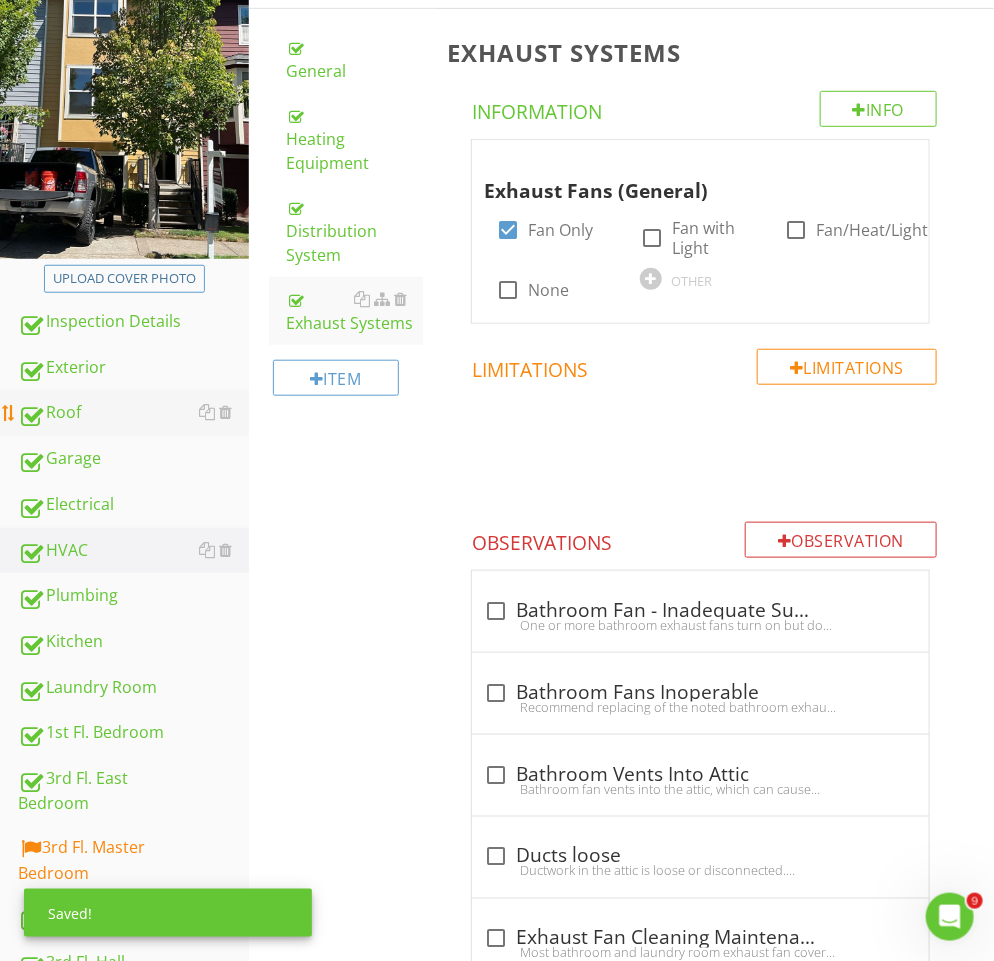 scroll, scrollTop: 378, scrollLeft: 0, axis: vertical 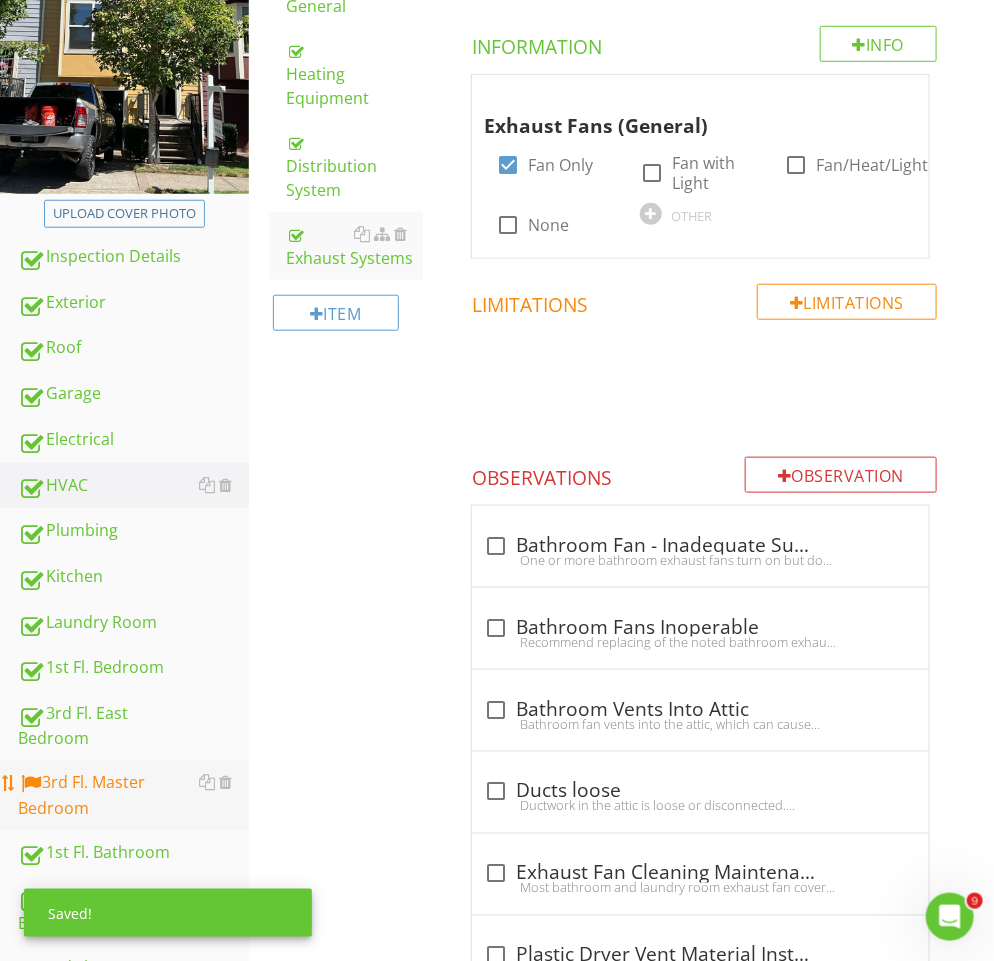 drag, startPoint x: 91, startPoint y: 798, endPoint x: 103, endPoint y: 802, distance: 12.649111 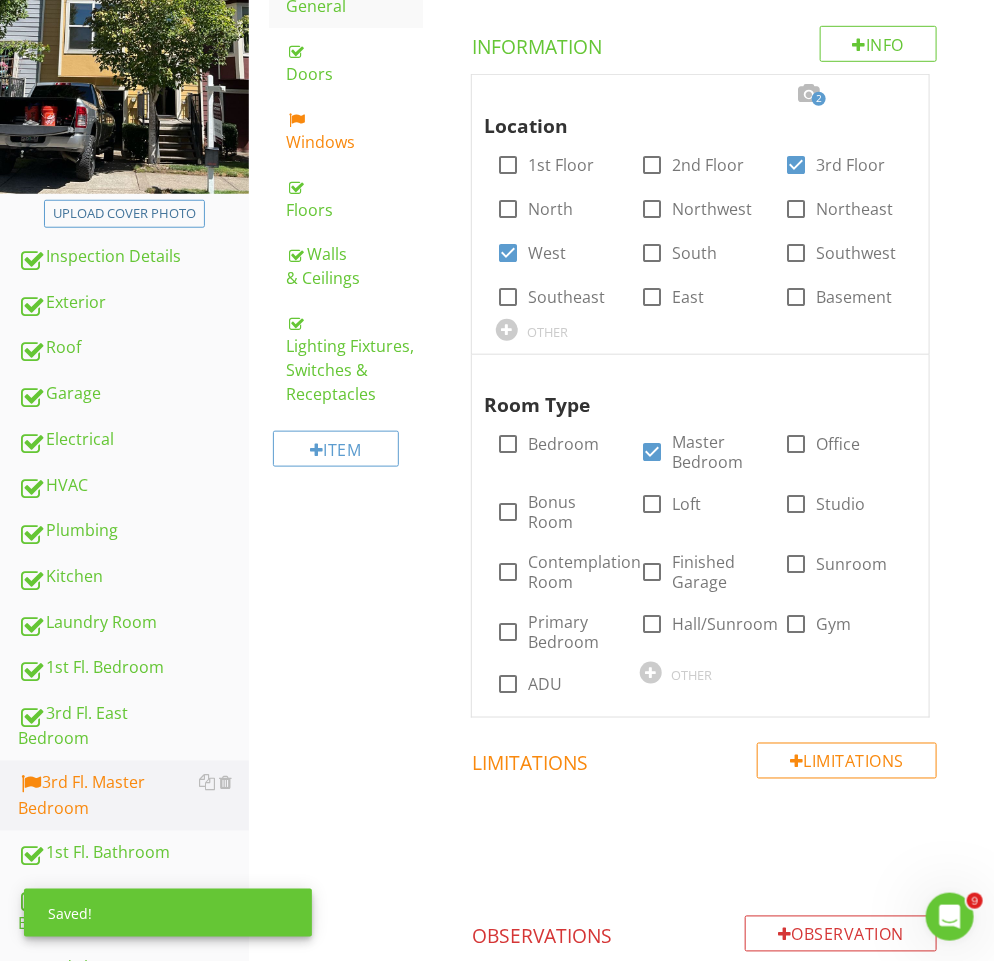 scroll, scrollTop: 0, scrollLeft: 0, axis: both 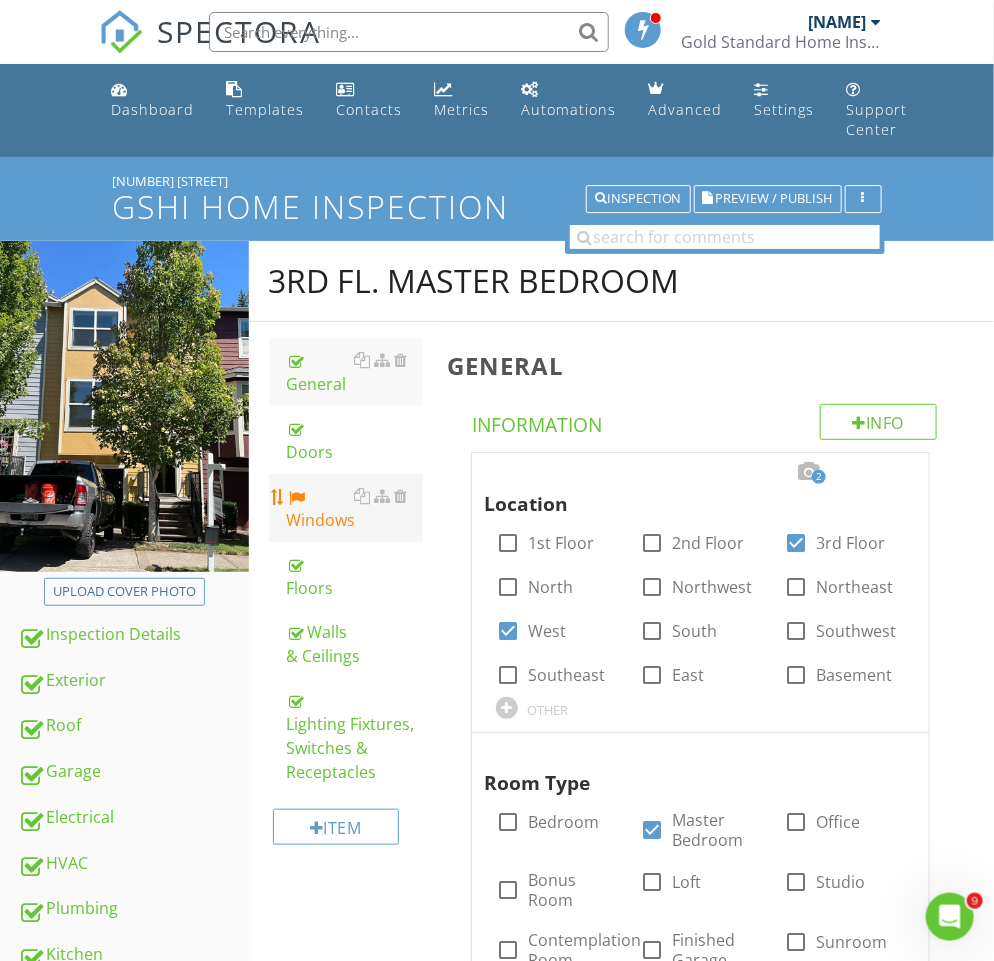 click on "Windows" at bounding box center (355, 508) 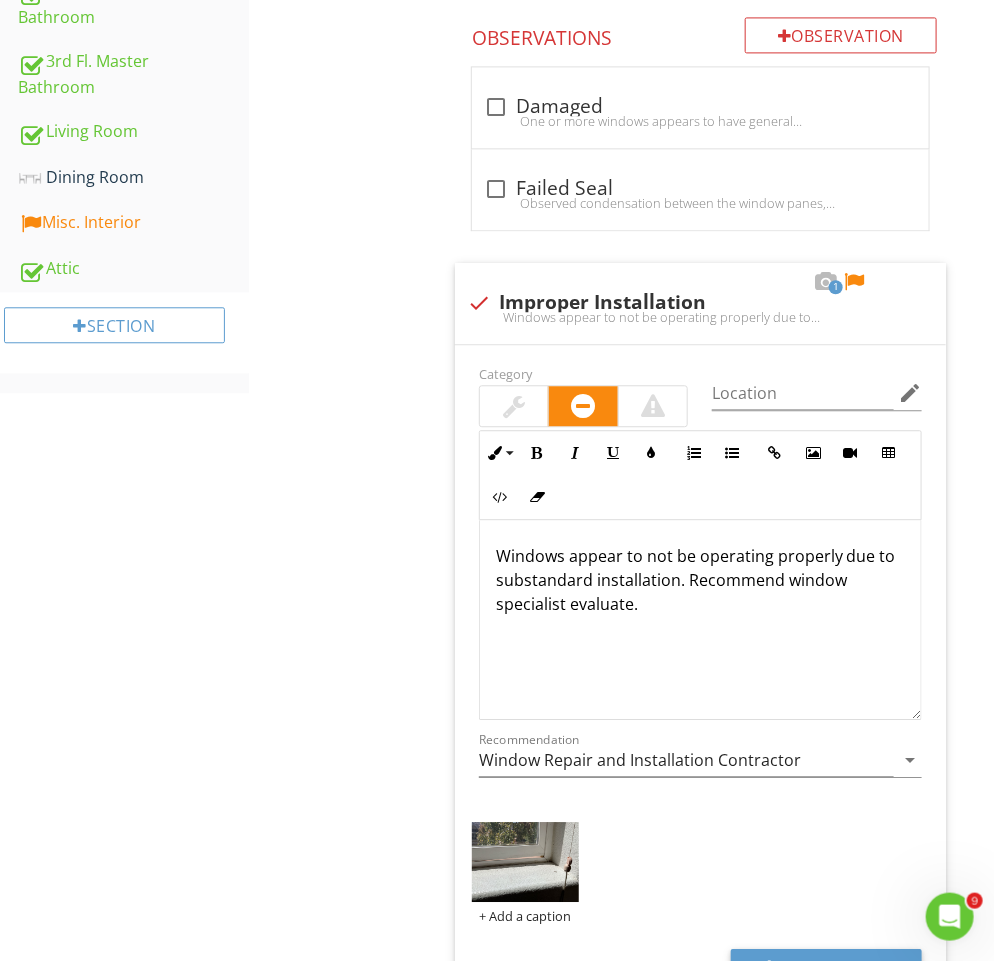 scroll, scrollTop: 1381, scrollLeft: 0, axis: vertical 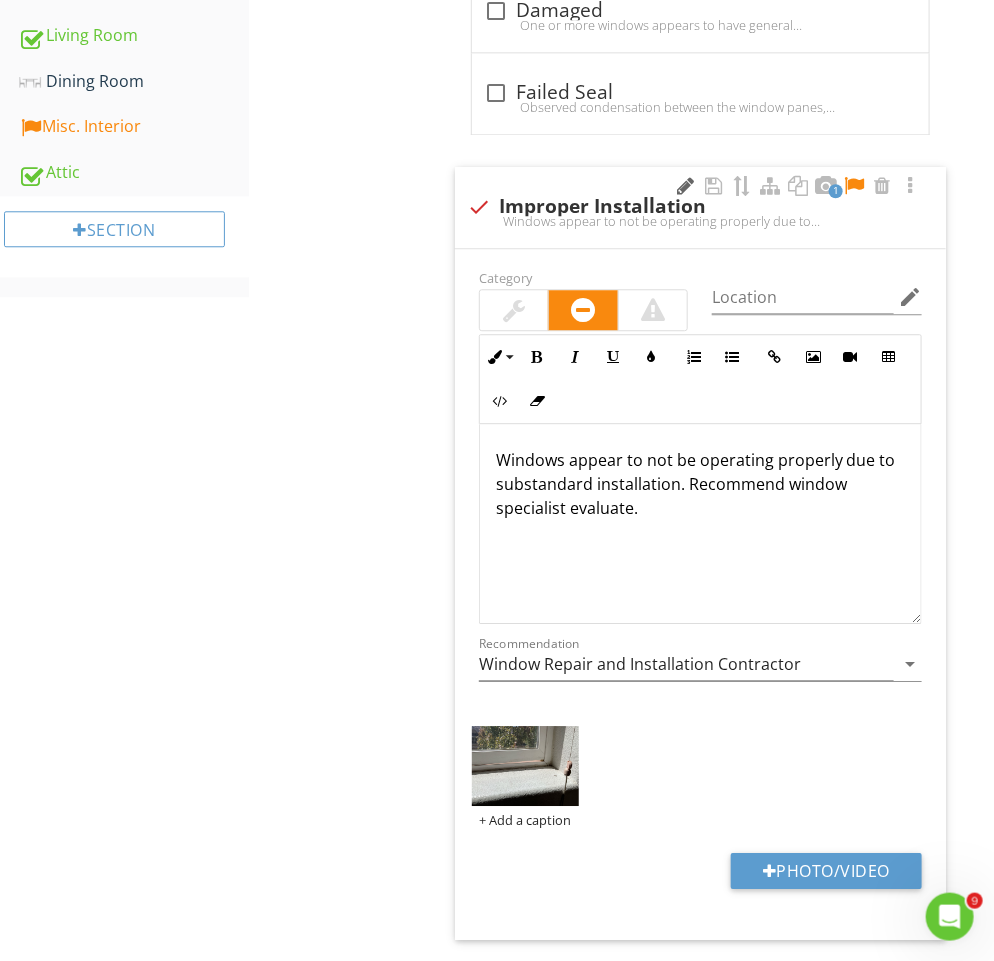 click at bounding box center [686, 186] 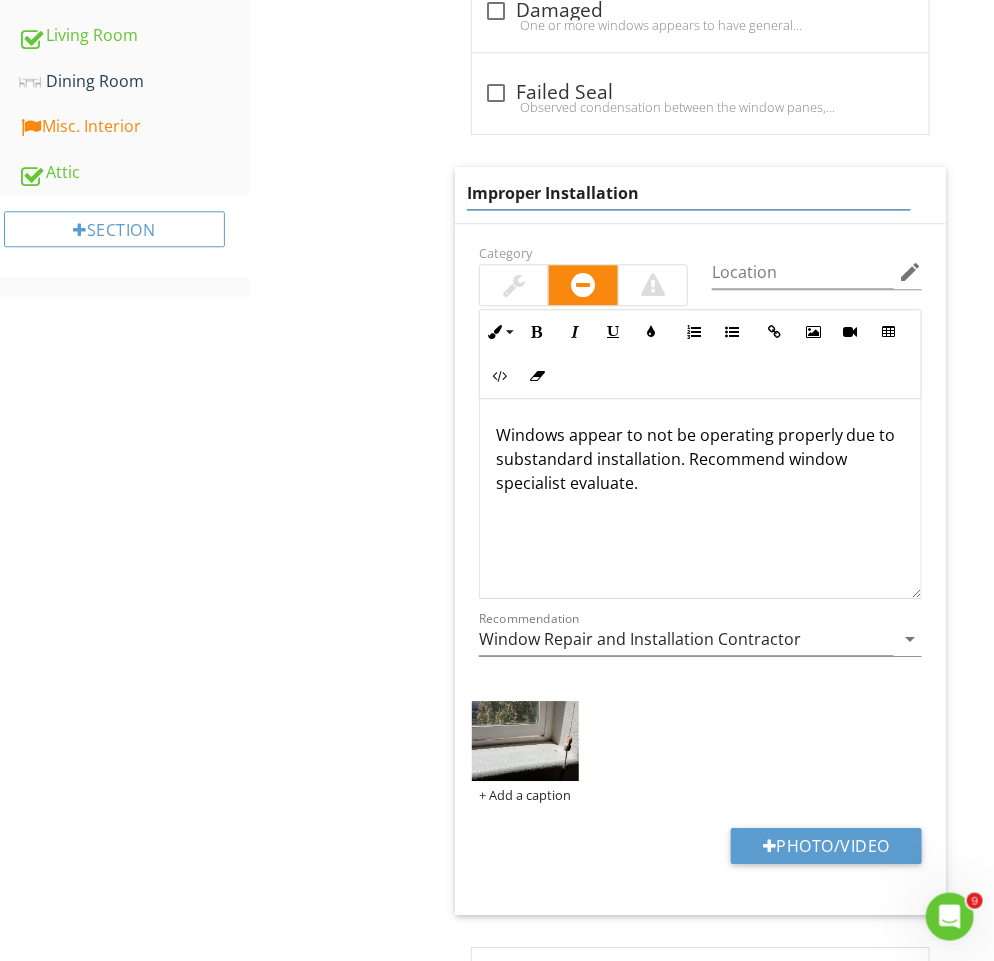click on "Improper Installation" at bounding box center (689, 193) 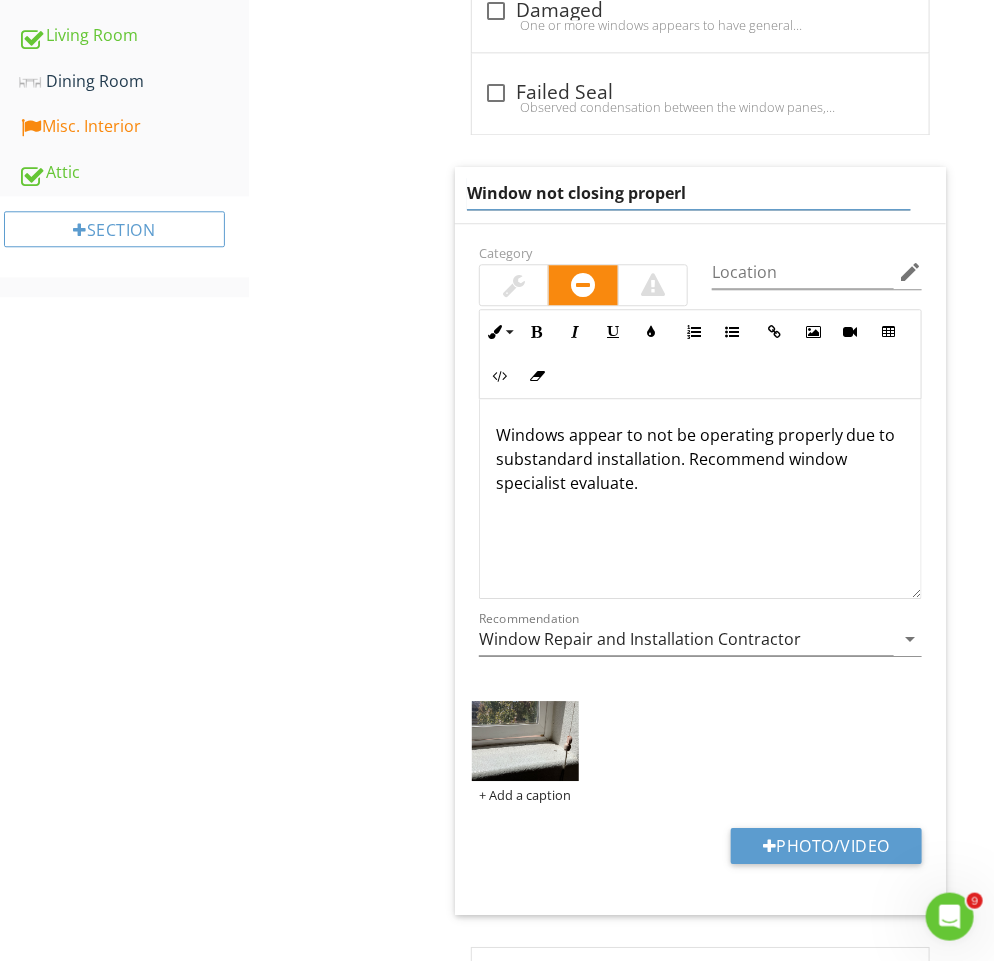 type on "Window not closing properly" 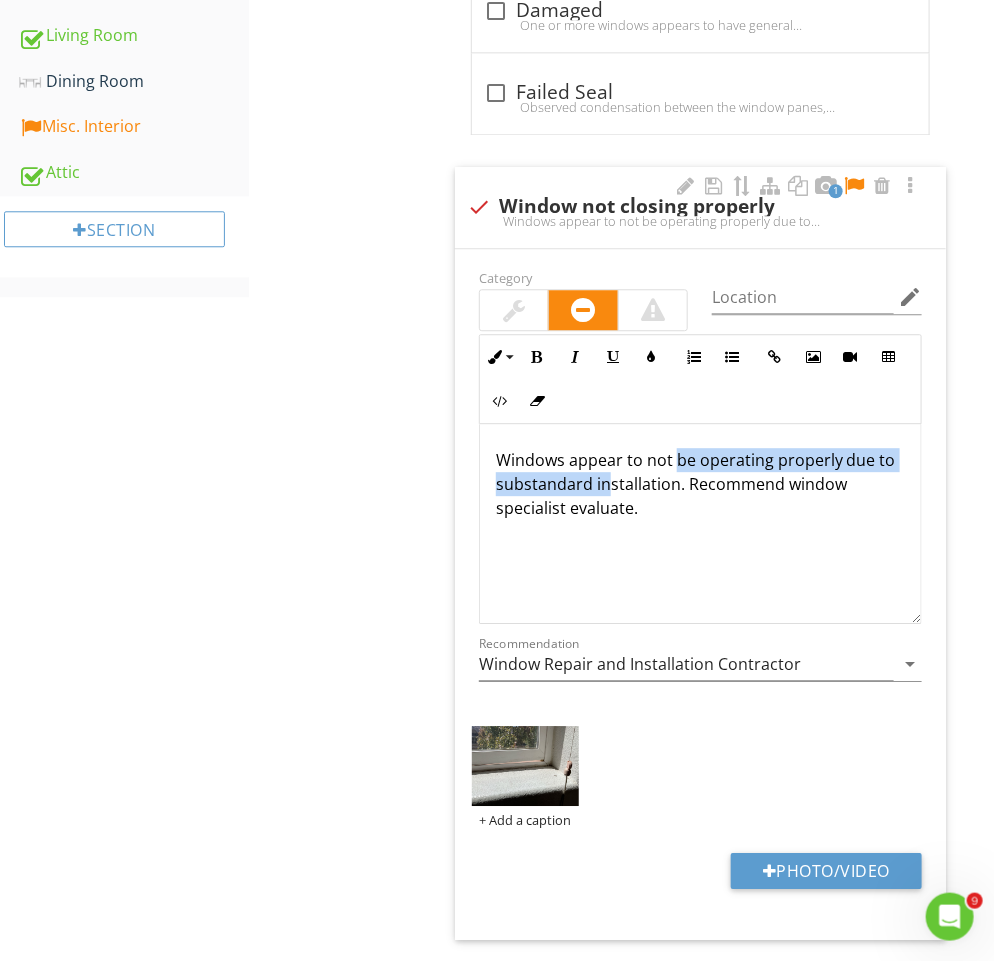 drag, startPoint x: 673, startPoint y: 460, endPoint x: 629, endPoint y: 487, distance: 51.62364 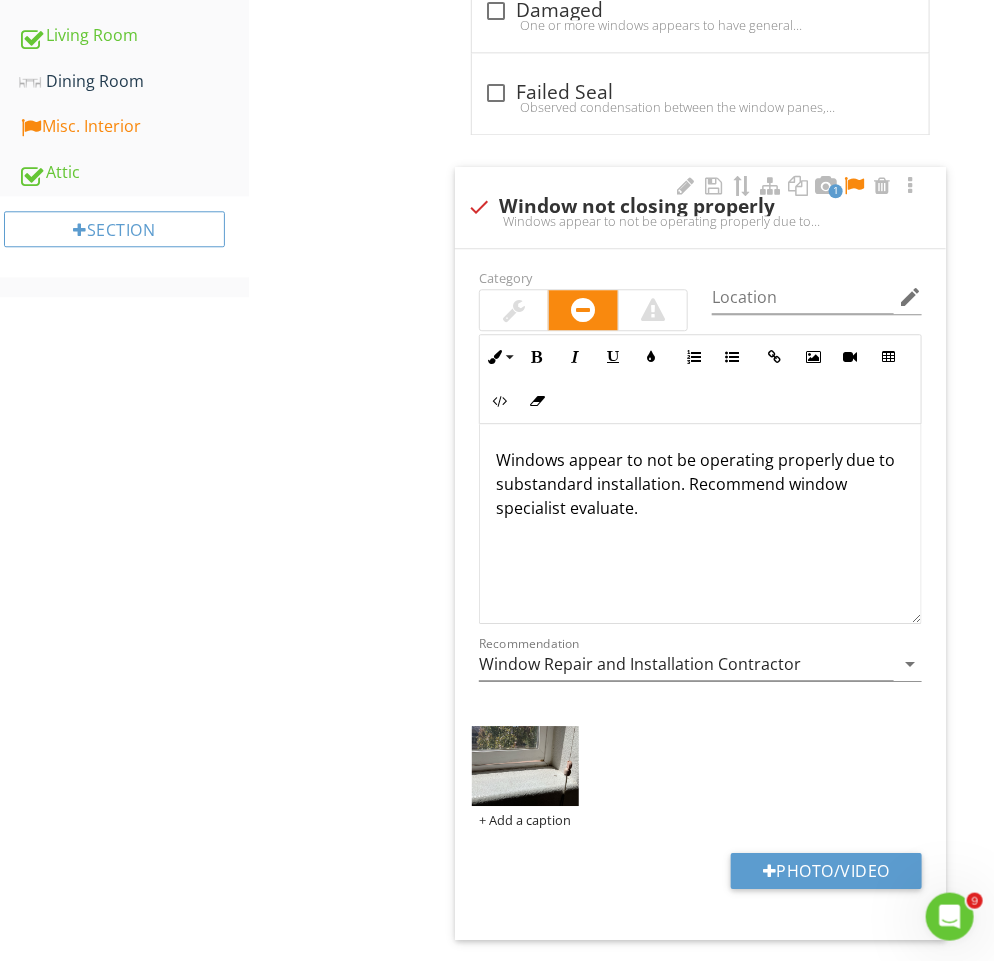 click on "Windows appear to not be operating properly due to substandard installation. Recommend window specialist evaluate." at bounding box center [700, 484] 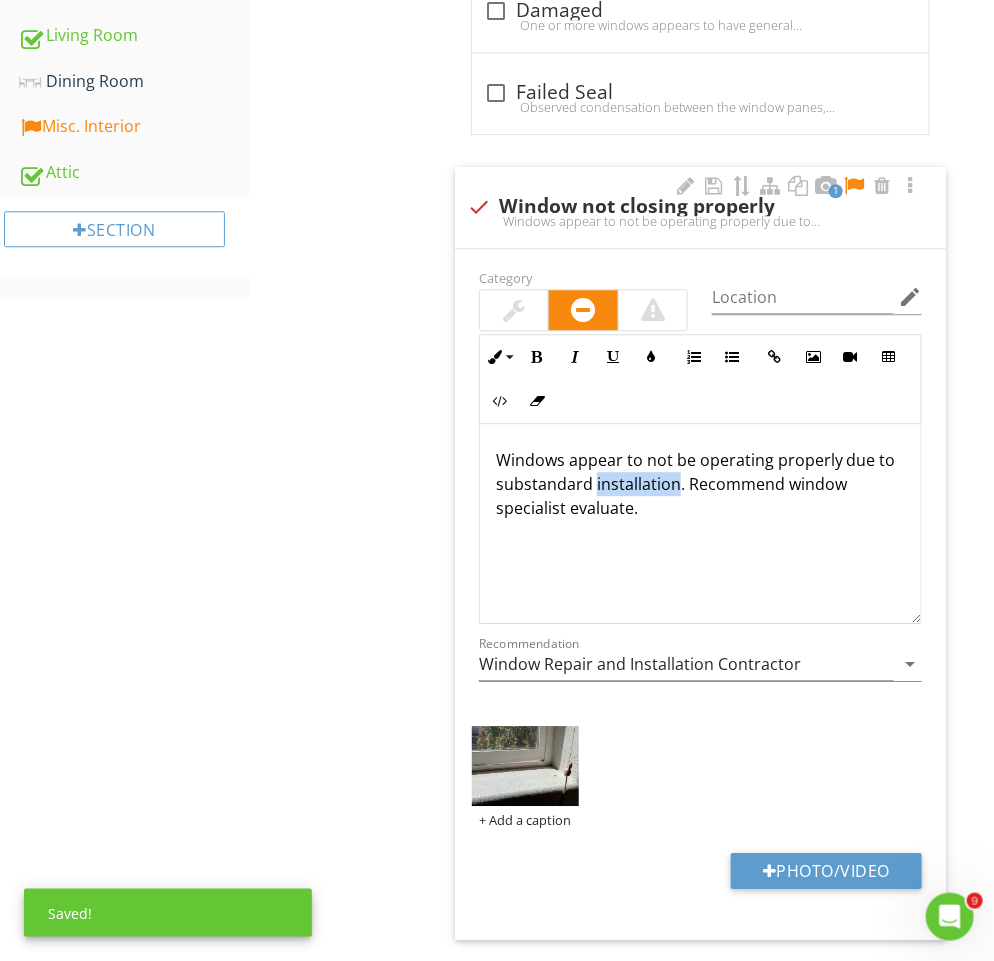click on "Windows appear to not be operating properly due to substandard installation. Recommend window specialist evaluate." at bounding box center [700, 484] 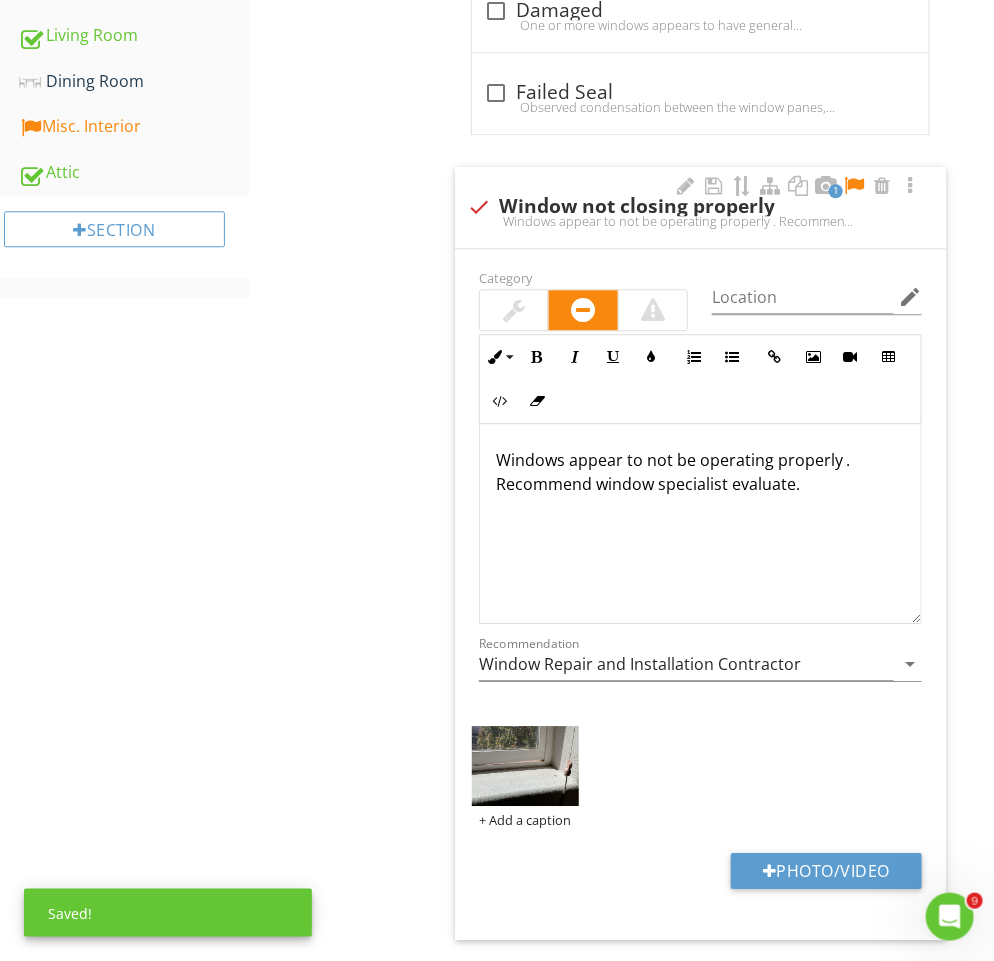 type 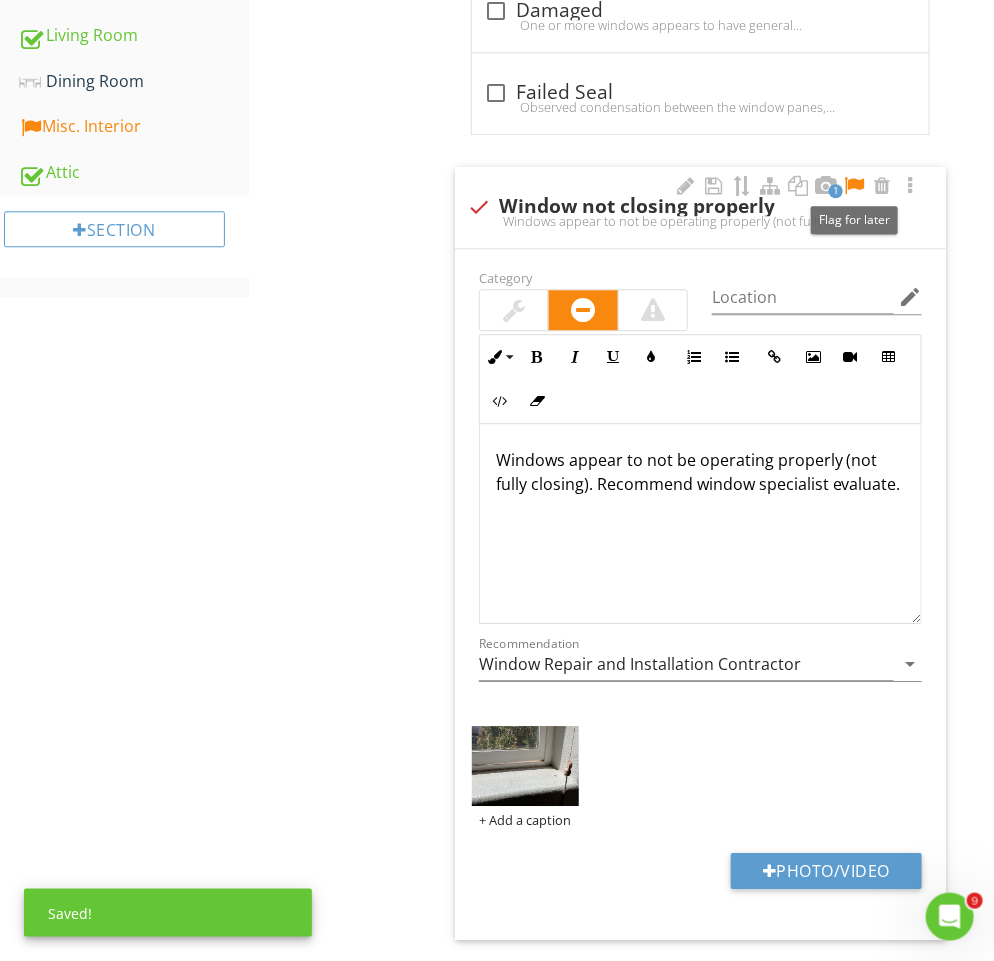 click at bounding box center [854, 186] 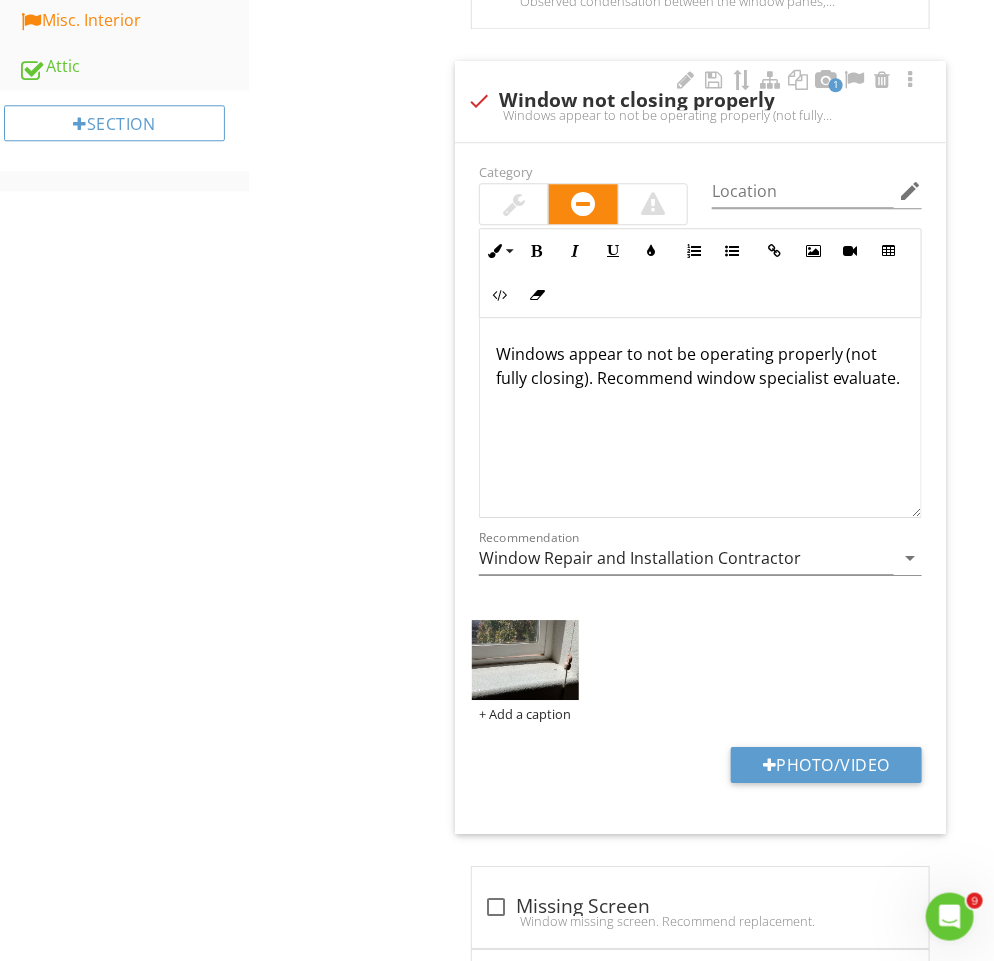 scroll, scrollTop: 1206, scrollLeft: 0, axis: vertical 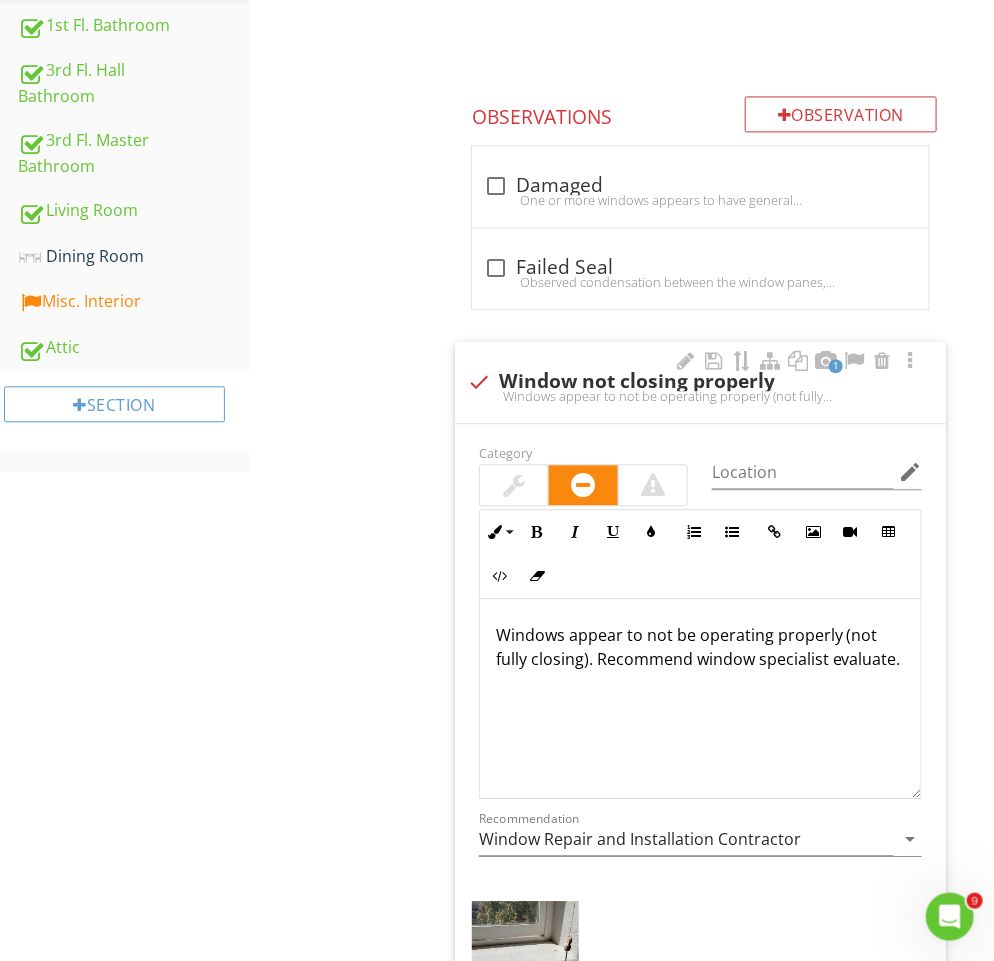 click on "Windows appear to not be operating properly (not fully closing). Recommend window specialist evaluate." at bounding box center (700, 699) 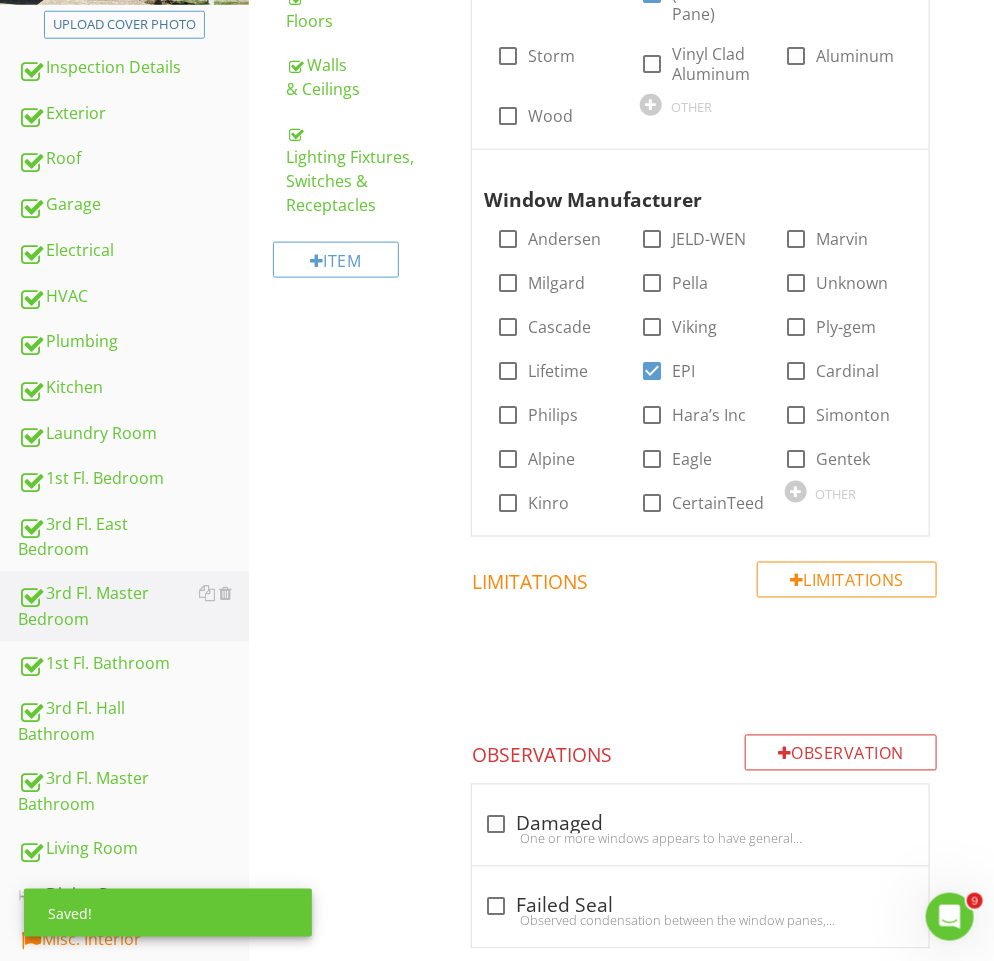 scroll, scrollTop: 0, scrollLeft: 0, axis: both 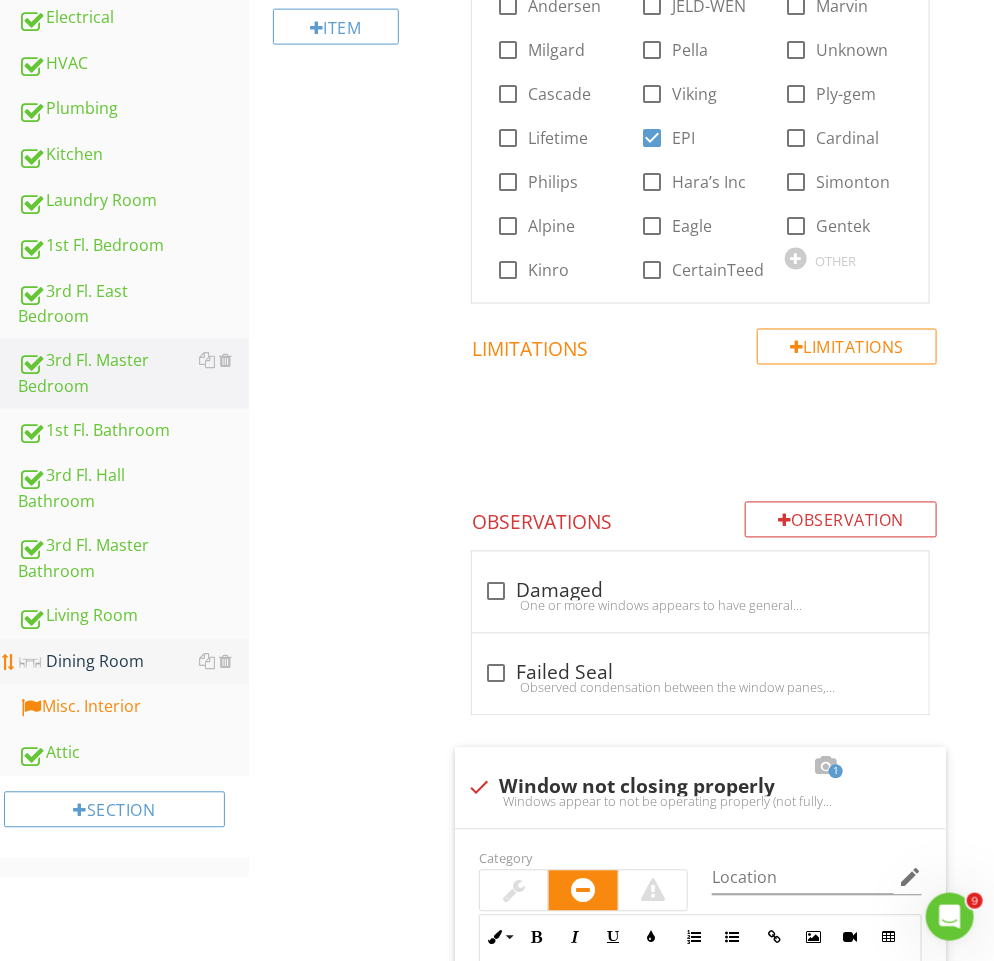 click on "Dining Room" at bounding box center (133, 663) 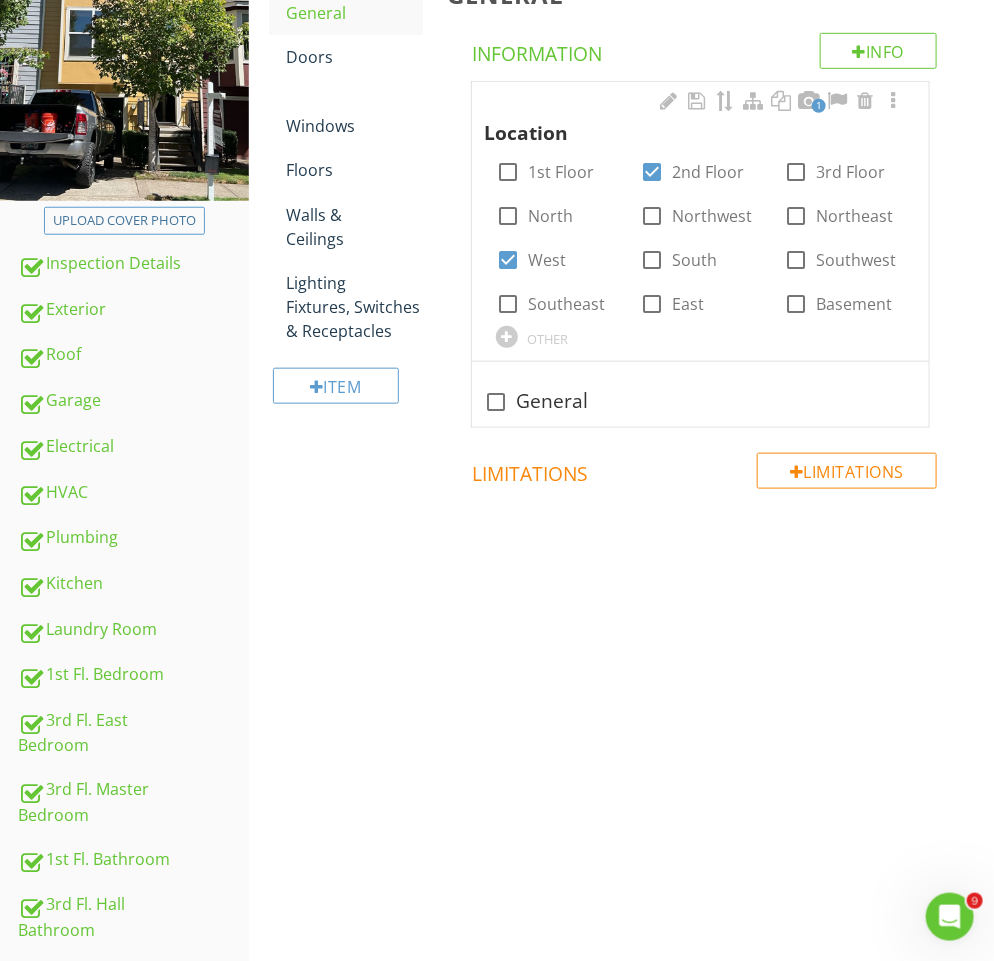 scroll, scrollTop: 3, scrollLeft: 0, axis: vertical 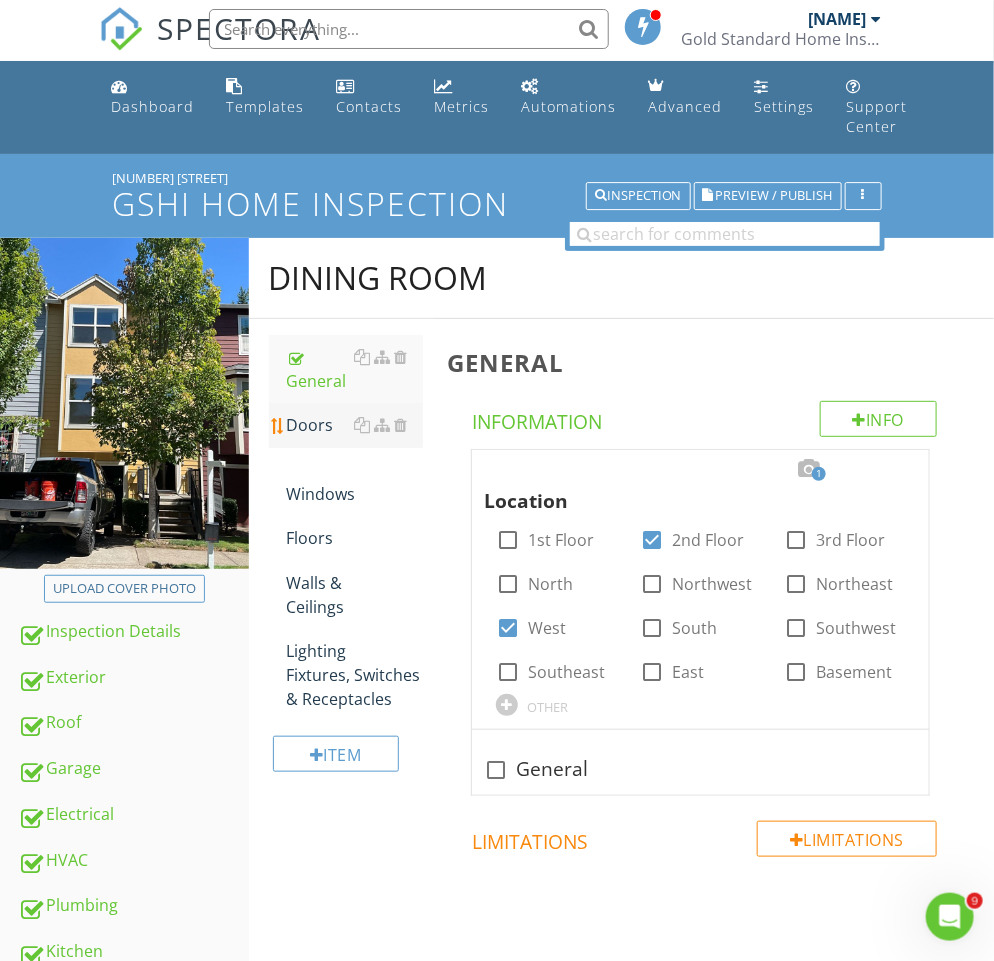 drag, startPoint x: 327, startPoint y: 420, endPoint x: 327, endPoint y: 434, distance: 14 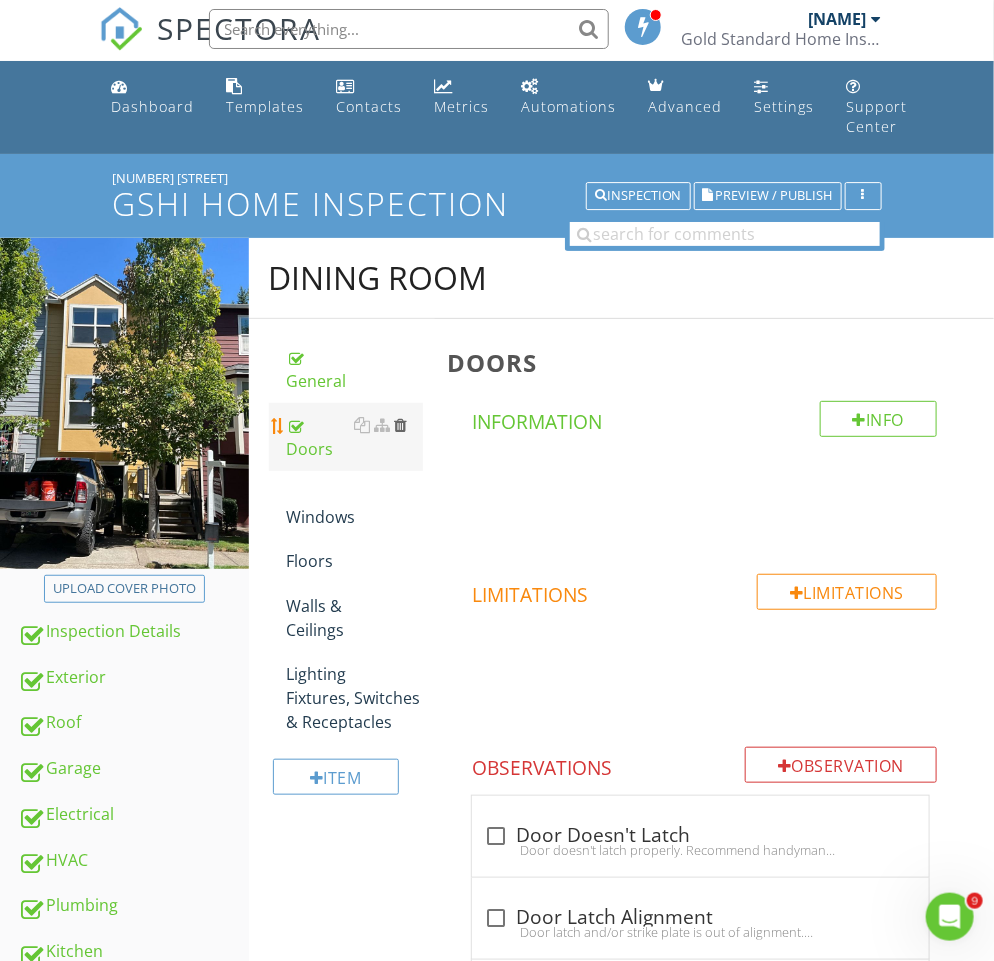click at bounding box center (400, 425) 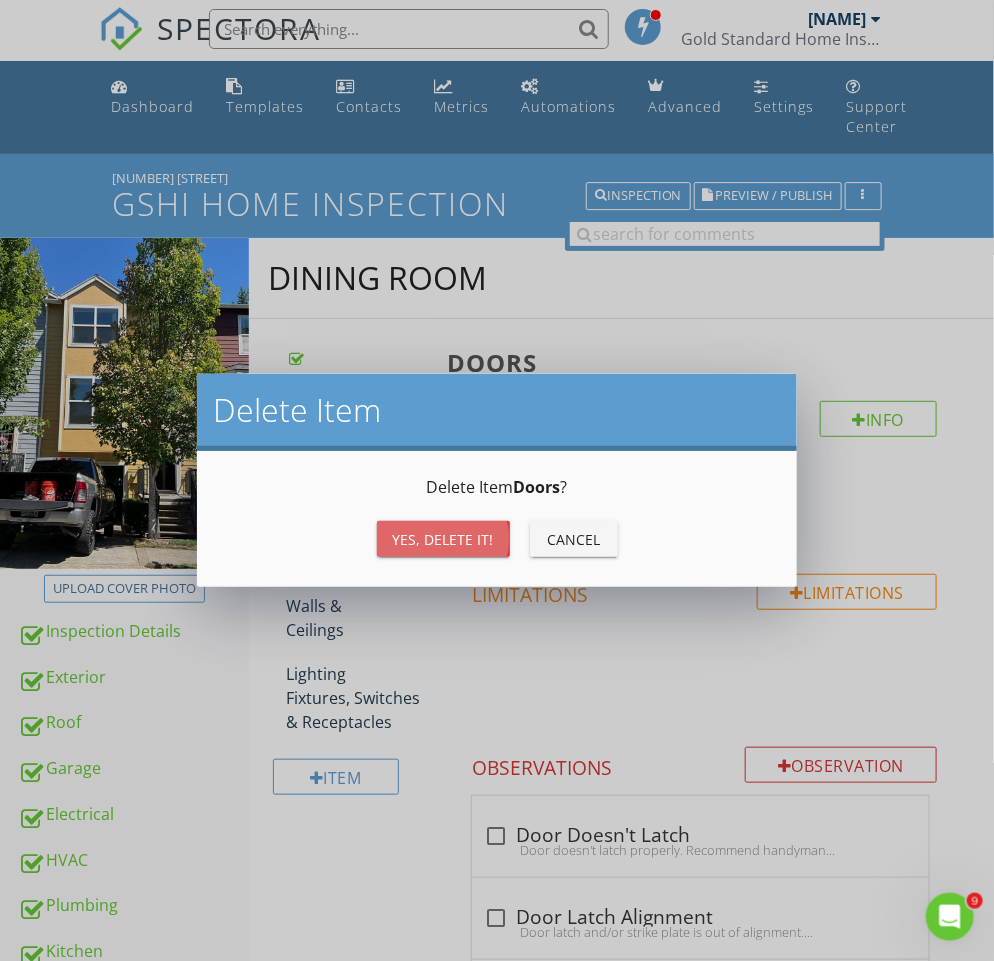 click on "Yes, Delete it!" at bounding box center [443, 539] 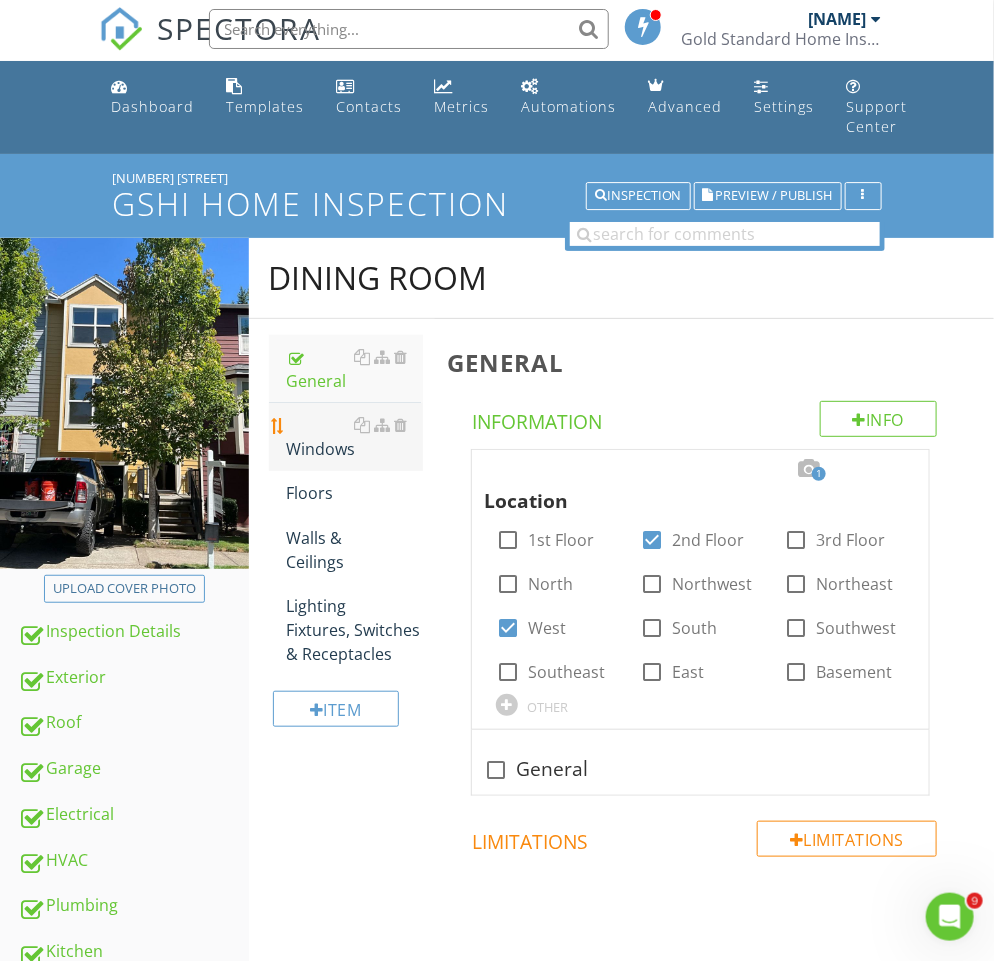 click on "Windows" at bounding box center (355, 437) 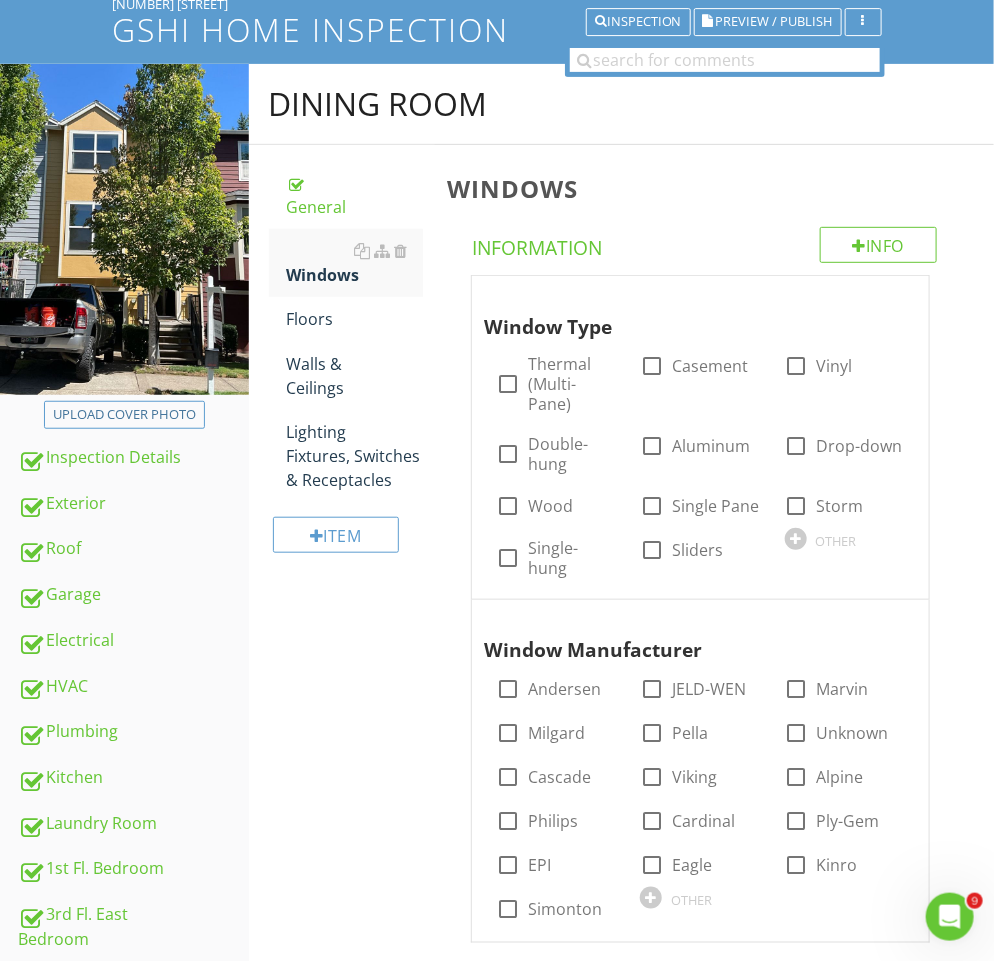 scroll, scrollTop: 496, scrollLeft: 0, axis: vertical 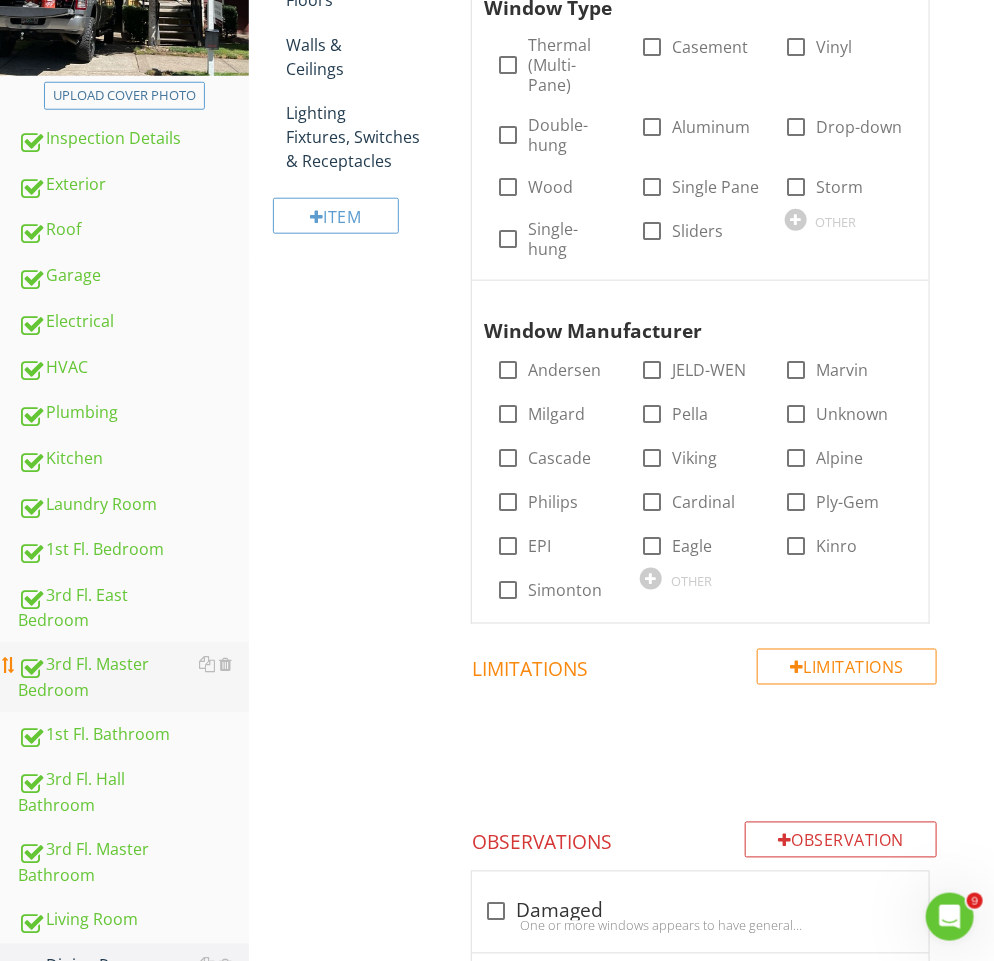 click on "3rd Fl. Master Bedroom" at bounding box center [133, 678] 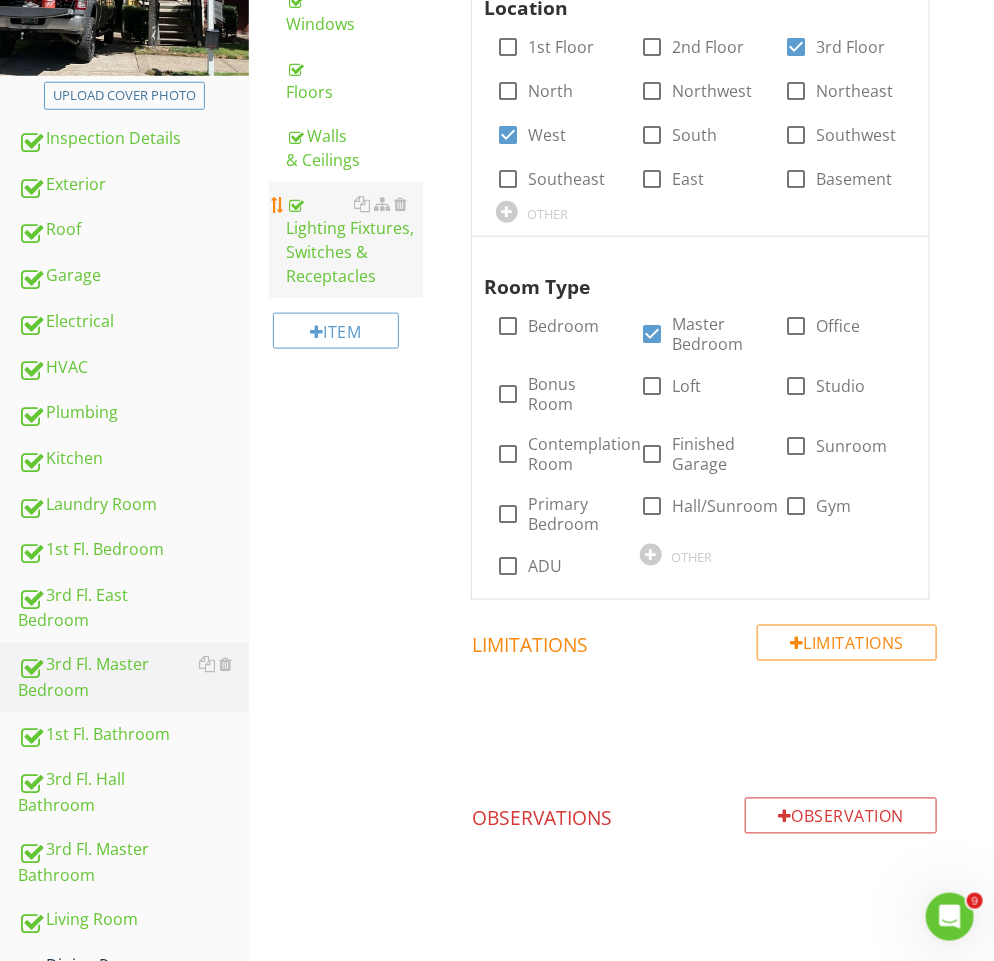 scroll, scrollTop: 295, scrollLeft: 0, axis: vertical 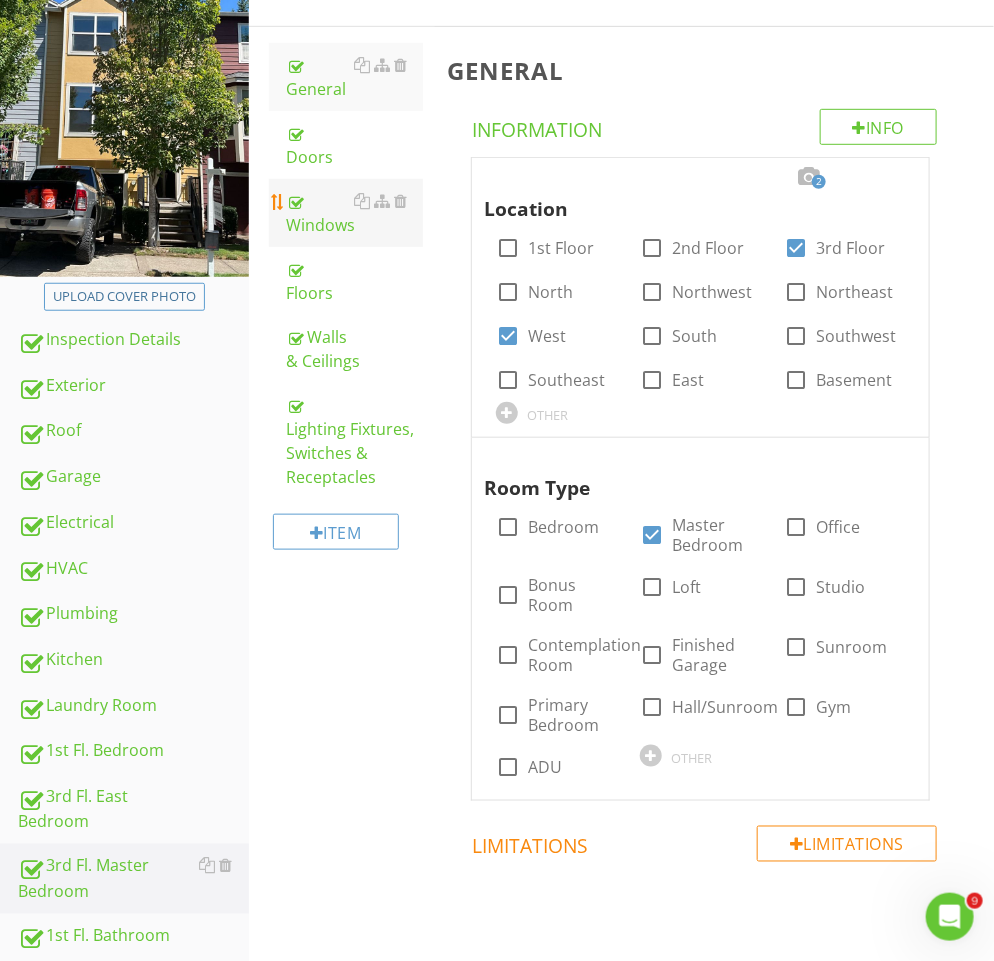 click on "Windows" at bounding box center (355, 213) 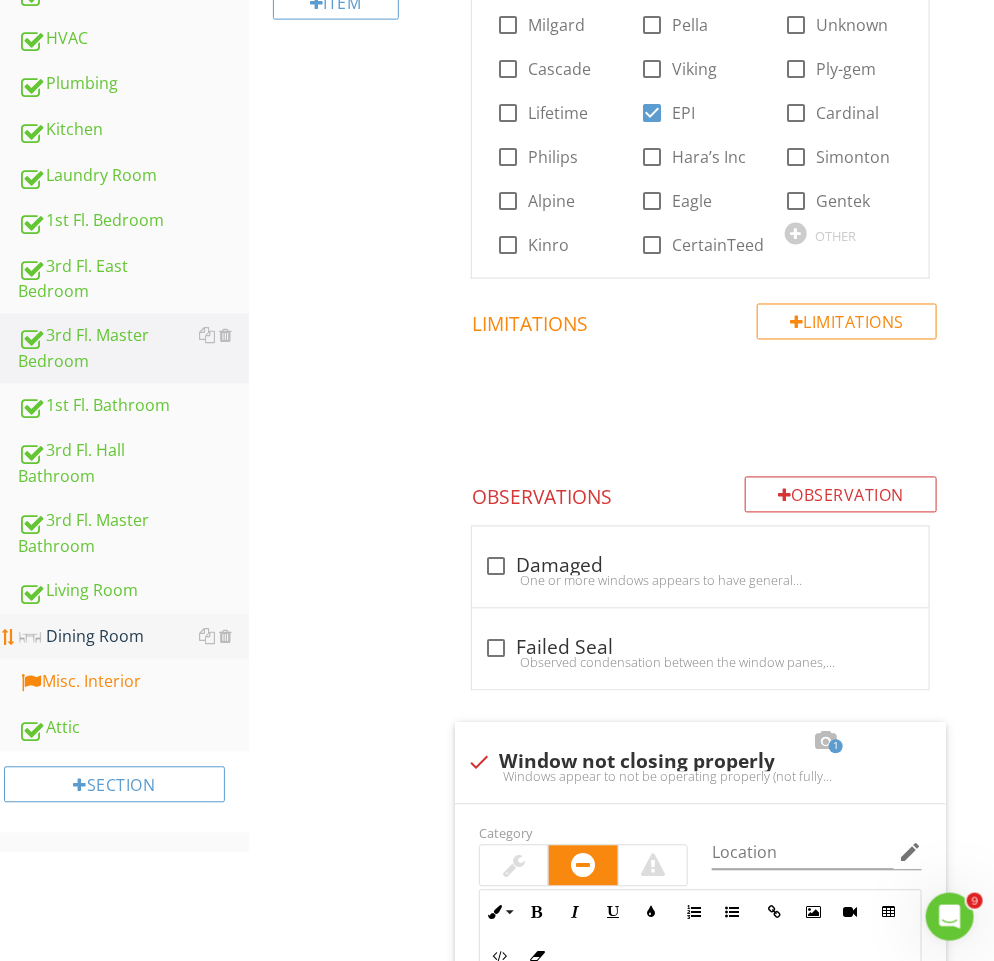 click on "Dining Room" at bounding box center (133, 638) 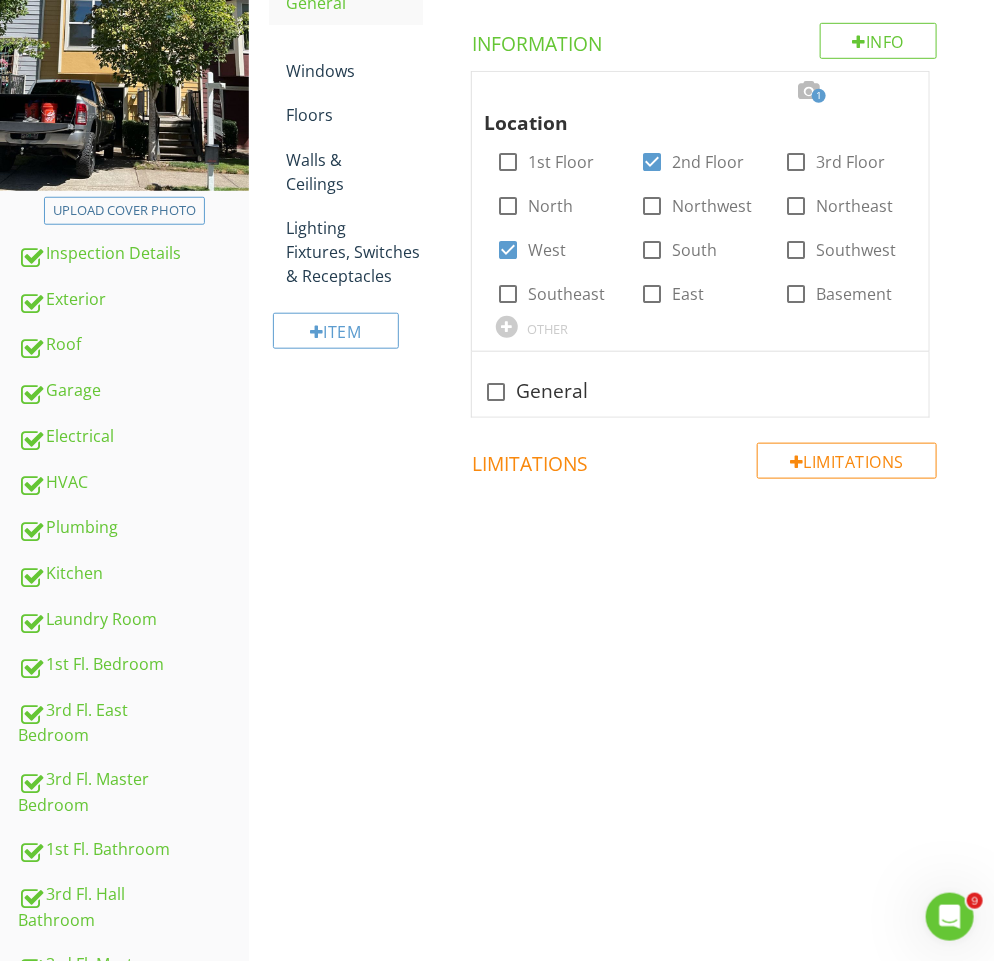scroll, scrollTop: 308, scrollLeft: 0, axis: vertical 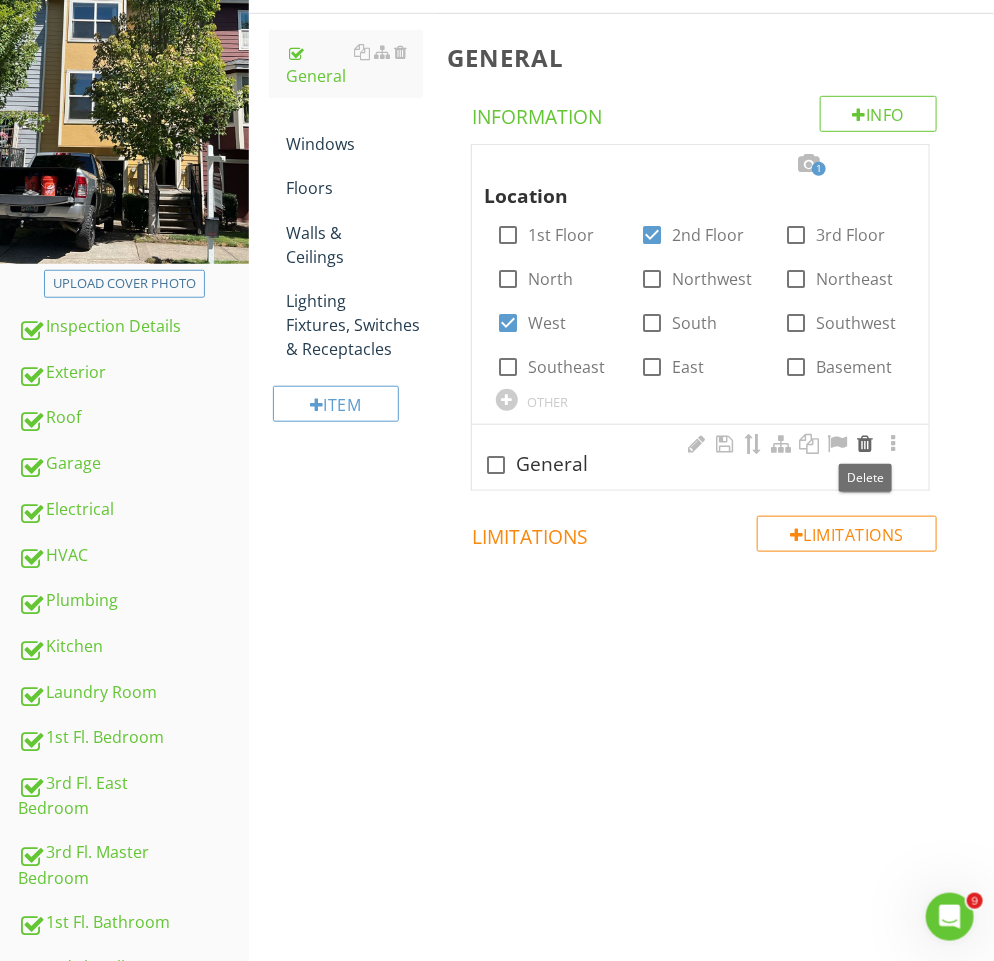 click at bounding box center [865, 444] 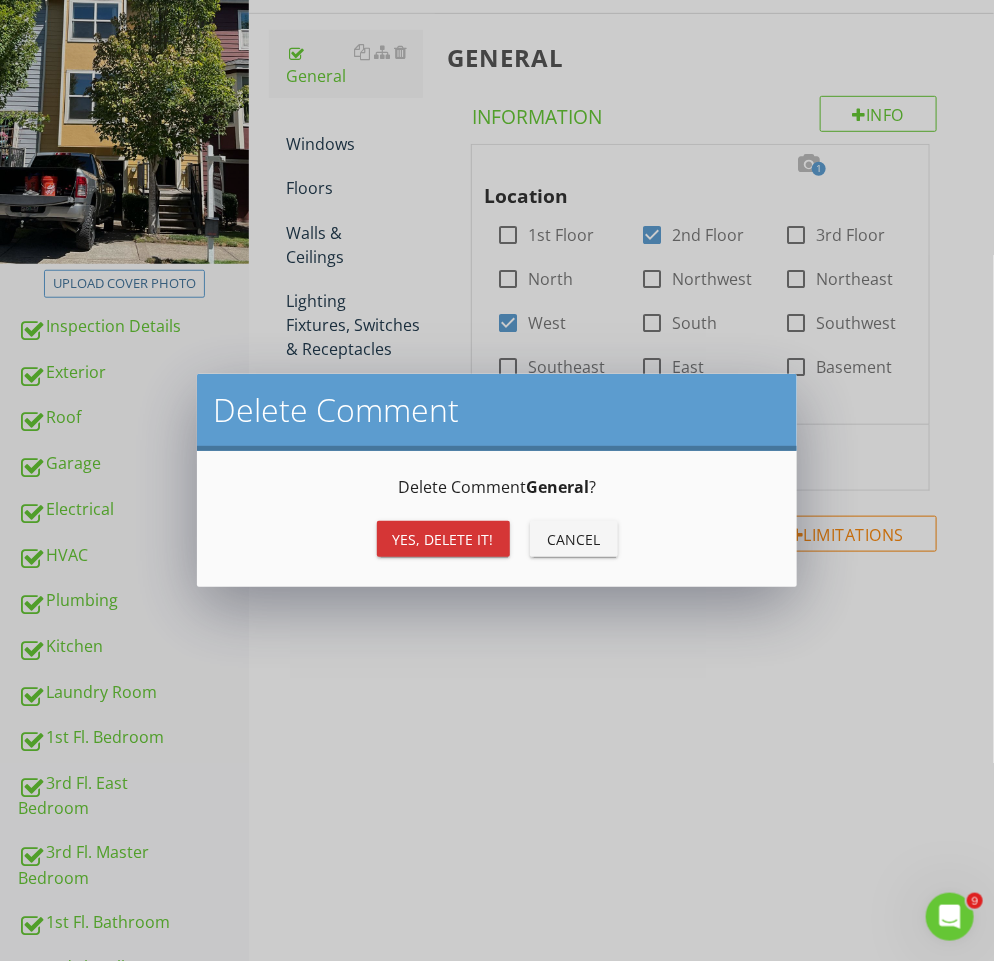 click on "Cancel" at bounding box center [574, 539] 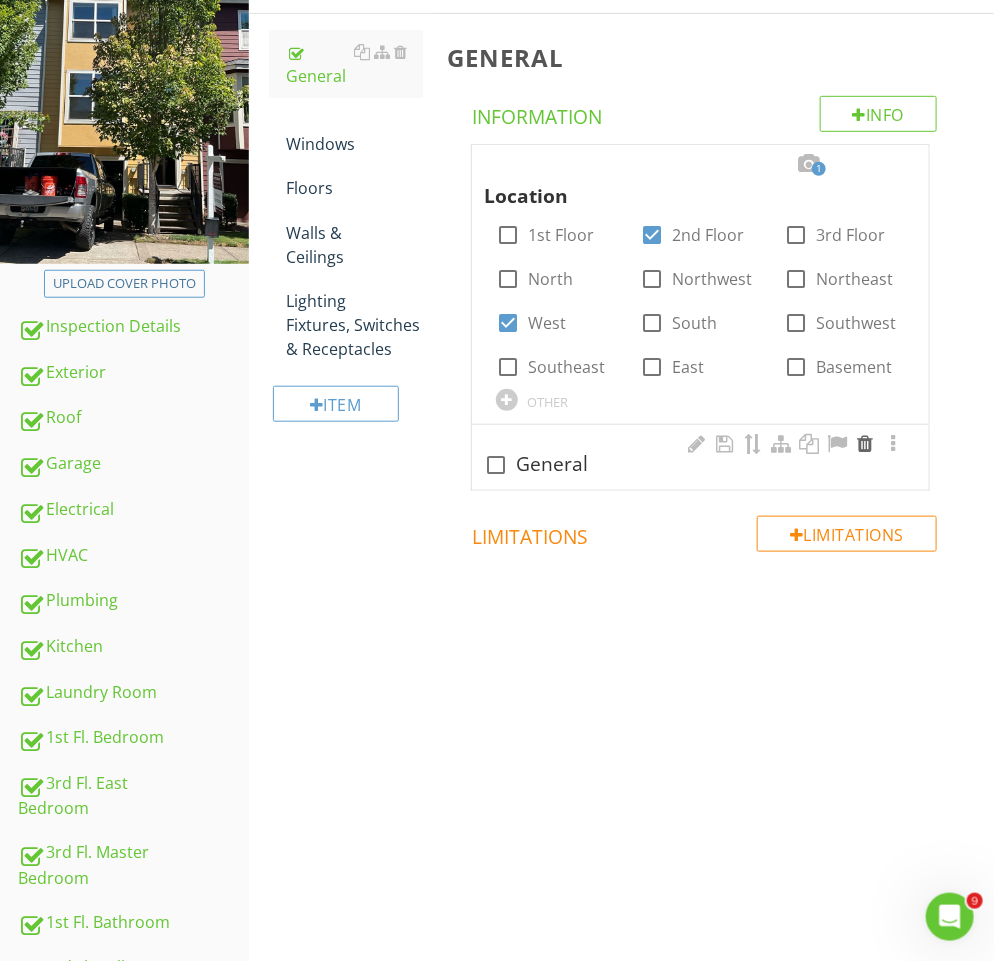 click at bounding box center [865, 444] 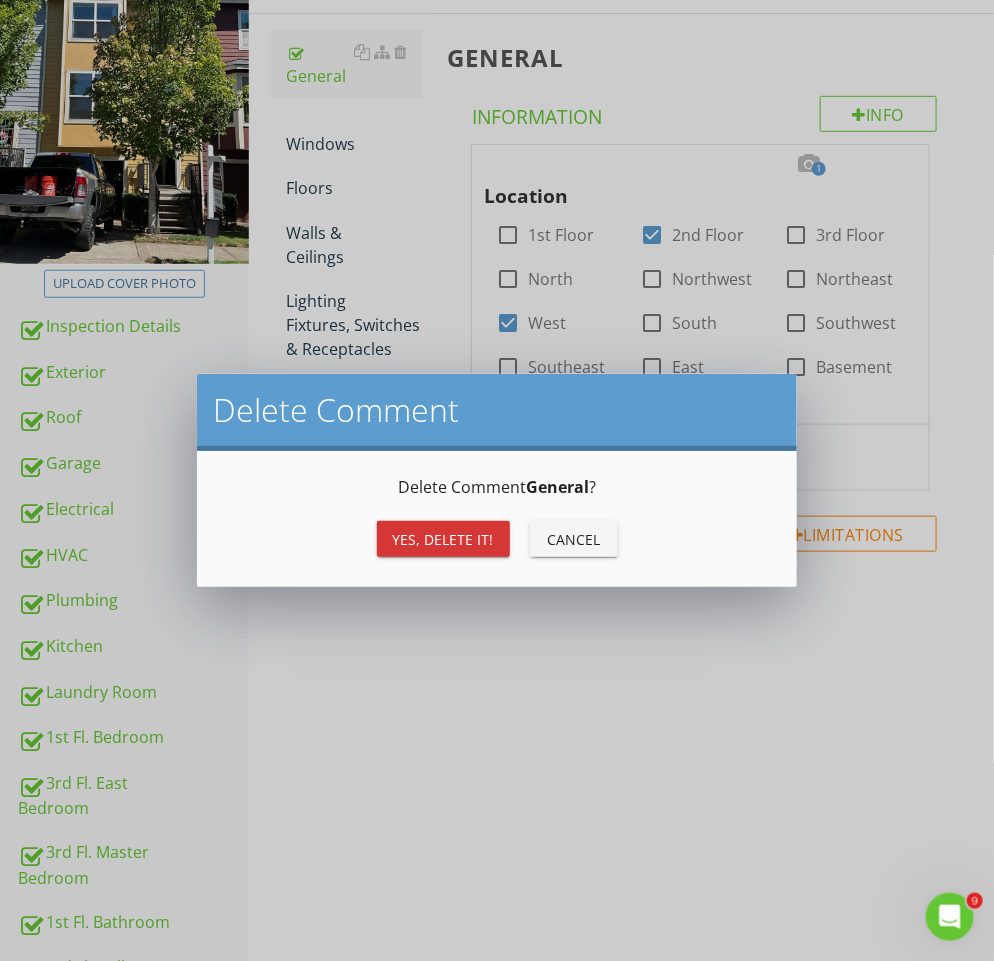 click on "Yes, Delete it!" at bounding box center (443, 539) 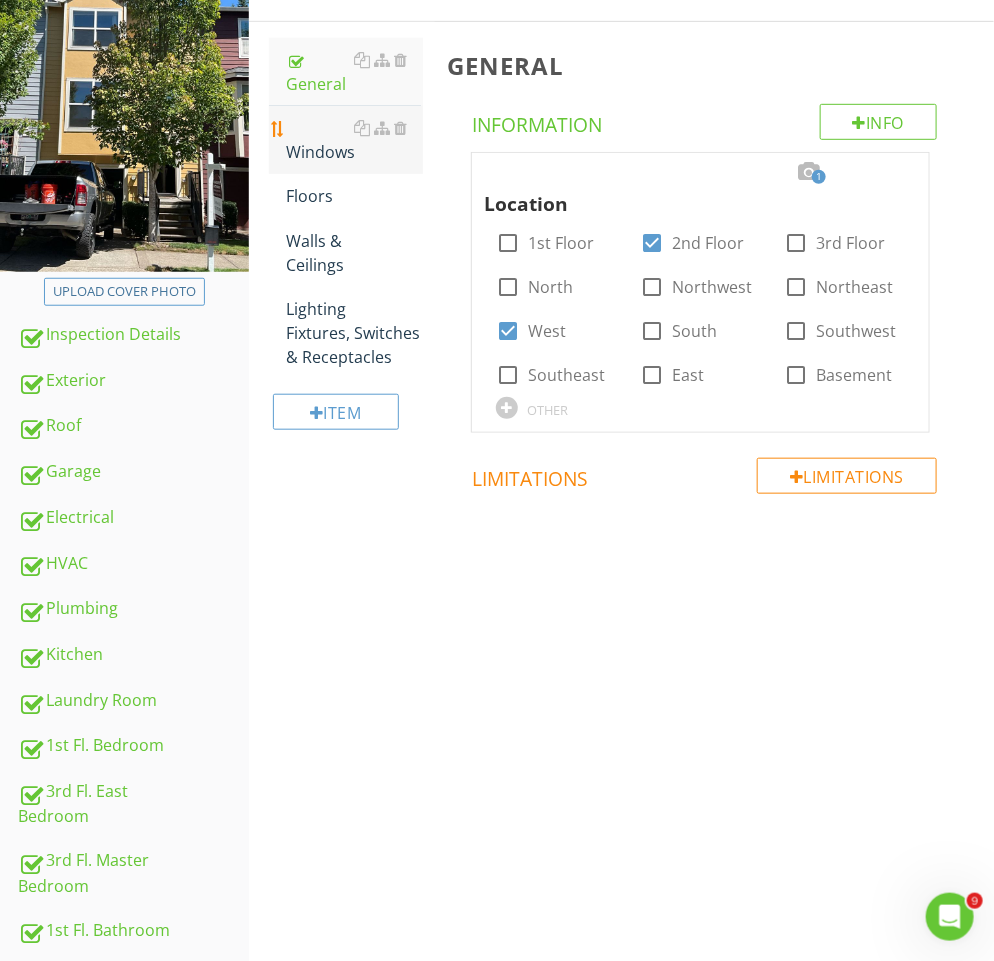 click on "Windows" at bounding box center (355, 140) 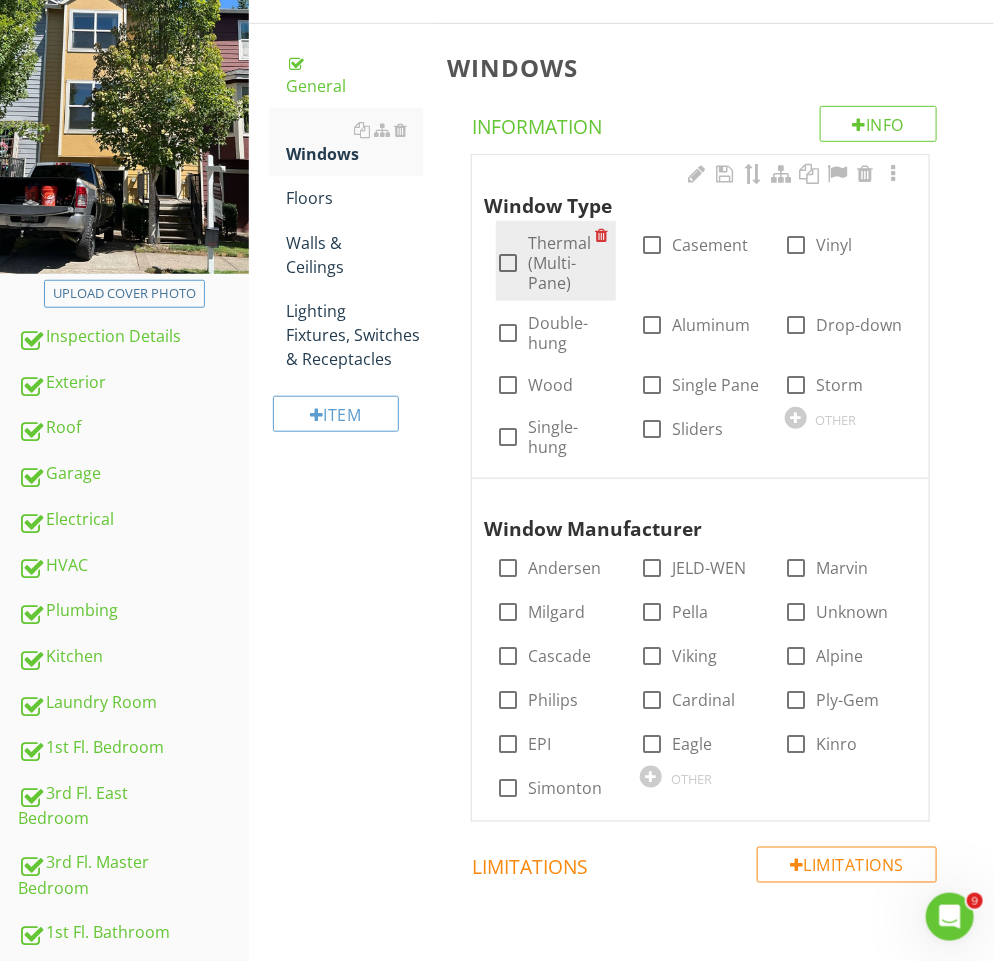 drag, startPoint x: 548, startPoint y: 244, endPoint x: 584, endPoint y: 252, distance: 36.878178 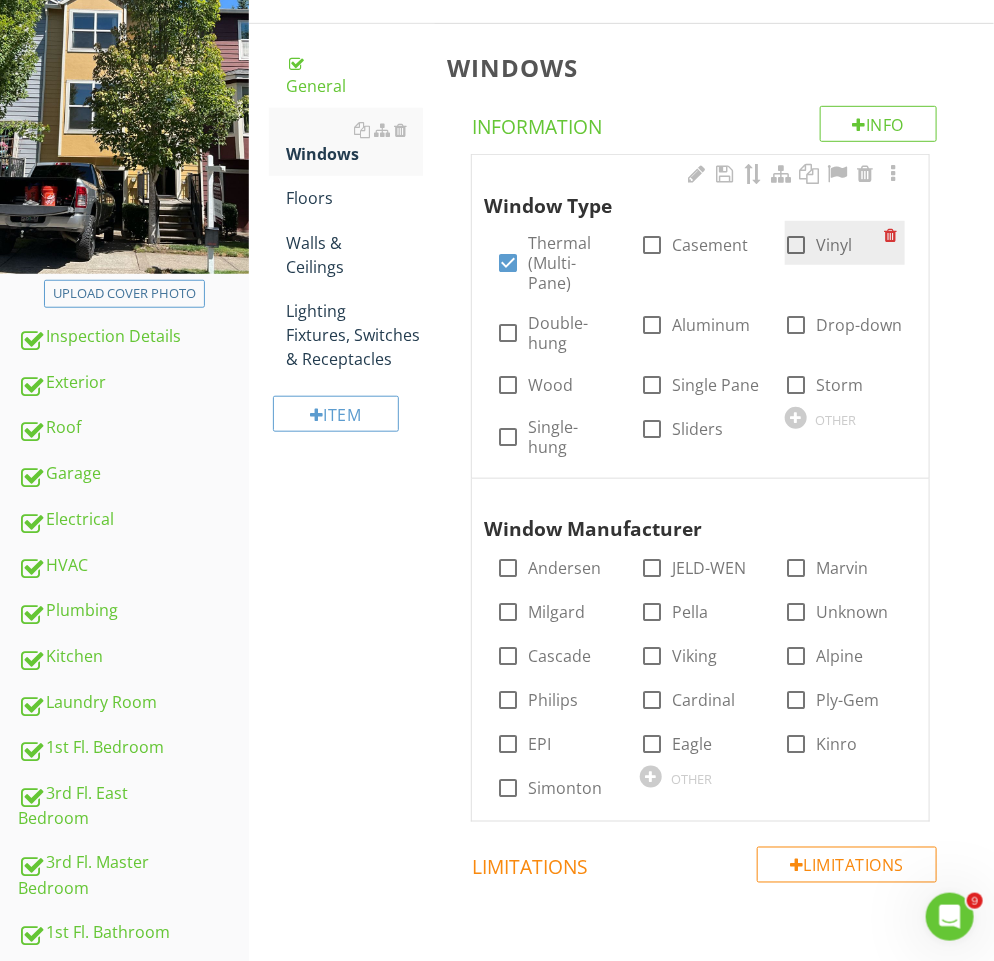 click on "Vinyl" at bounding box center (835, 245) 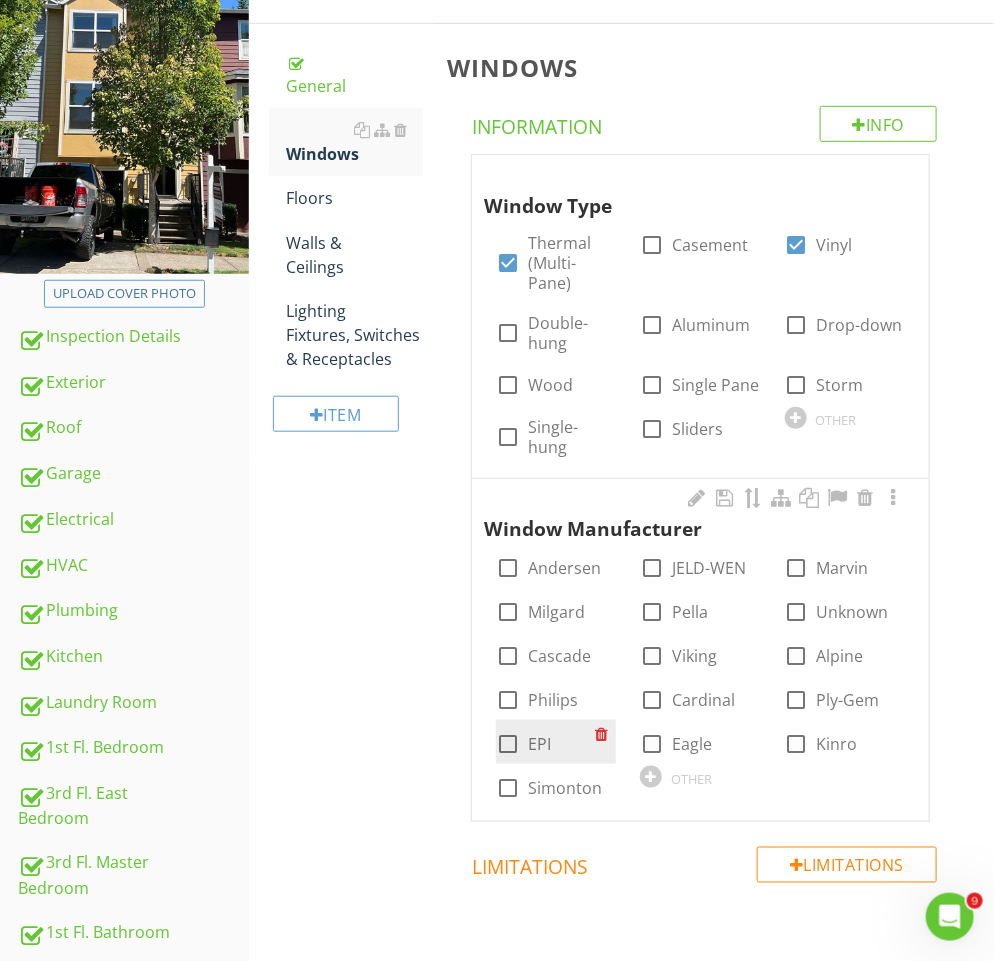 click at bounding box center (508, 744) 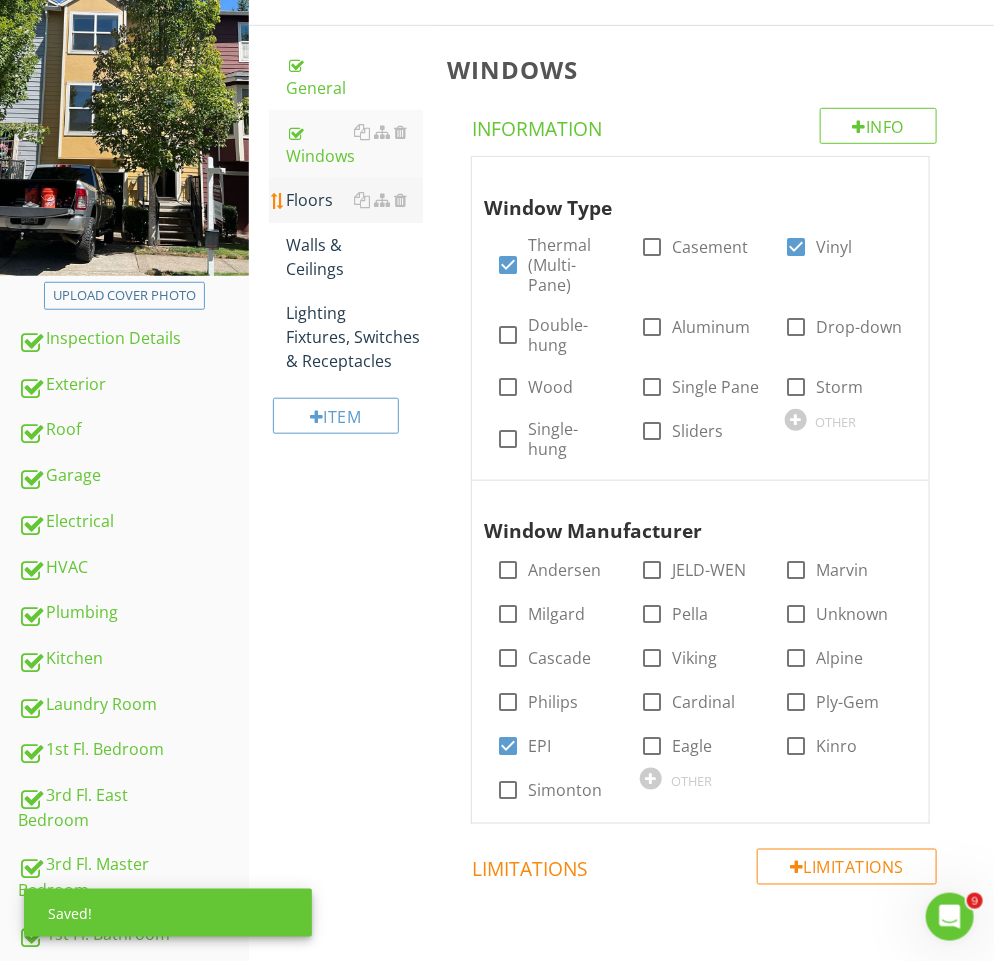 drag, startPoint x: 298, startPoint y: 197, endPoint x: 299, endPoint y: 208, distance: 11.045361 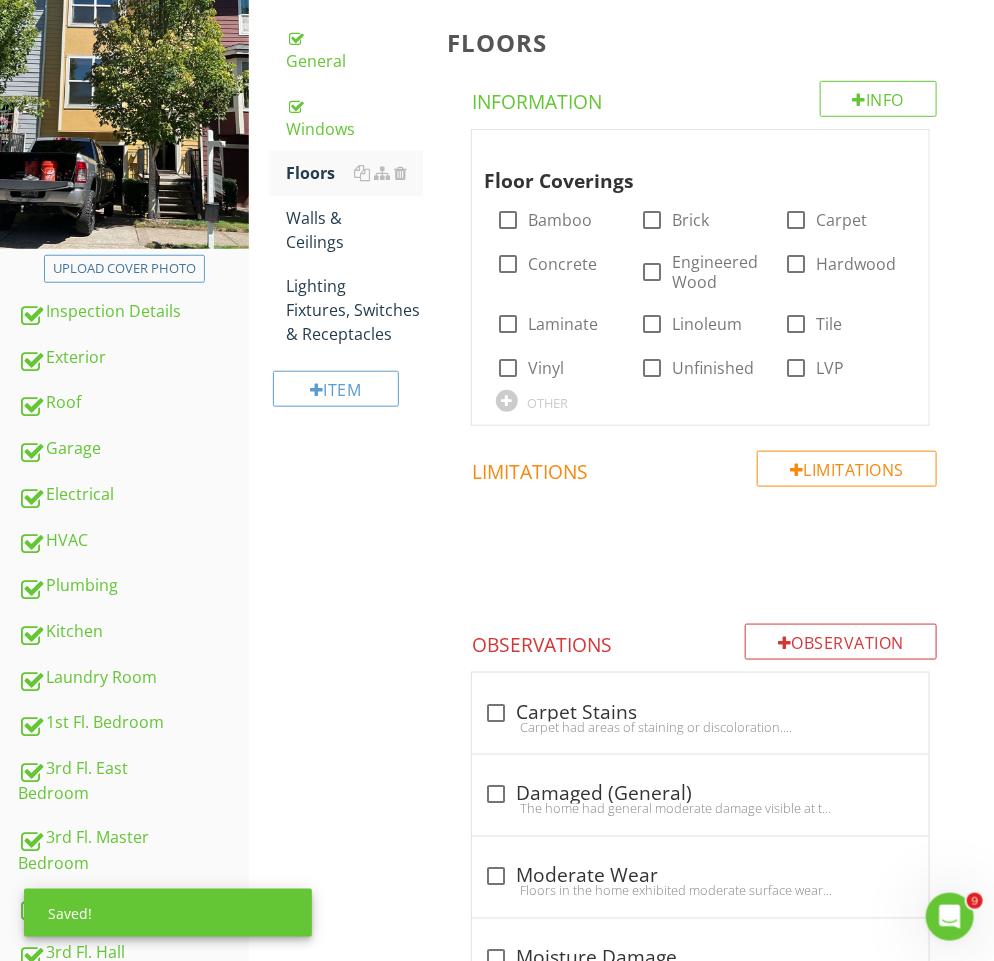 scroll, scrollTop: 325, scrollLeft: 0, axis: vertical 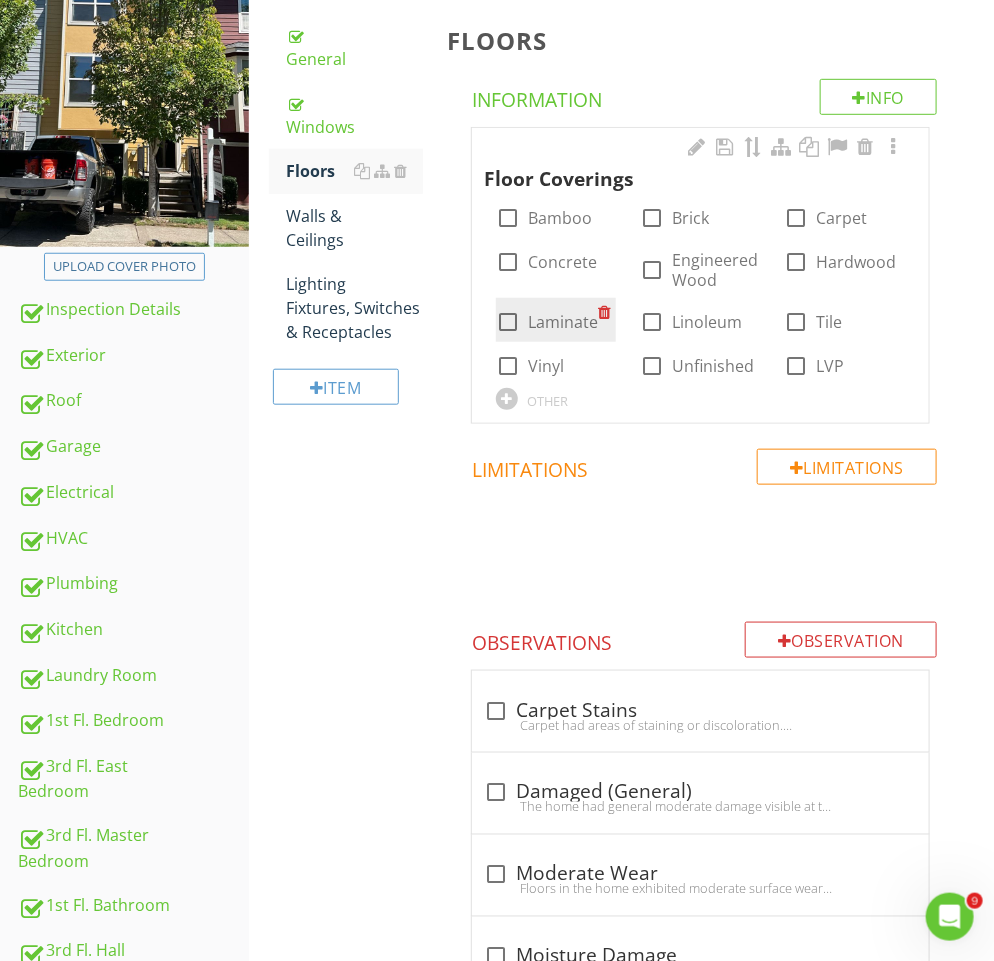 click on "Laminate" at bounding box center (563, 322) 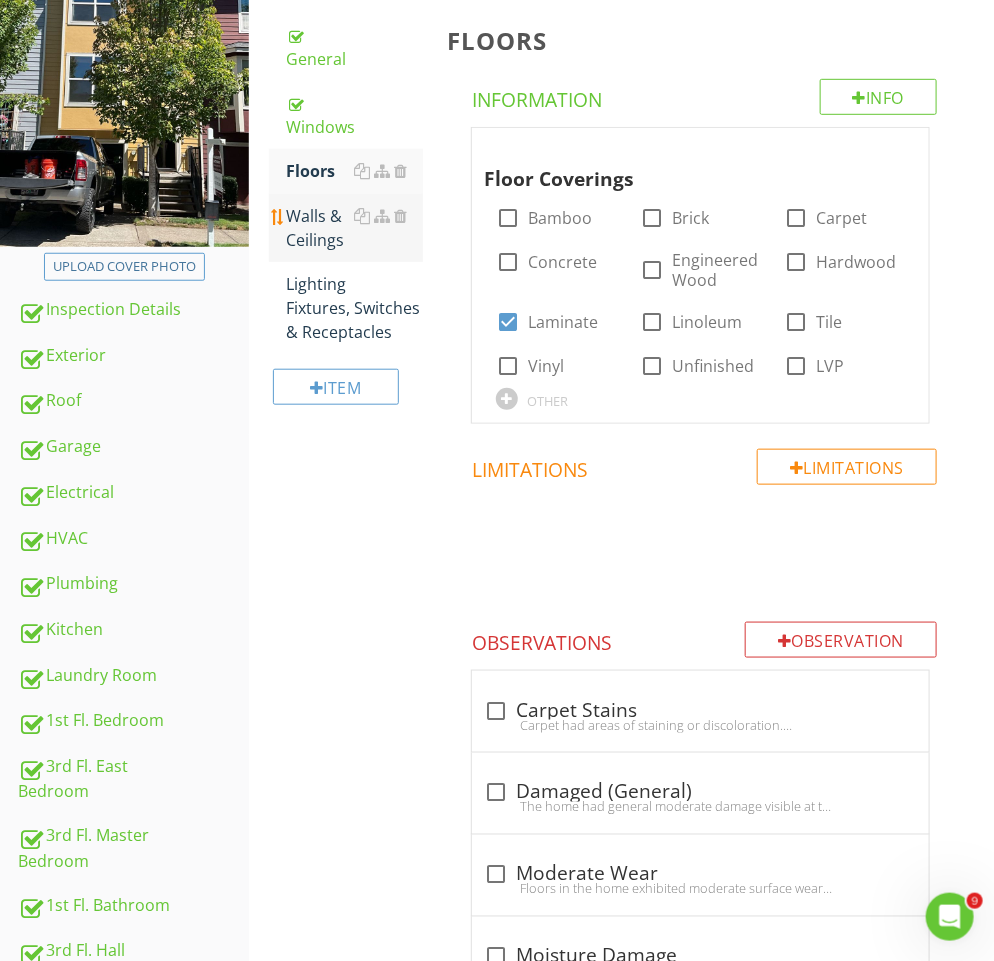 click on "Walls & Ceilings" at bounding box center [355, 228] 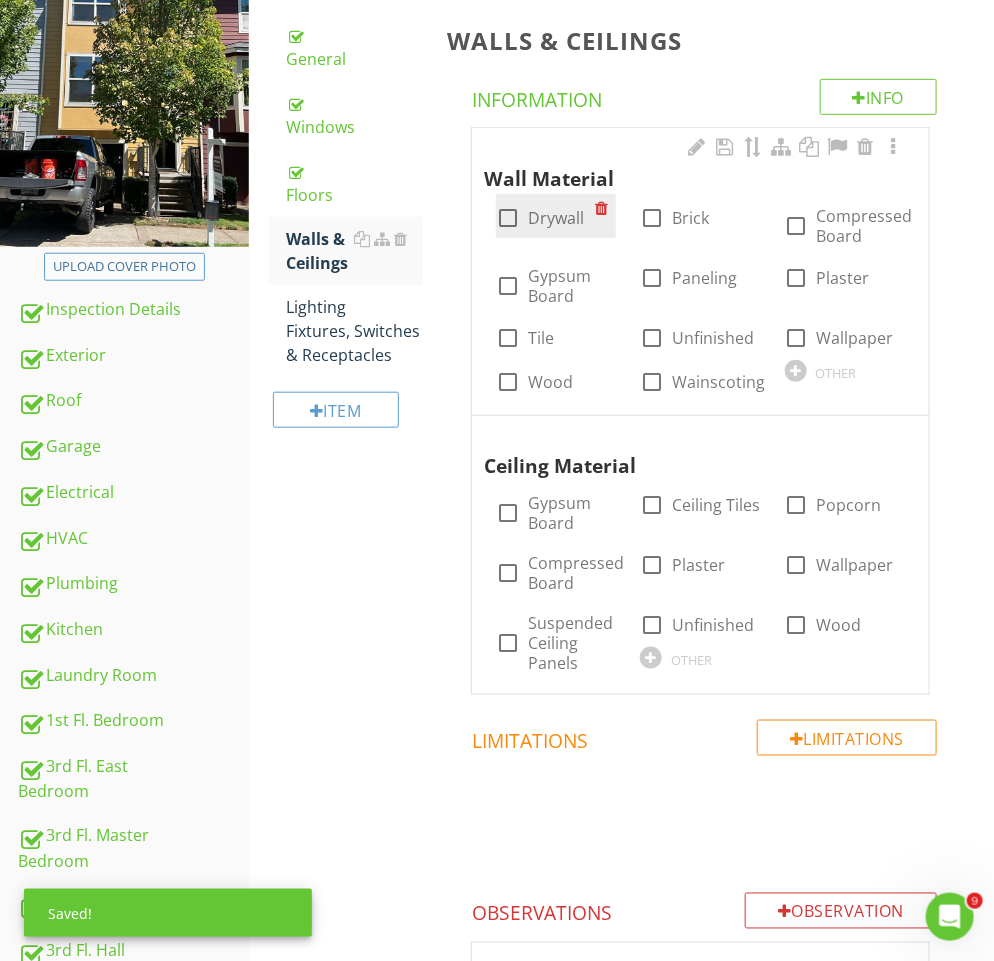 click on "check_box_outline_blank Drywall" at bounding box center (545, 216) 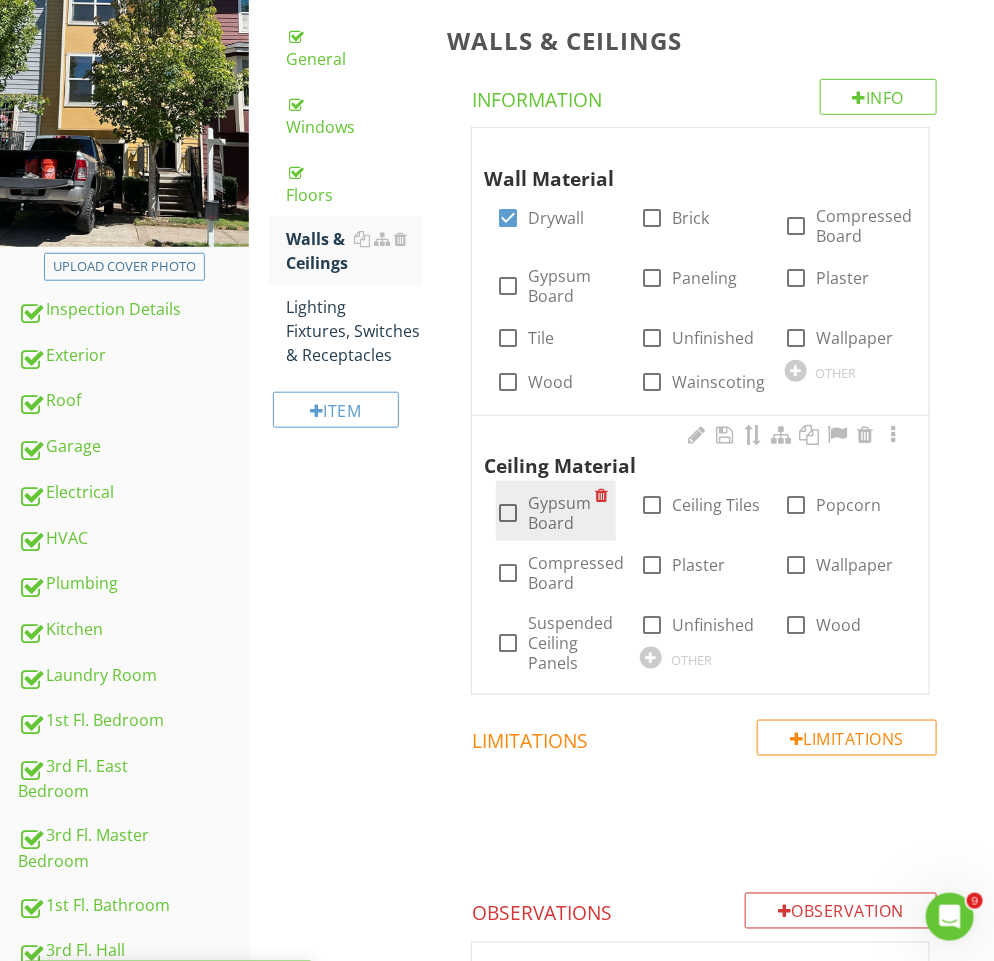 click at bounding box center (508, 513) 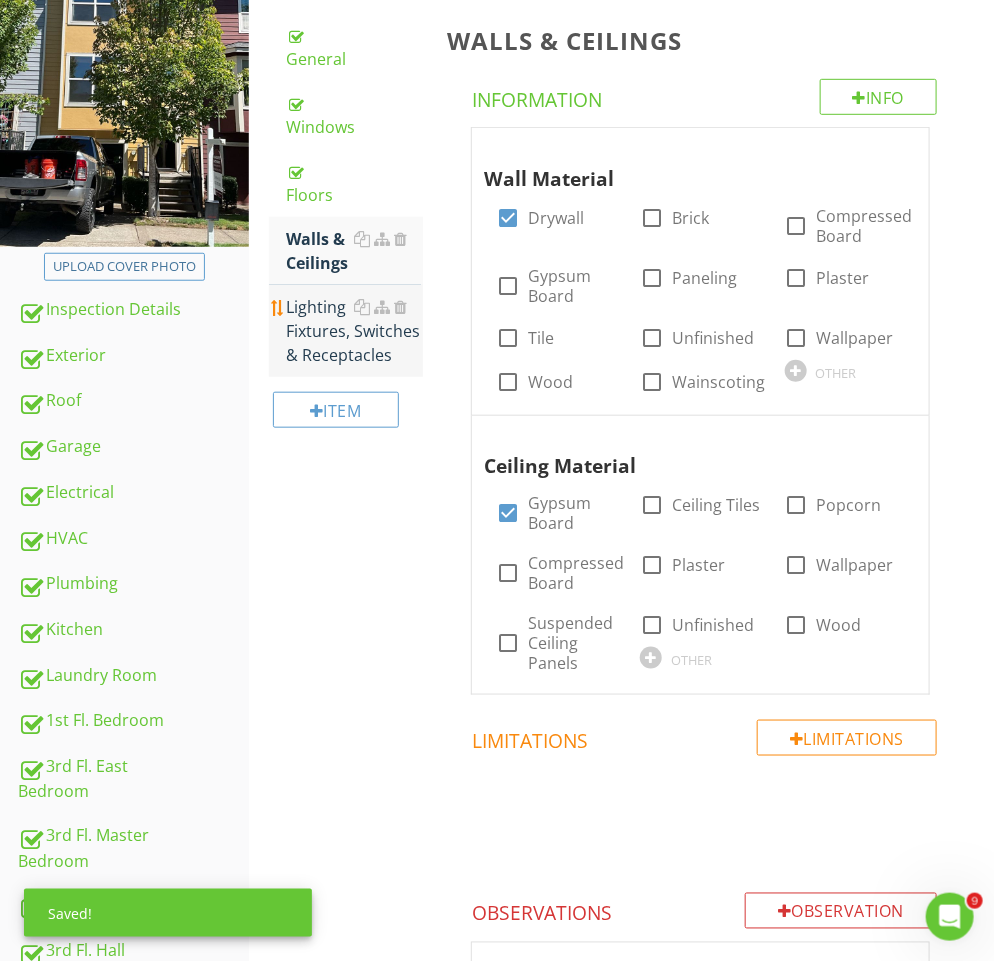 click on "Lighting Fixtures, Switches & Receptacles" at bounding box center (355, 331) 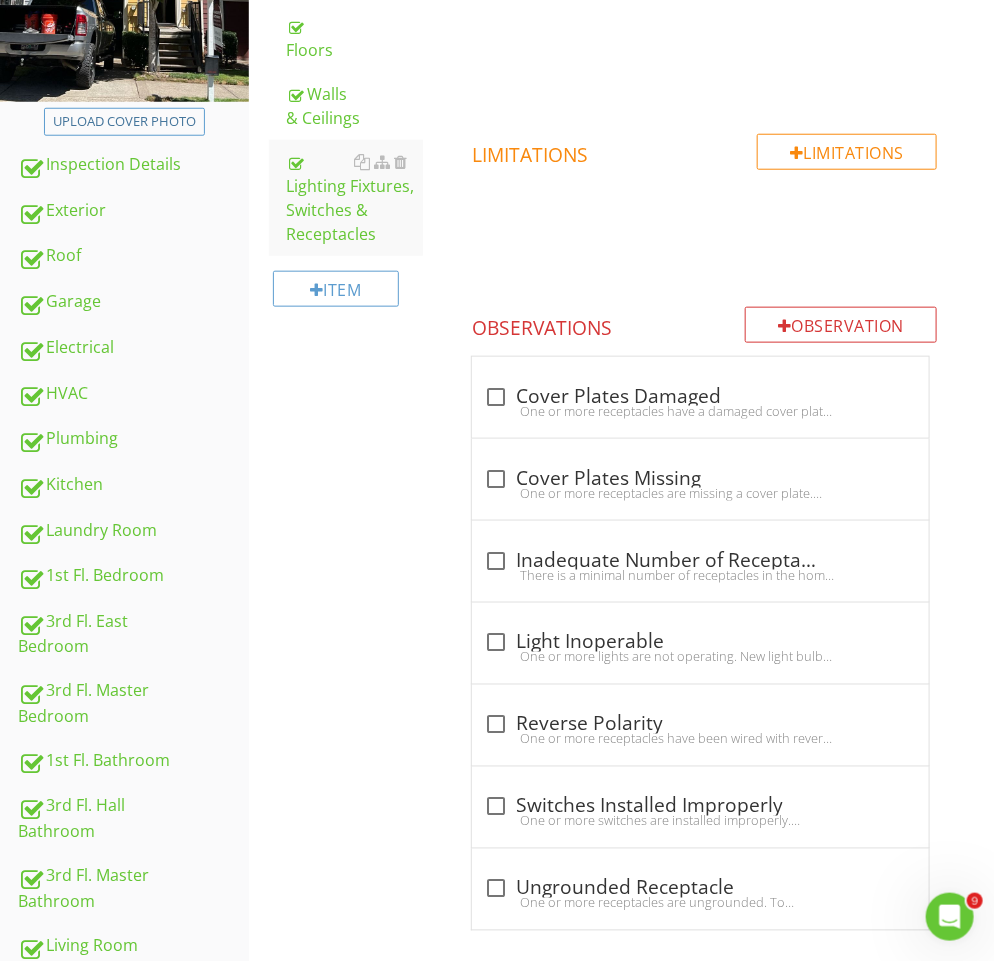 scroll, scrollTop: 712, scrollLeft: 0, axis: vertical 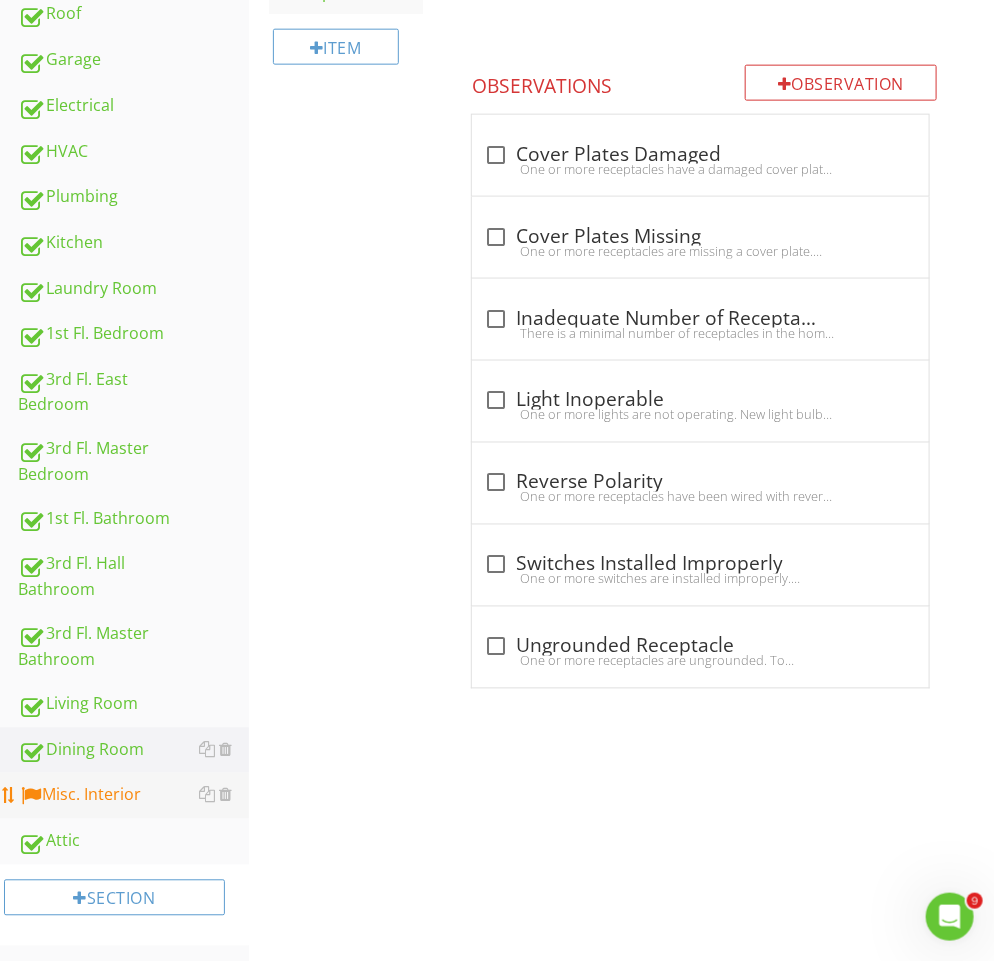 click on "Misc. Interior" at bounding box center (133, 796) 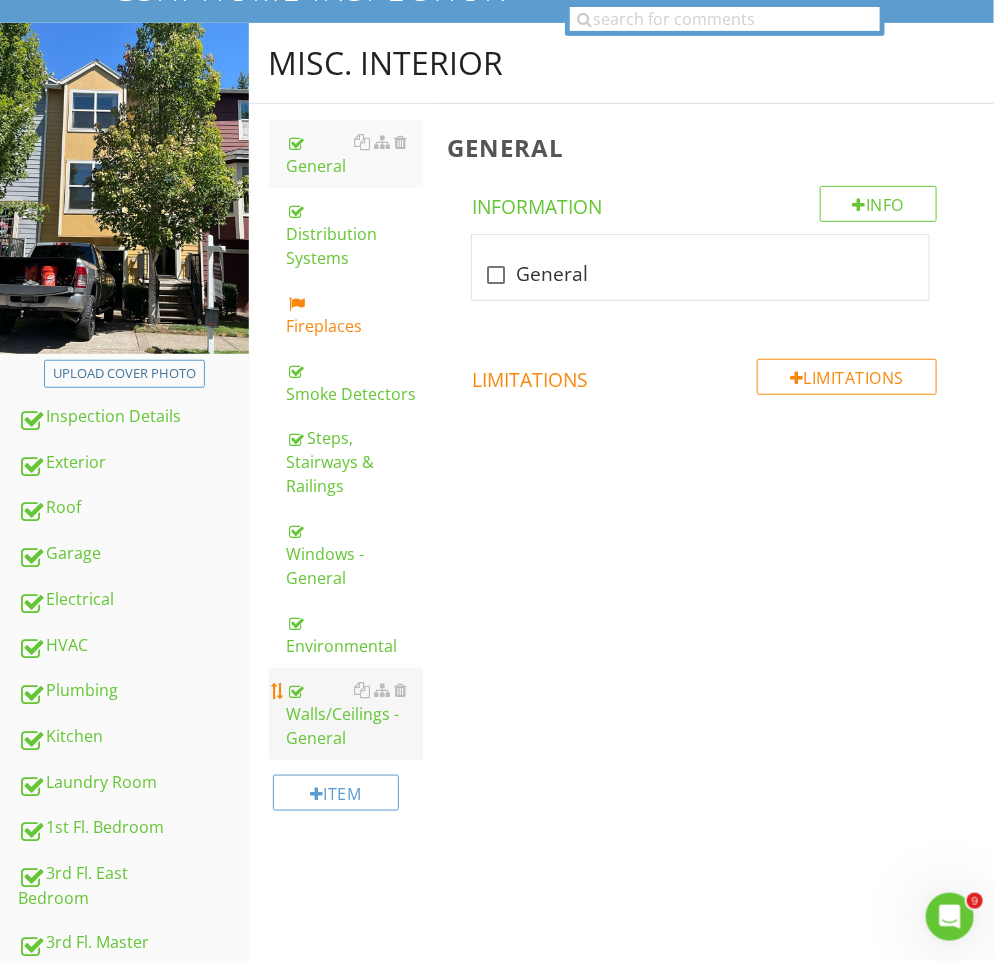 scroll, scrollTop: 195, scrollLeft: 0, axis: vertical 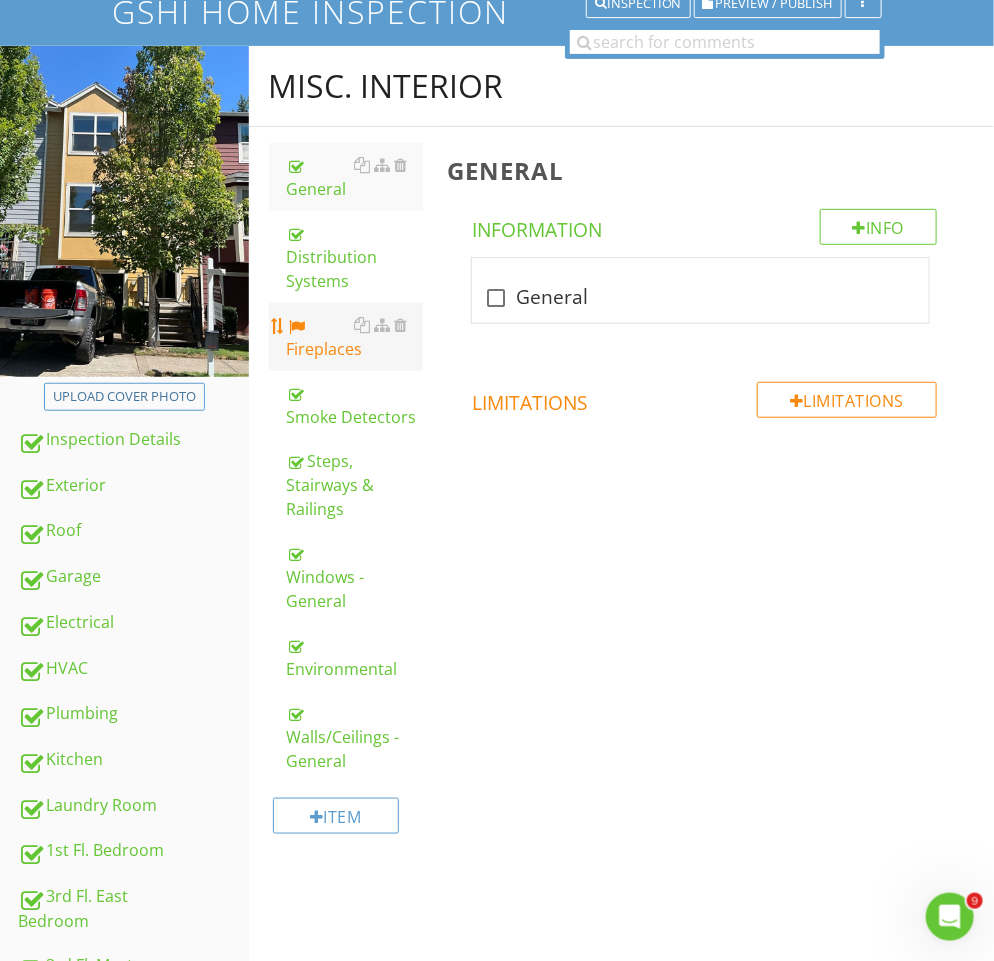 click on "Fireplaces" at bounding box center [355, 337] 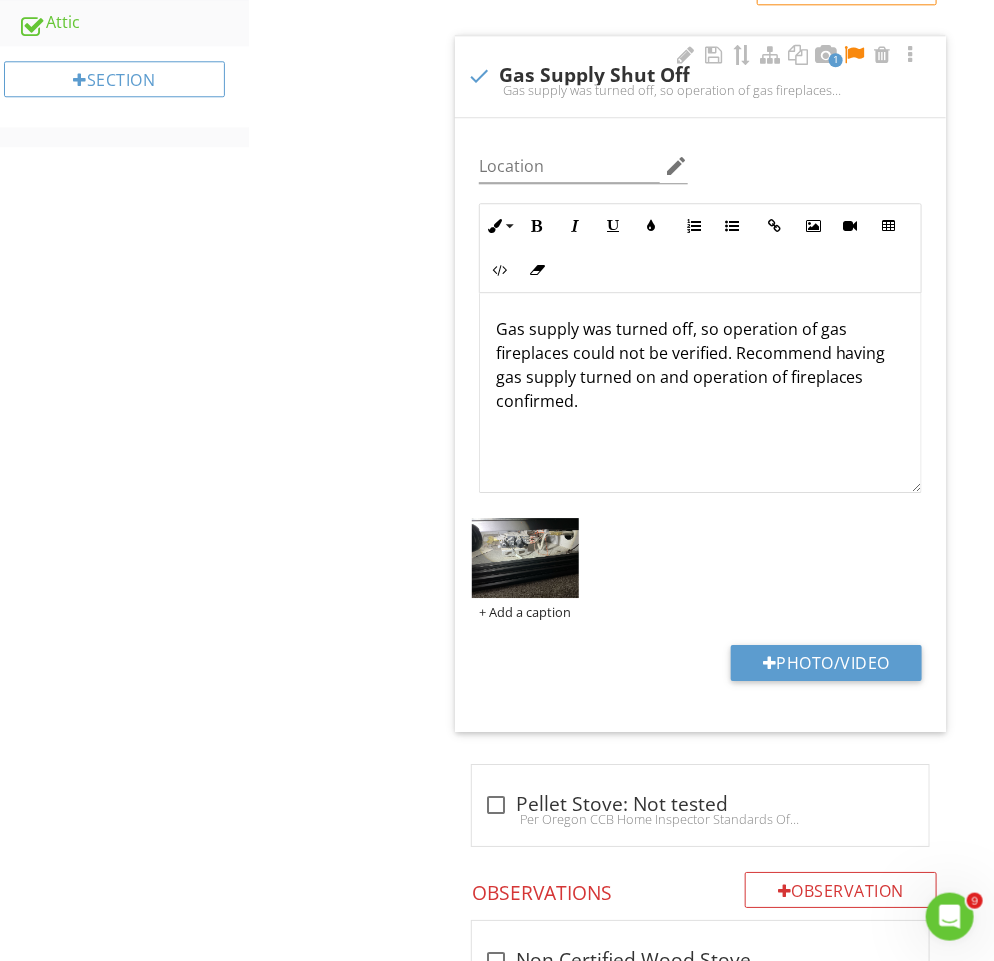 scroll, scrollTop: 1436, scrollLeft: 0, axis: vertical 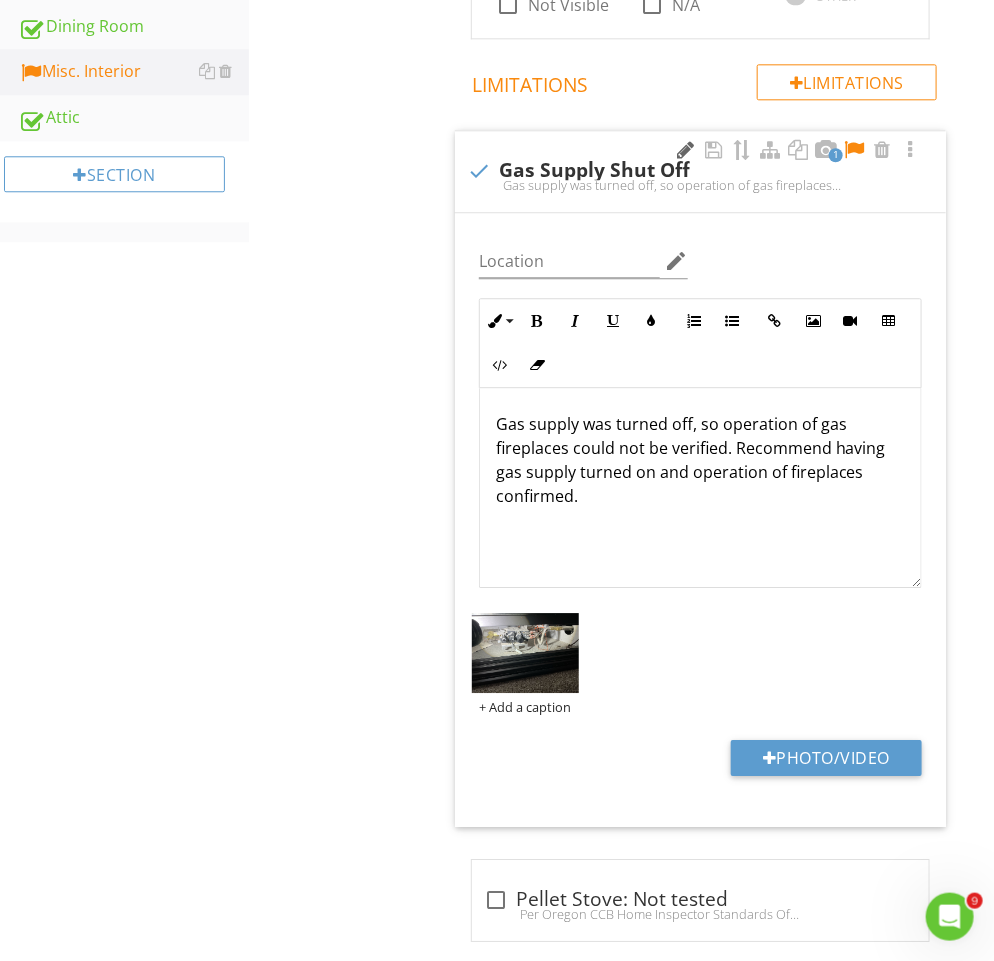 click at bounding box center [686, 150] 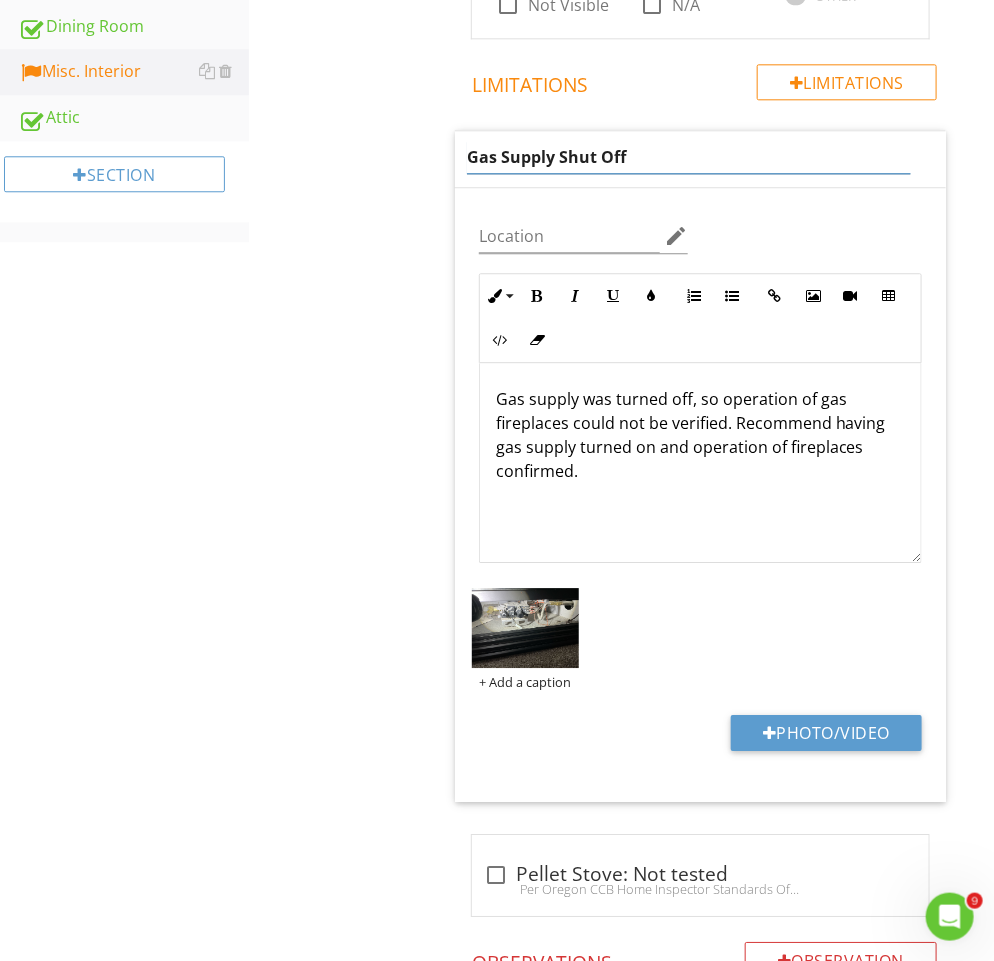 drag, startPoint x: 555, startPoint y: 139, endPoint x: 258, endPoint y: 135, distance: 297.02695 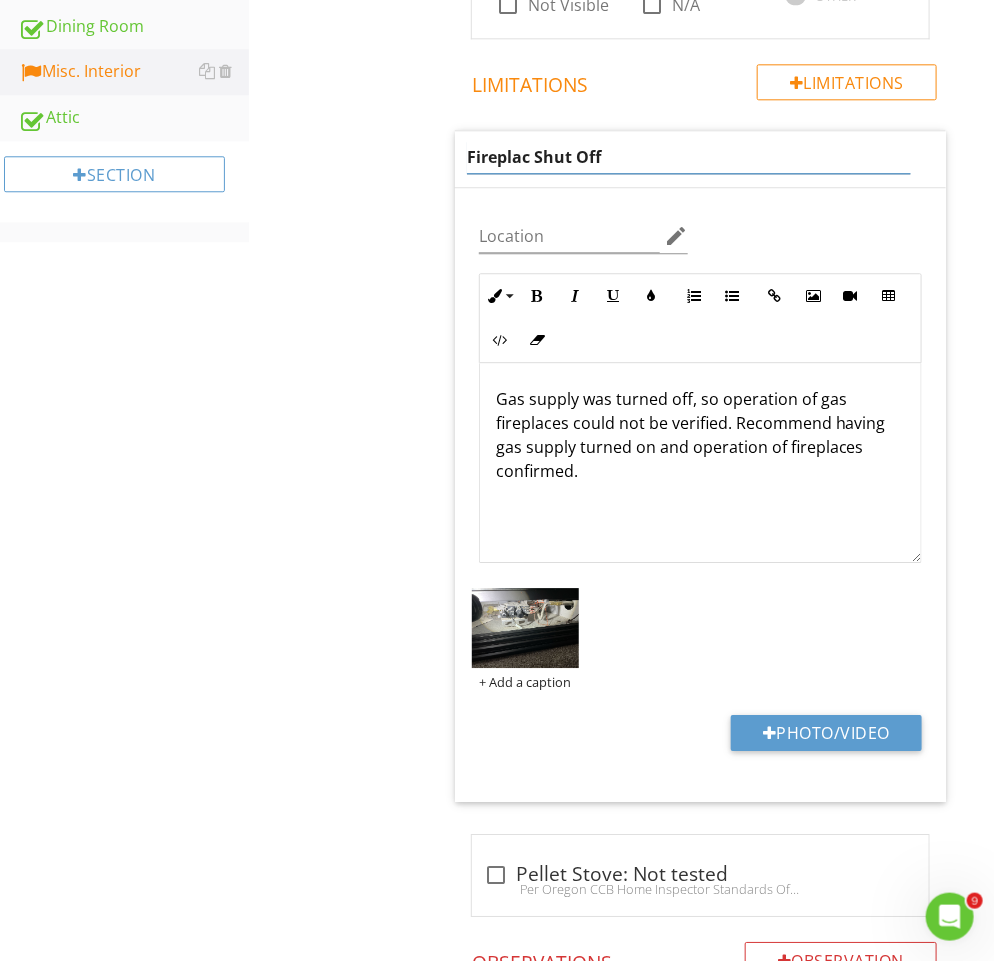 type on "Fireplace Shut Off" 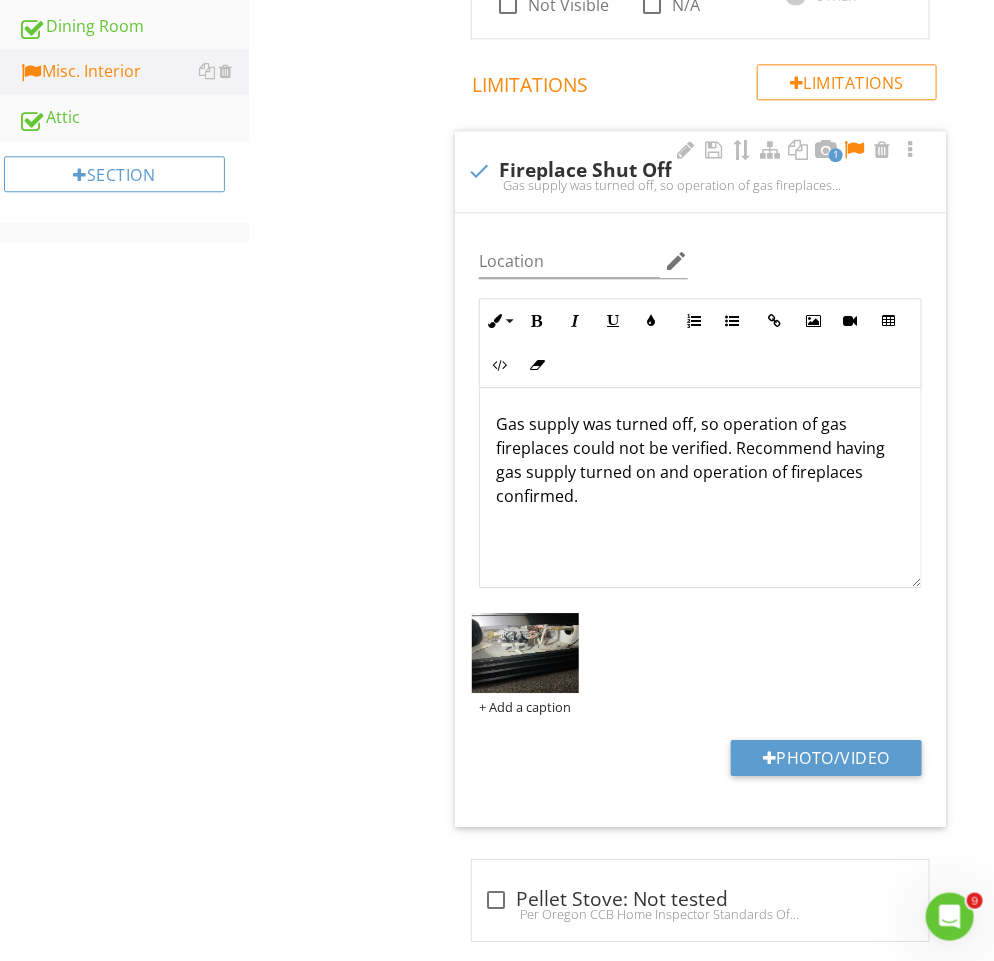 drag, startPoint x: 571, startPoint y: 384, endPoint x: 551, endPoint y: 387, distance: 20.22375 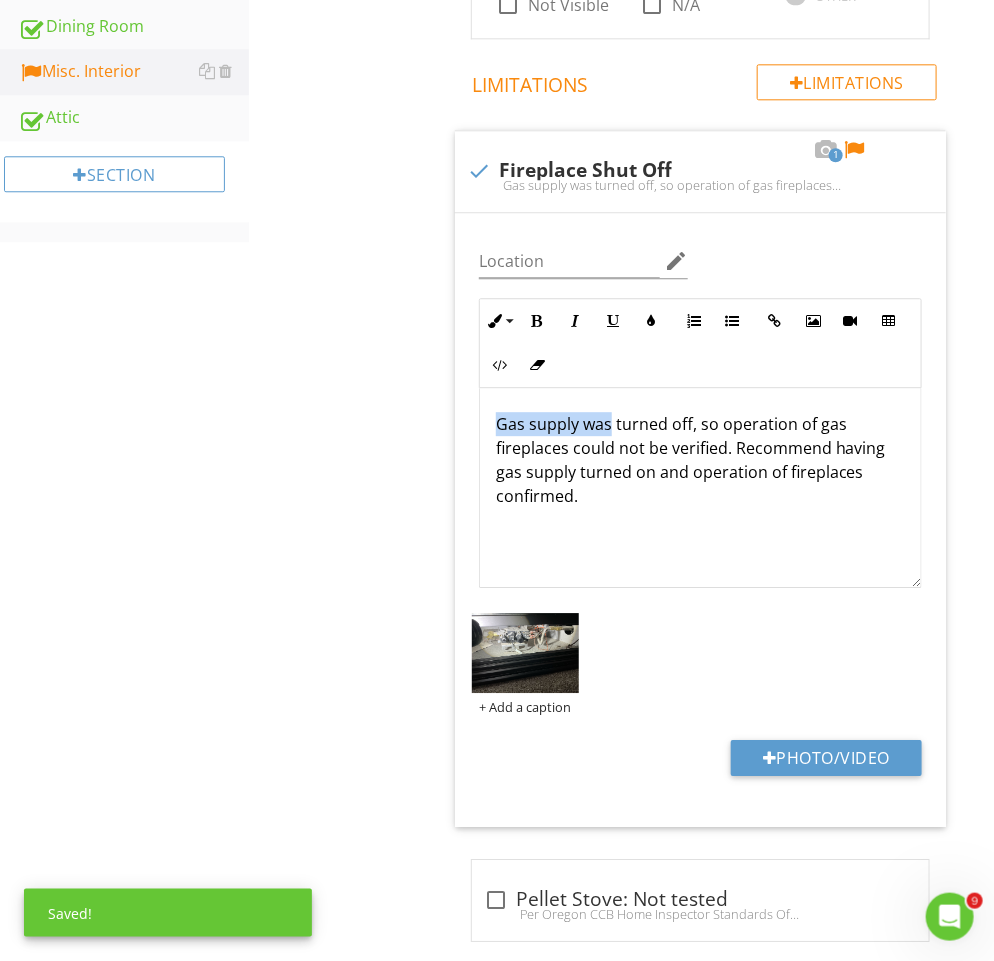 drag, startPoint x: 532, startPoint y: 407, endPoint x: 394, endPoint y: 407, distance: 138 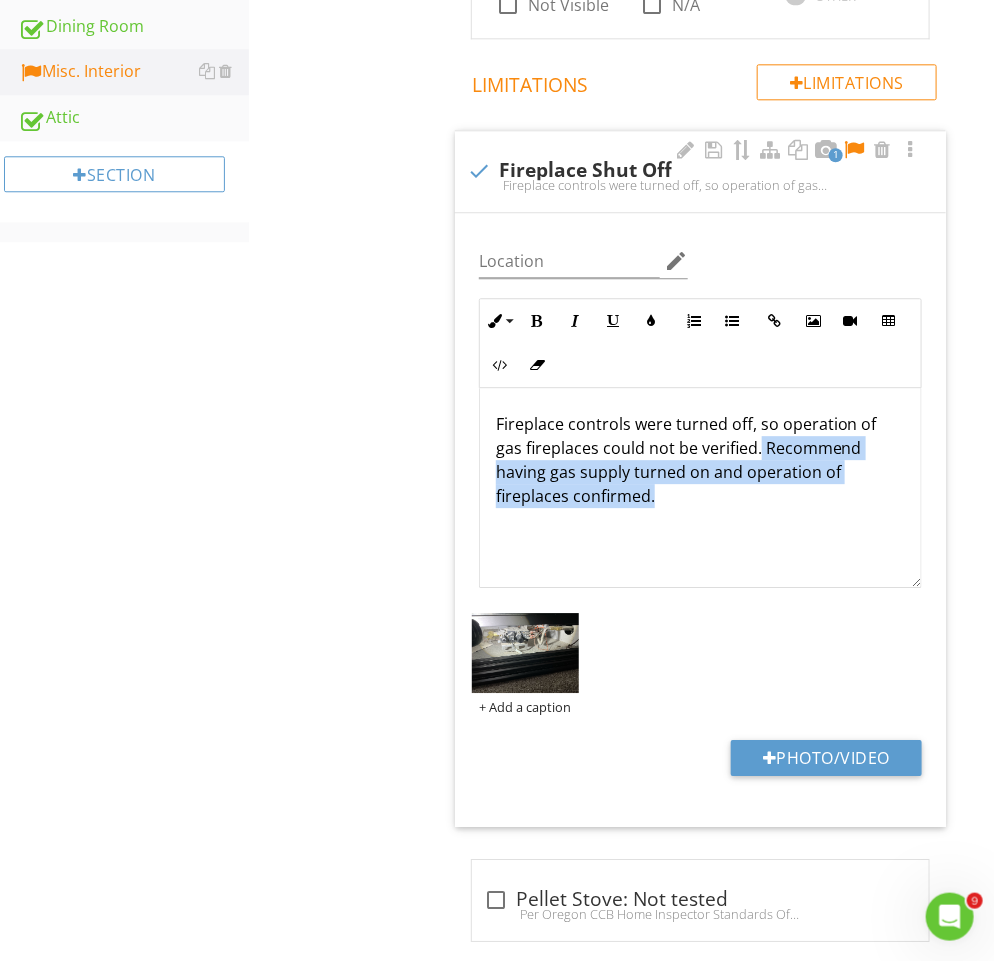 drag, startPoint x: 731, startPoint y: 434, endPoint x: 734, endPoint y: 478, distance: 44.102154 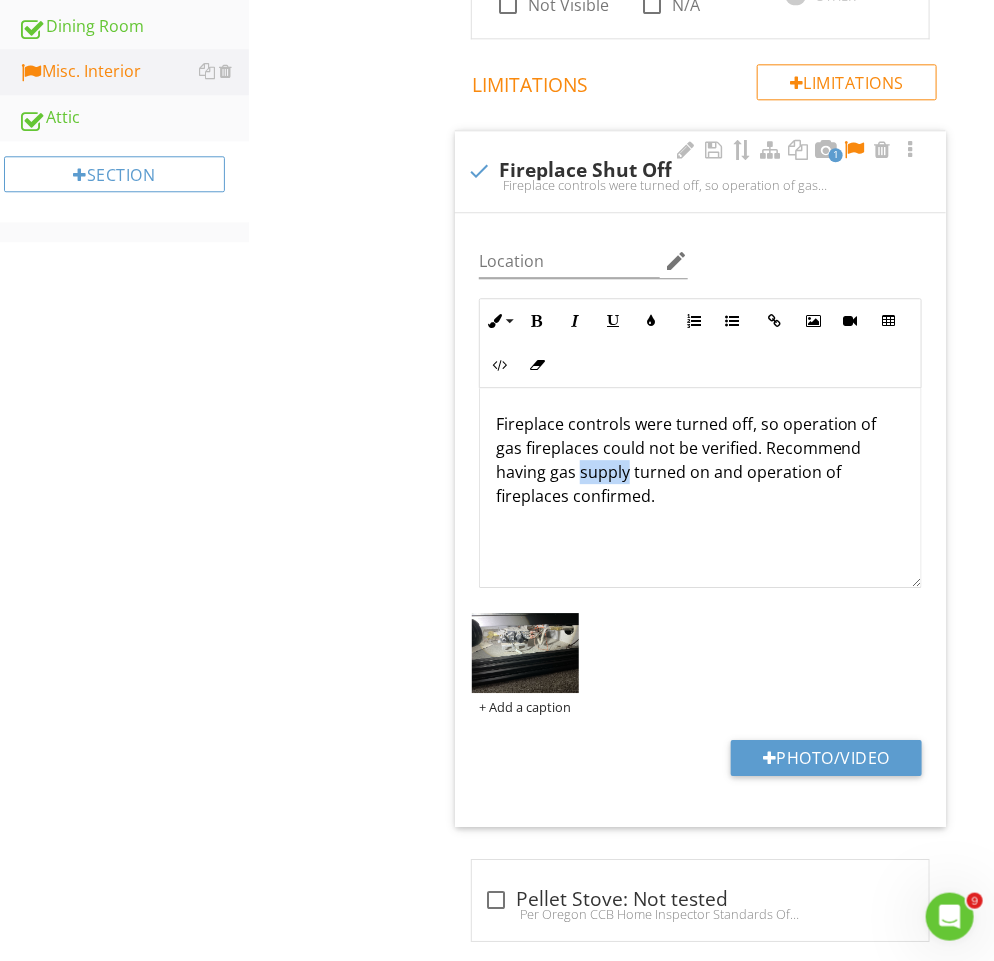 click on "Fireplace controls were turned off, so operation of gas fireplaces could not be verified. Recommend having gas supply turned on and operation of fireplaces confirmed." at bounding box center [700, 460] 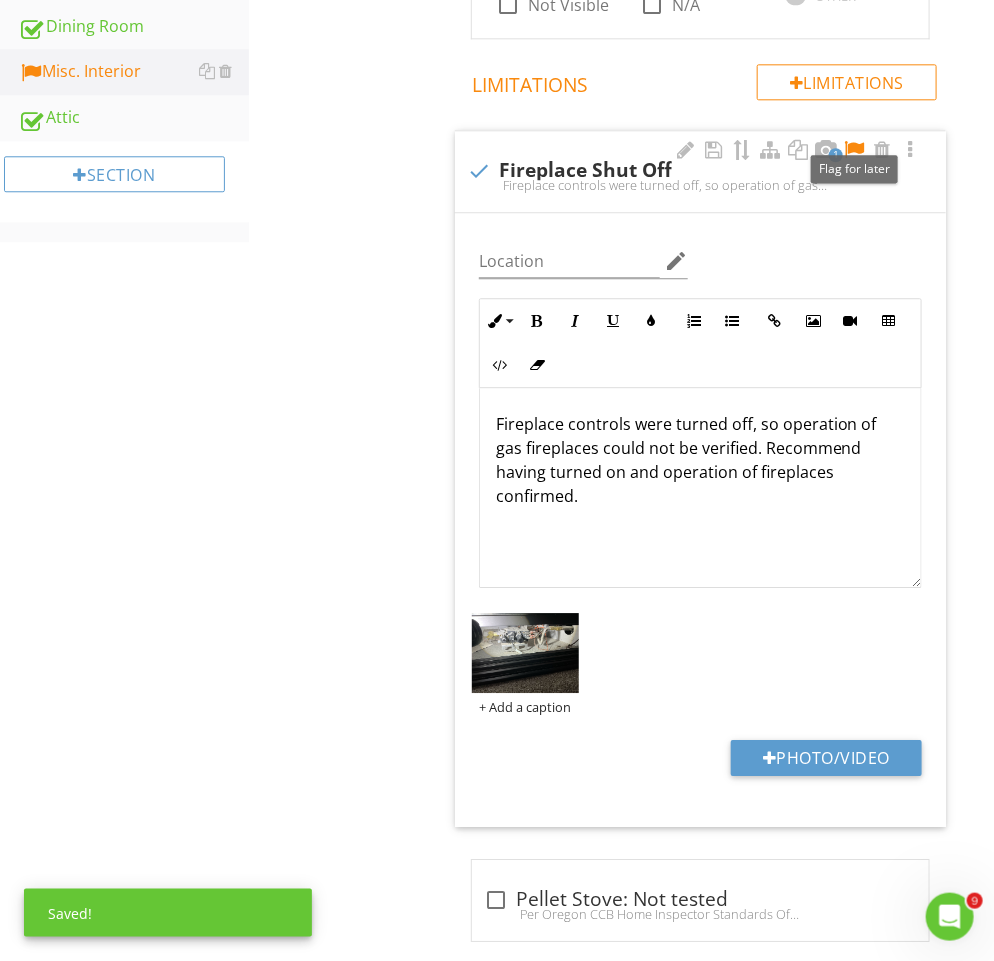 click at bounding box center (854, 150) 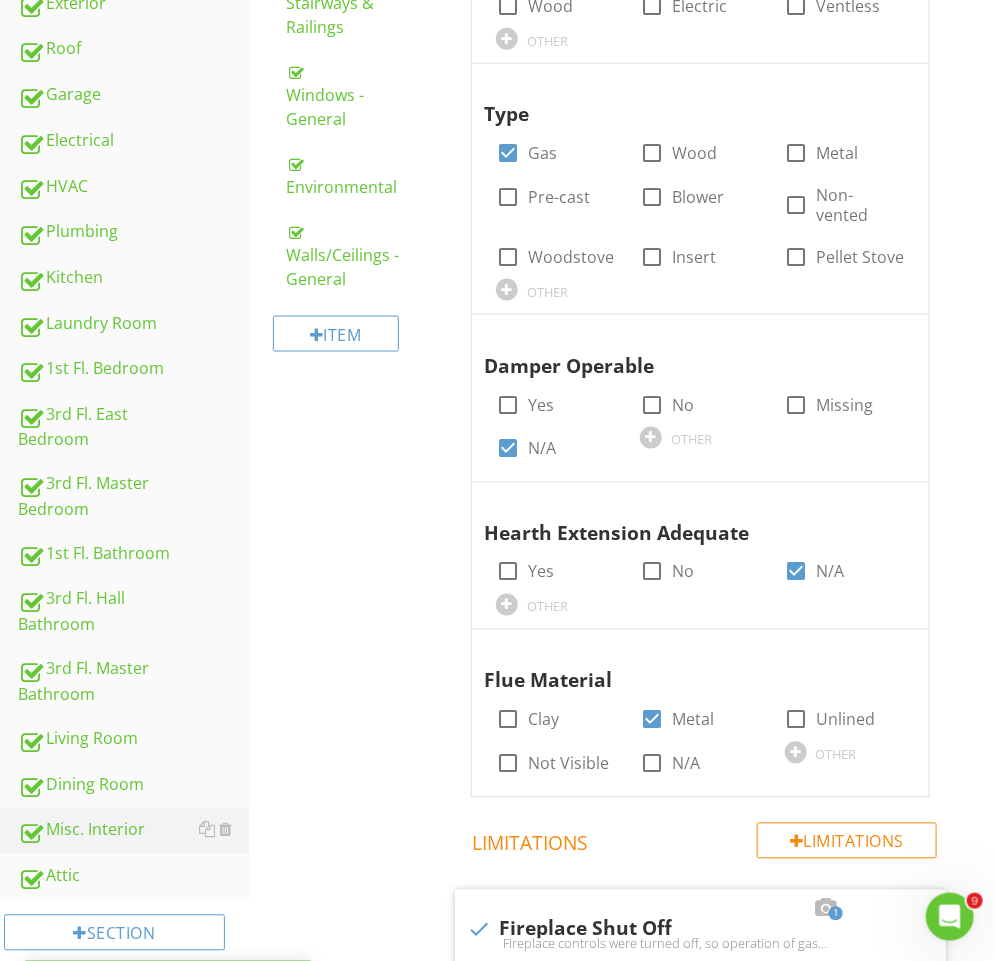 scroll, scrollTop: 0, scrollLeft: 0, axis: both 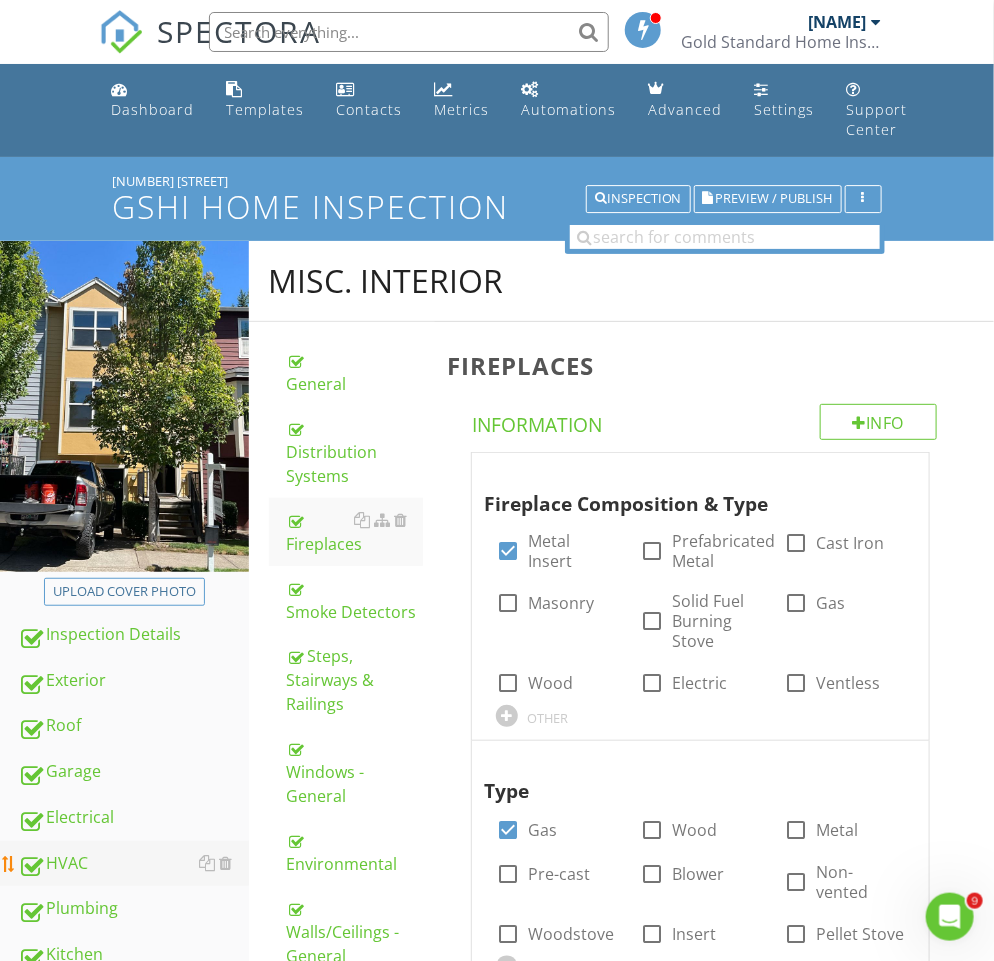 click on "HVAC" at bounding box center (133, 864) 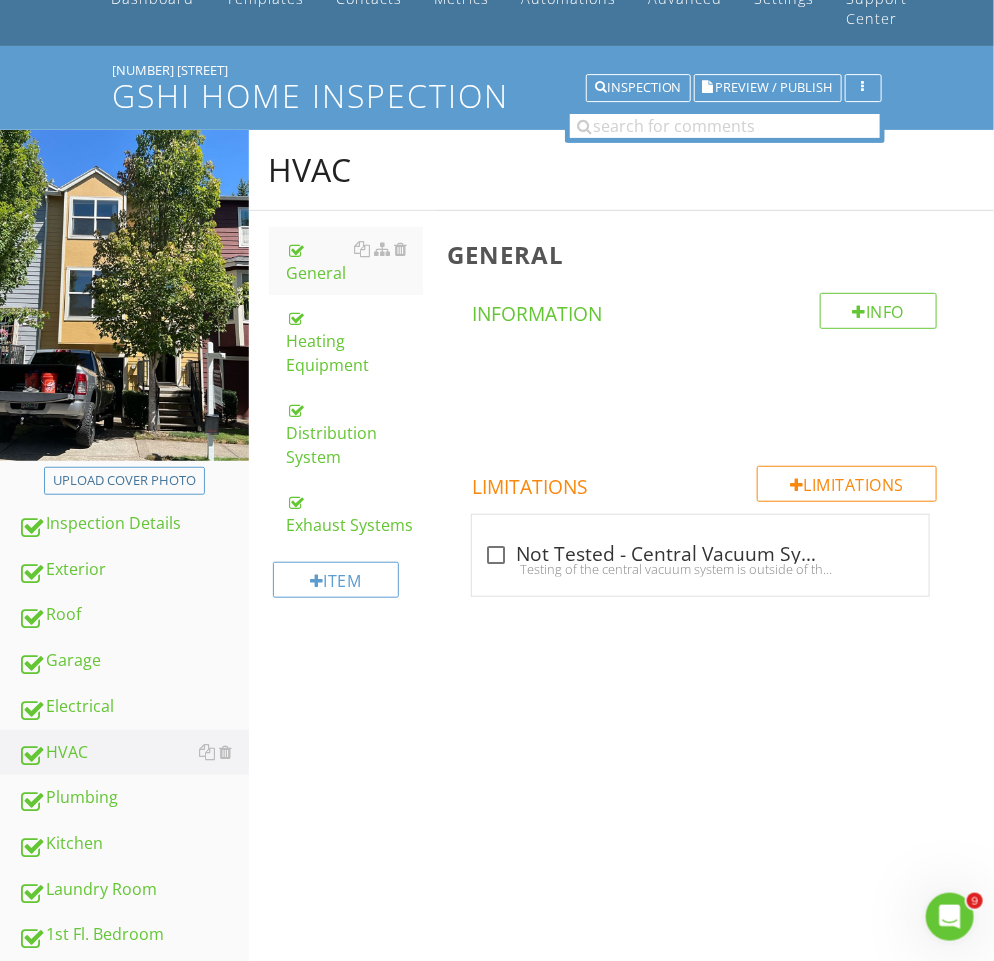 scroll, scrollTop: 0, scrollLeft: 0, axis: both 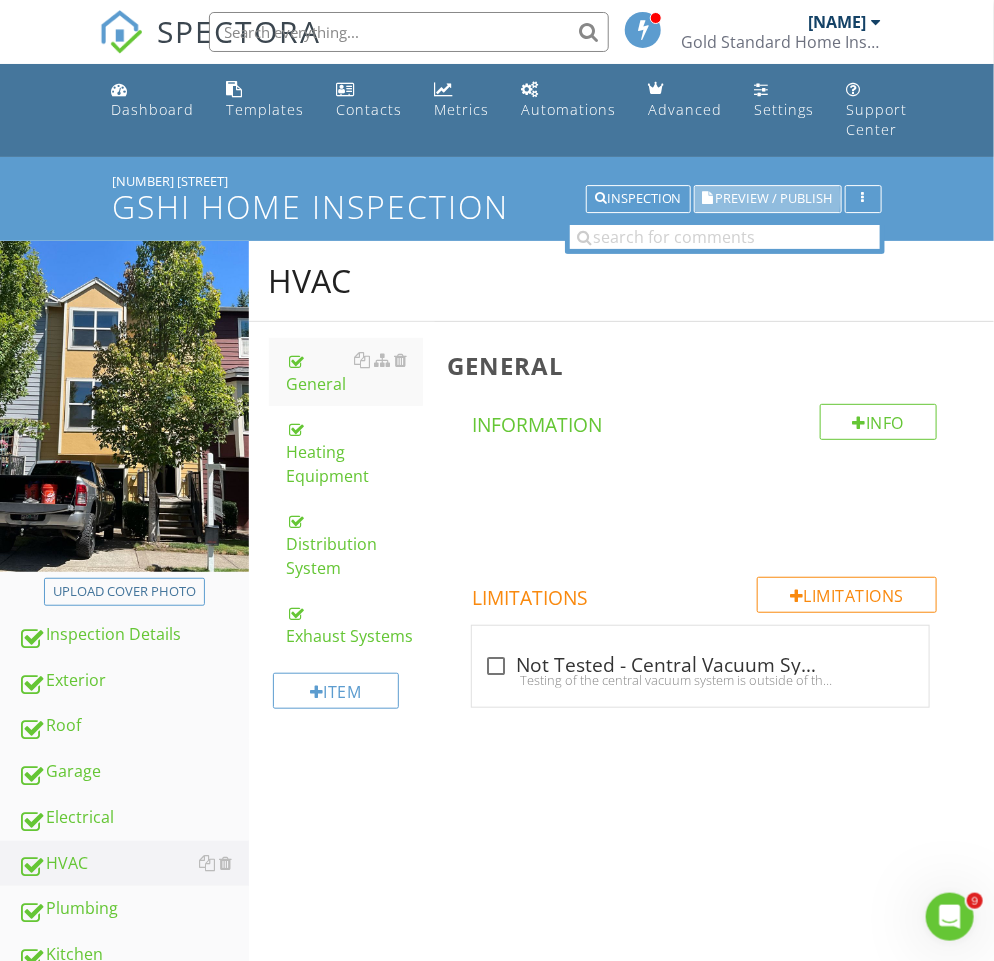 click on "Preview / Publish" at bounding box center (774, 199) 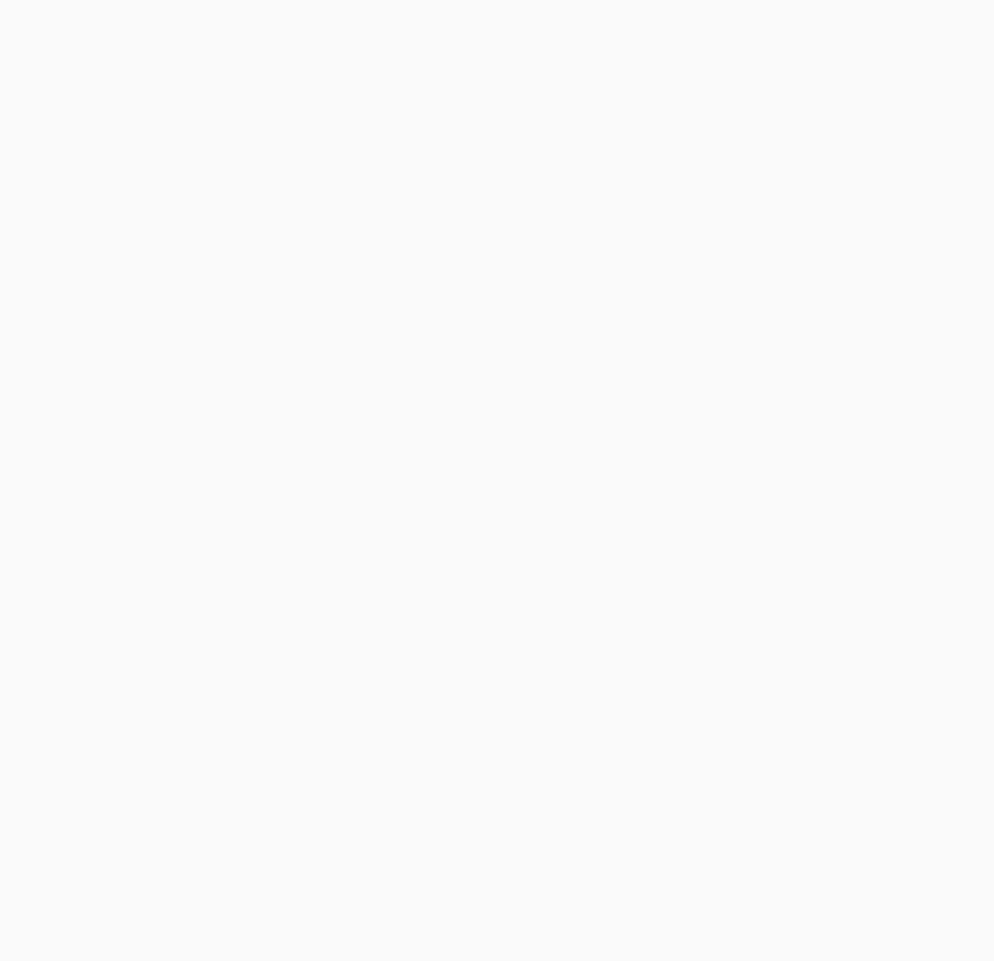 scroll, scrollTop: 0, scrollLeft: 0, axis: both 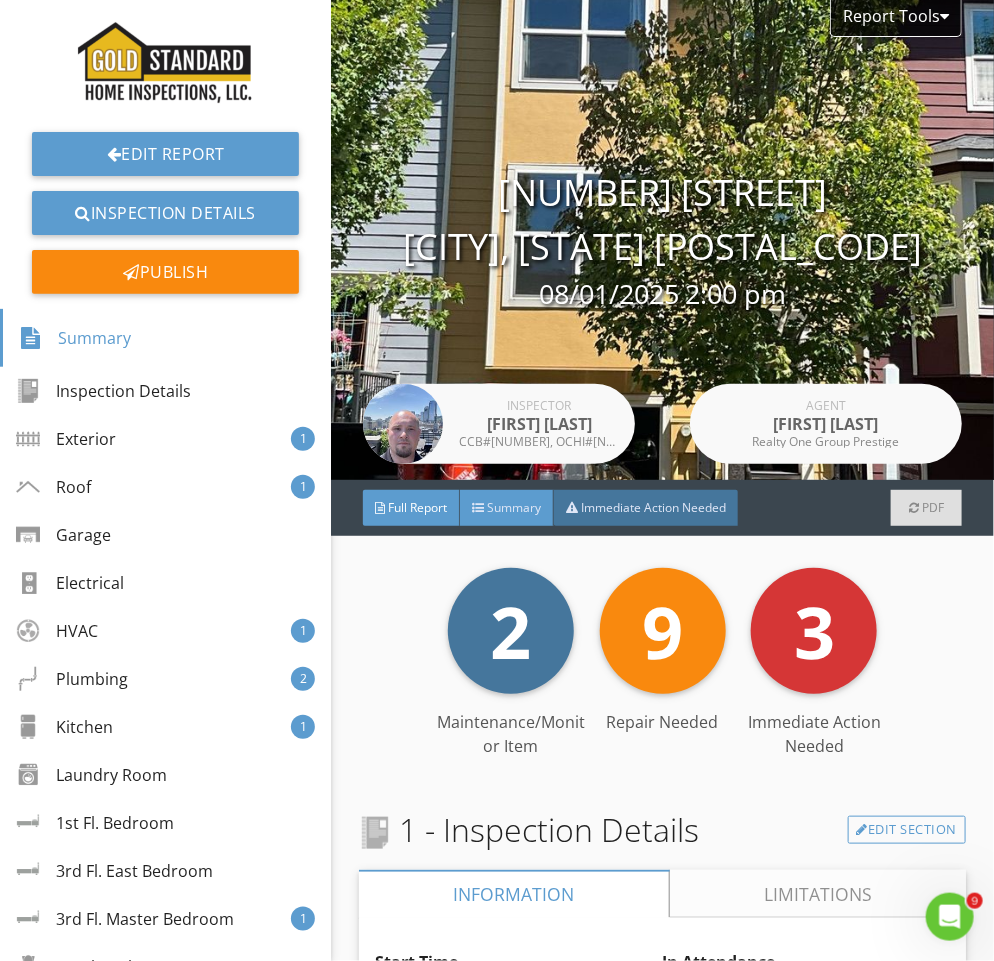 click on "Summary" at bounding box center (507, 508) 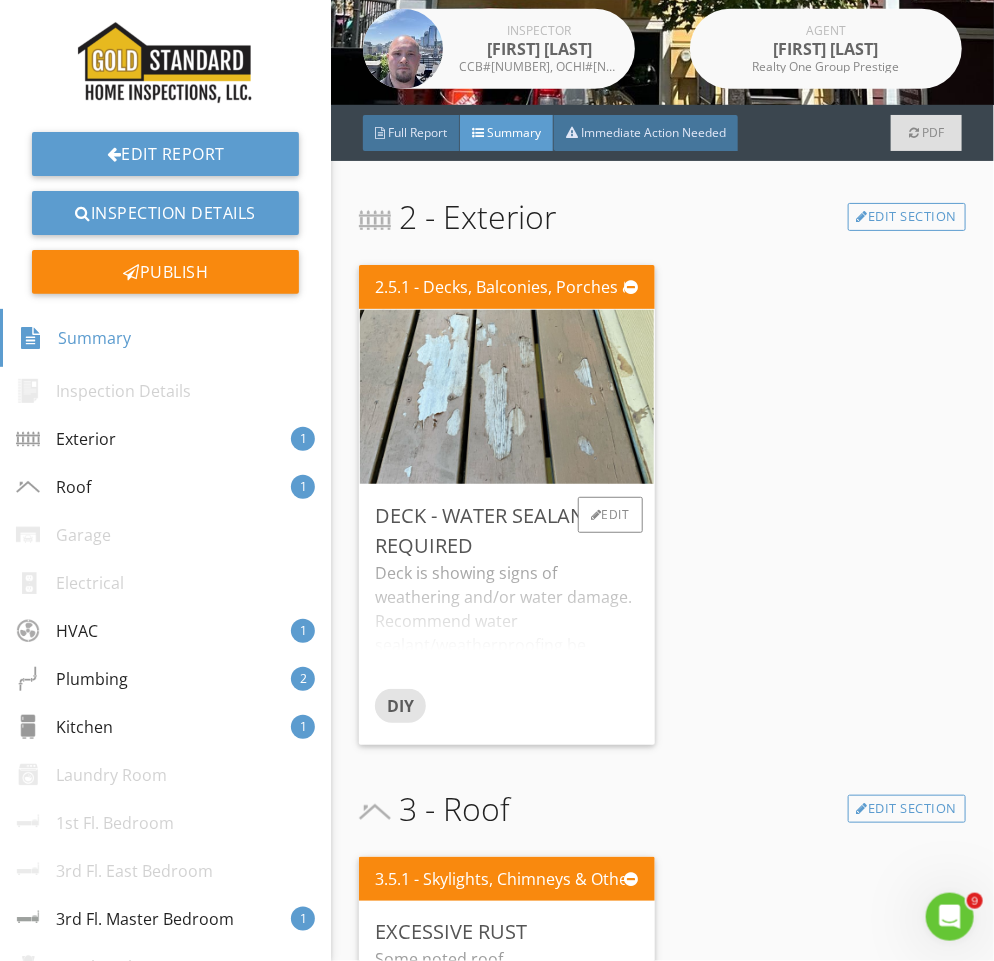 scroll, scrollTop: 380, scrollLeft: 0, axis: vertical 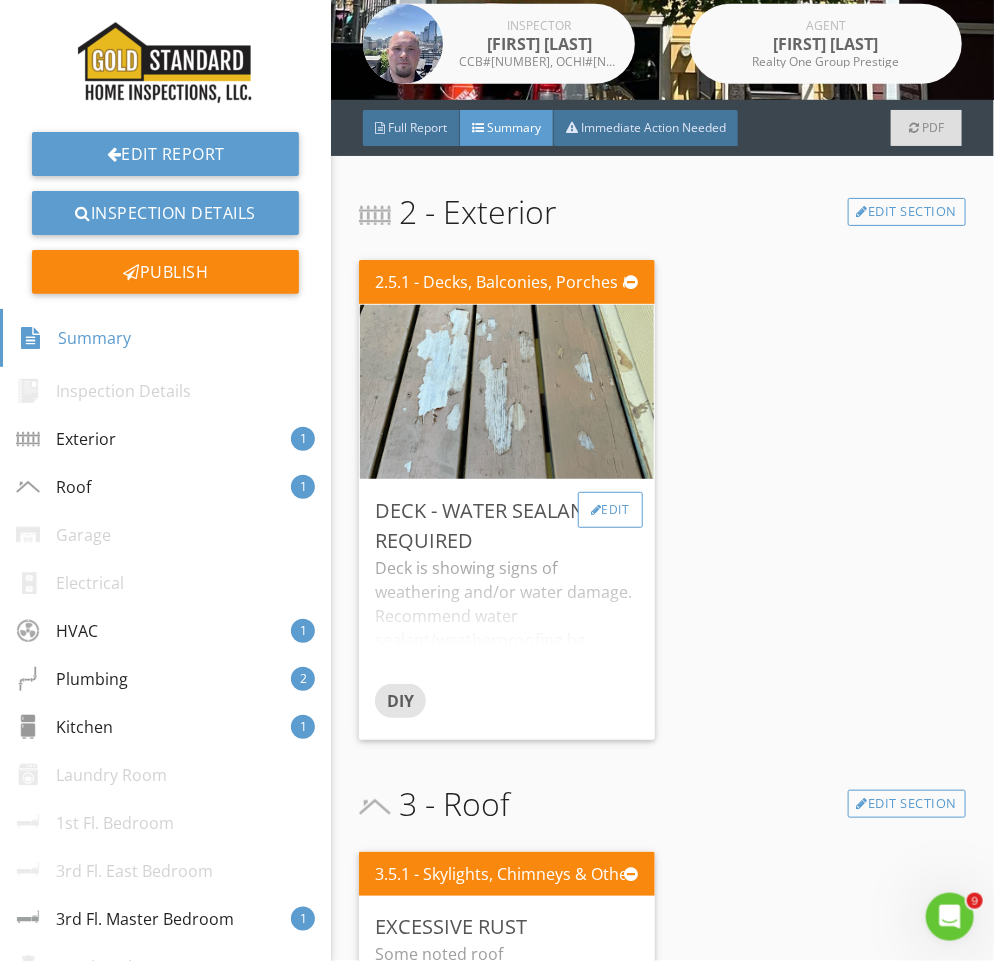 click on "Edit" at bounding box center [610, 510] 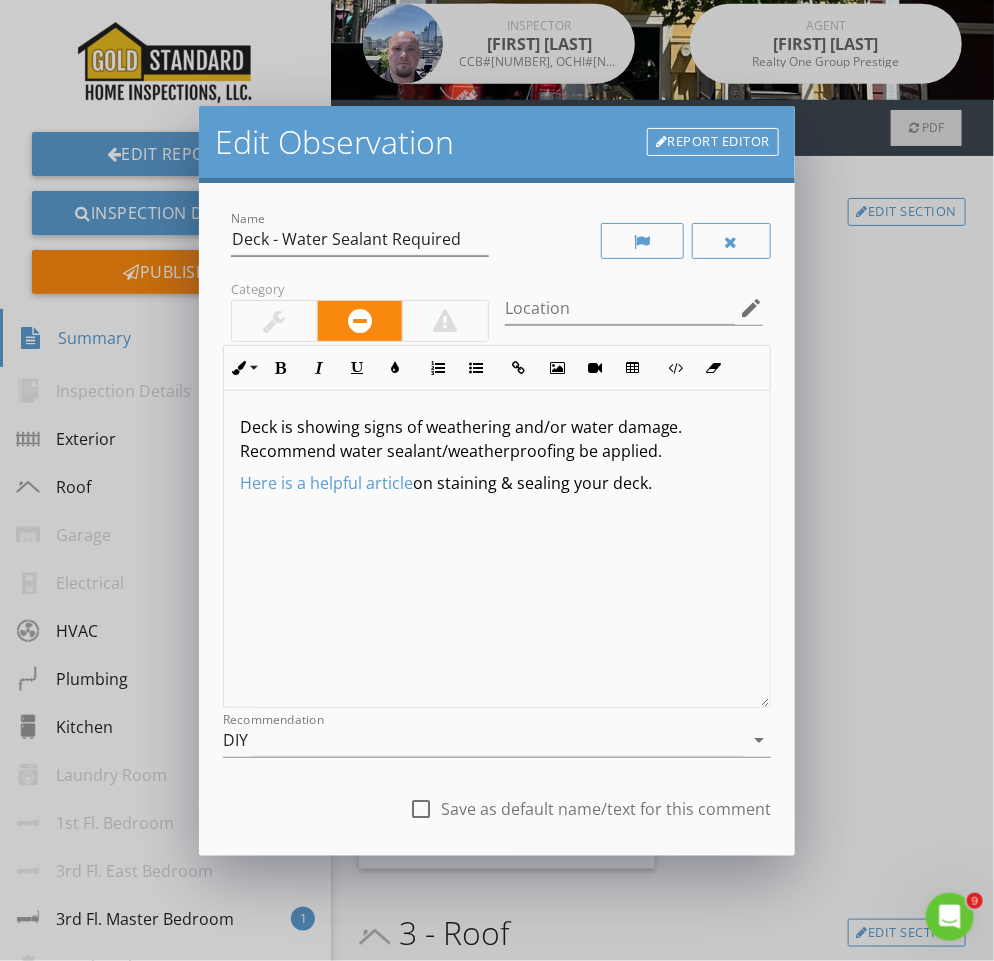 click at bounding box center [274, 321] 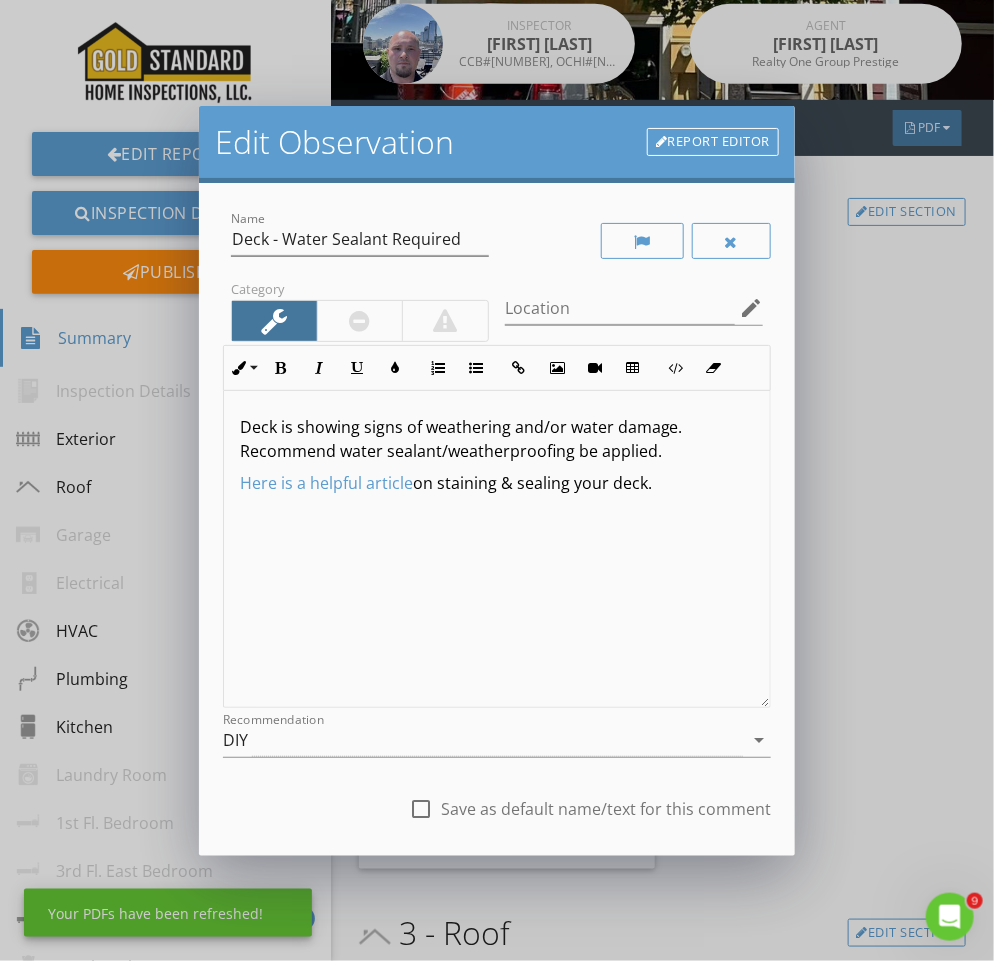 scroll, scrollTop: 1, scrollLeft: 0, axis: vertical 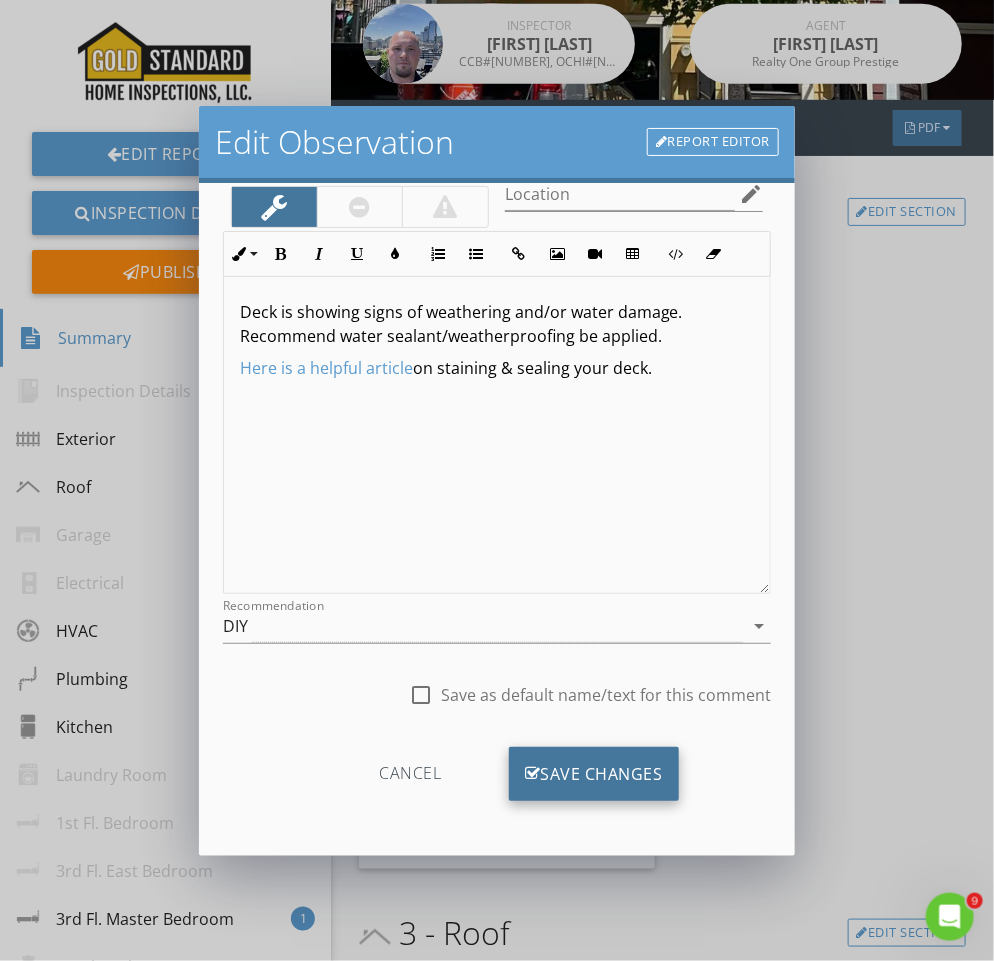 drag, startPoint x: 570, startPoint y: 782, endPoint x: 563, endPoint y: 773, distance: 11.401754 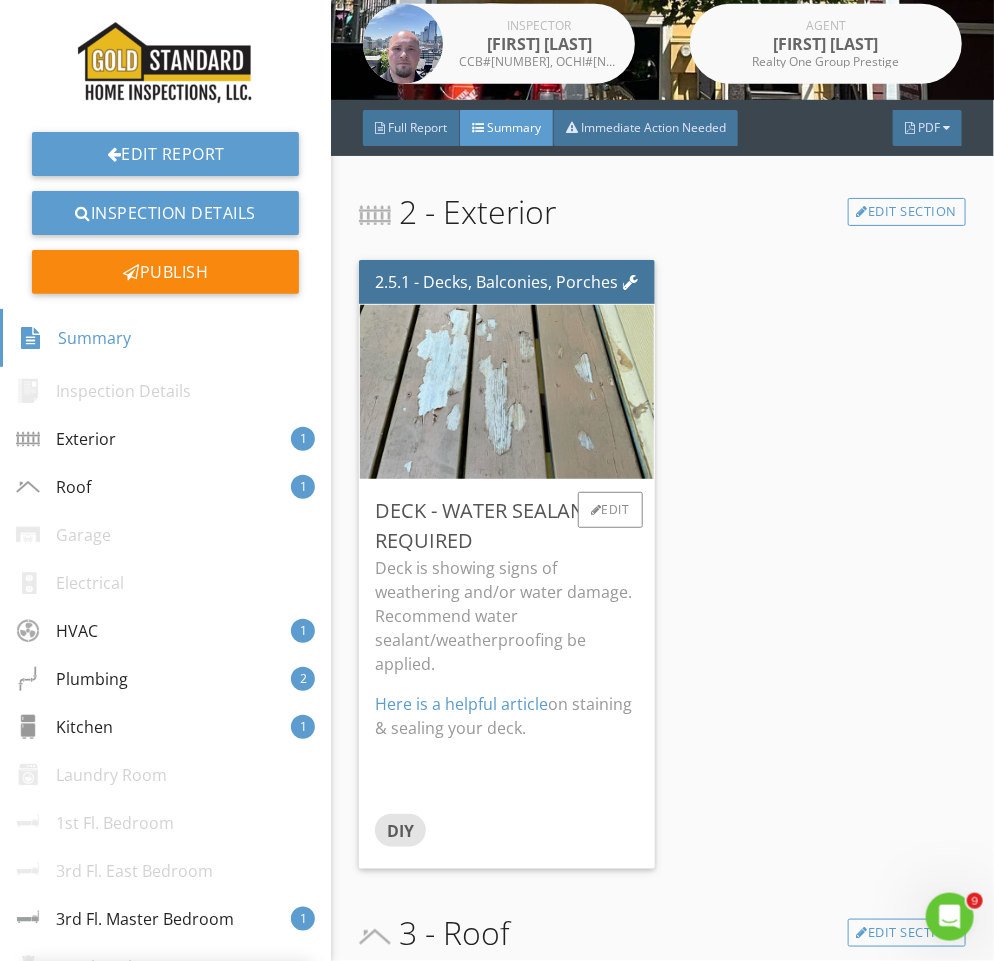 scroll, scrollTop: 0, scrollLeft: 0, axis: both 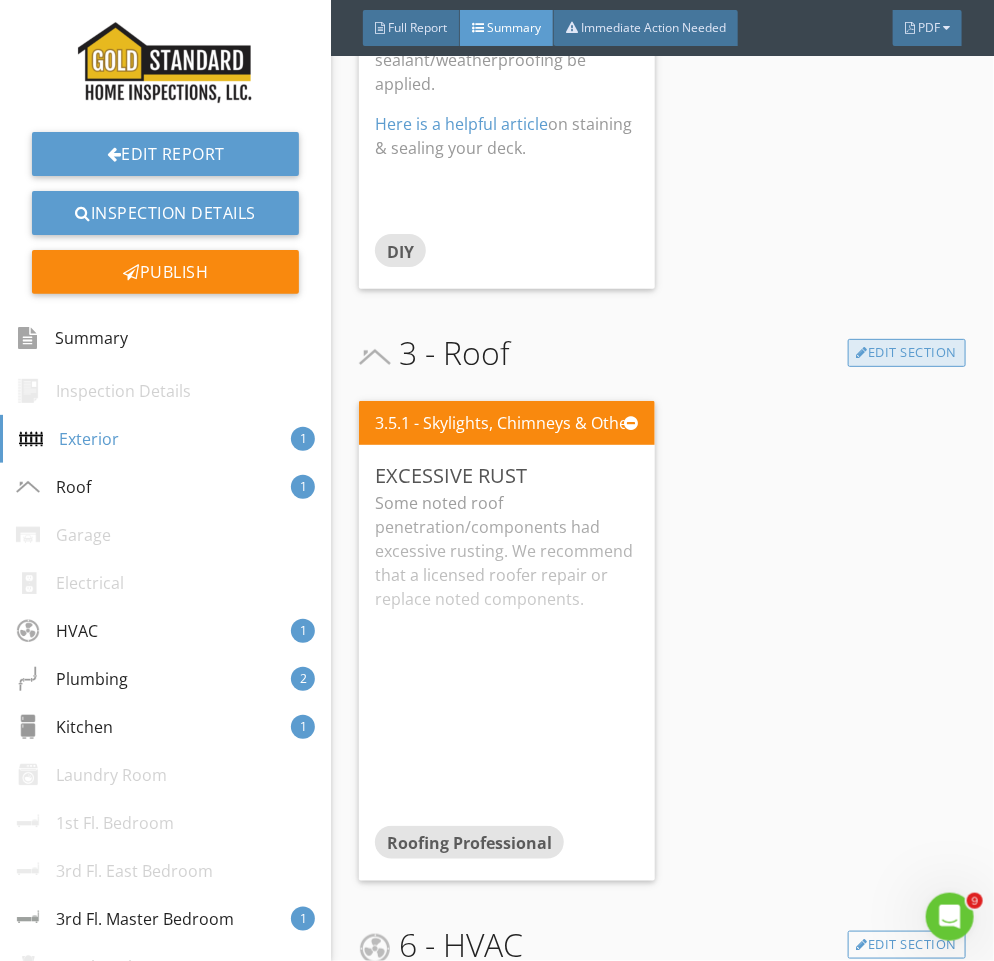 click on "Edit Section" at bounding box center [907, 353] 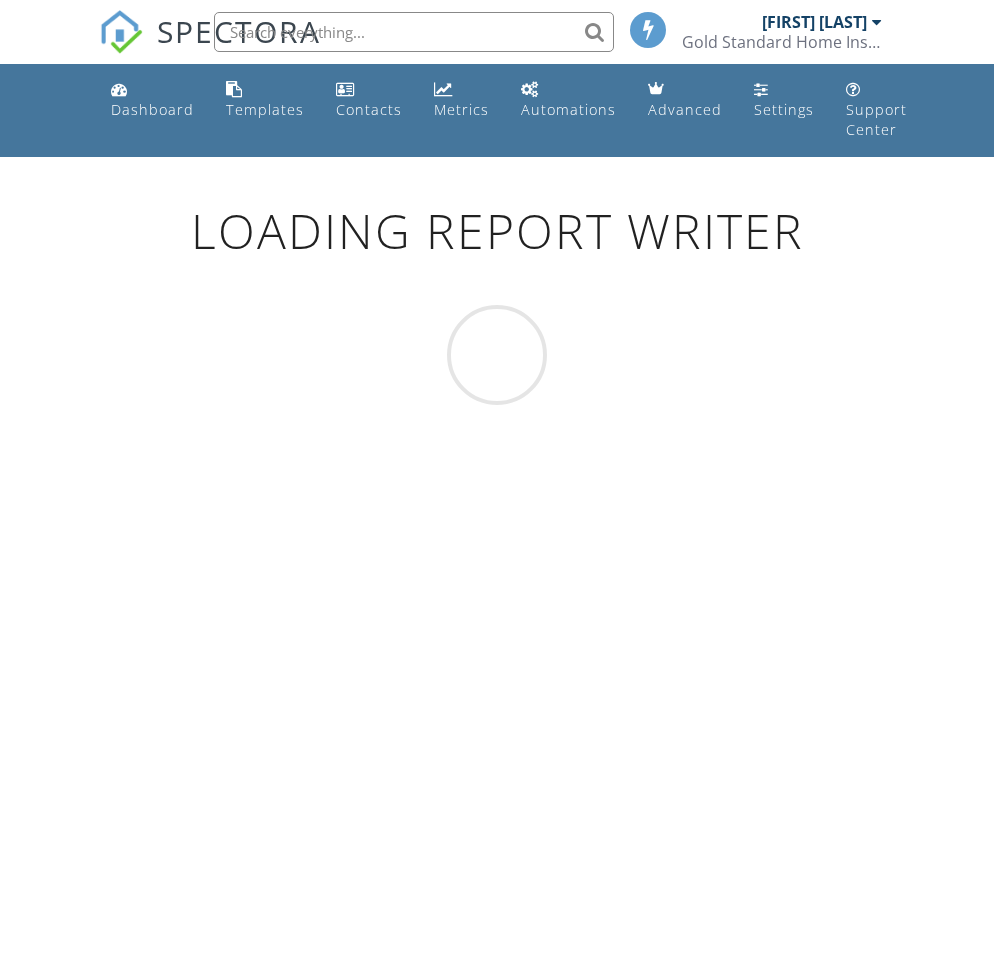 scroll, scrollTop: 0, scrollLeft: 0, axis: both 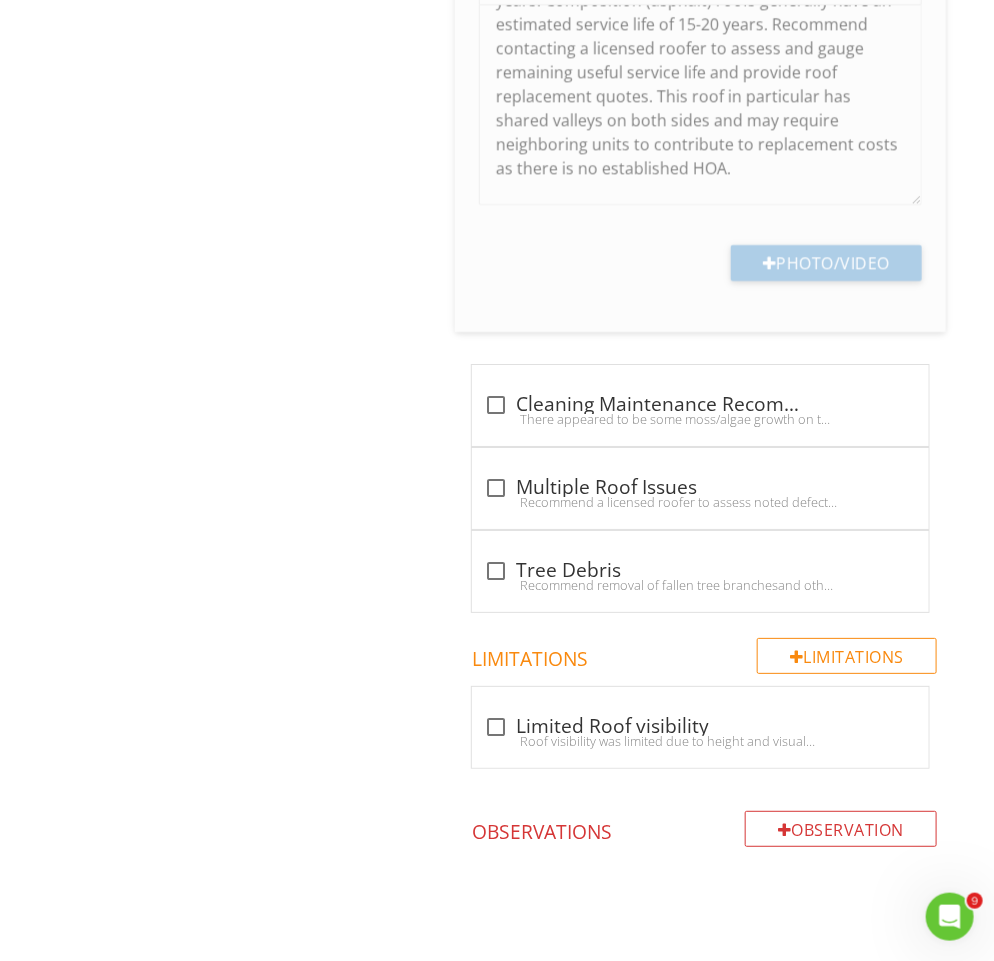 type 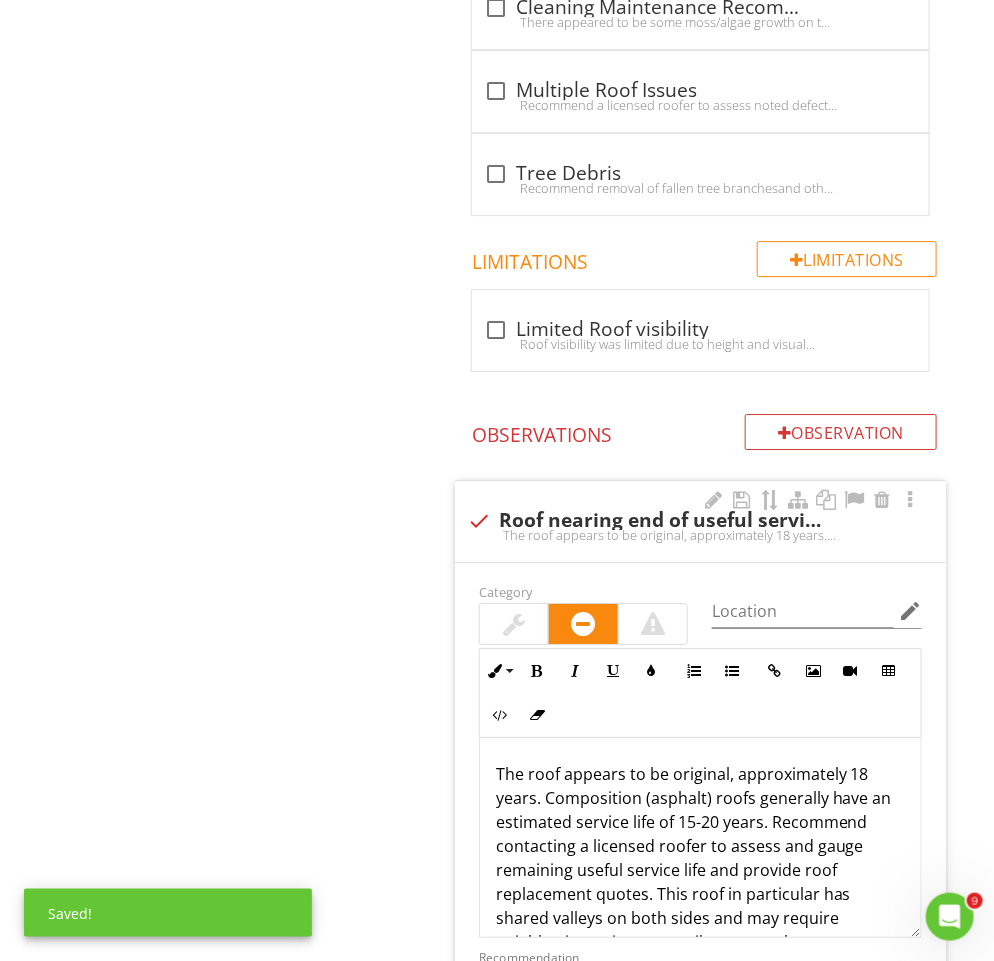 scroll, scrollTop: 4223, scrollLeft: 0, axis: vertical 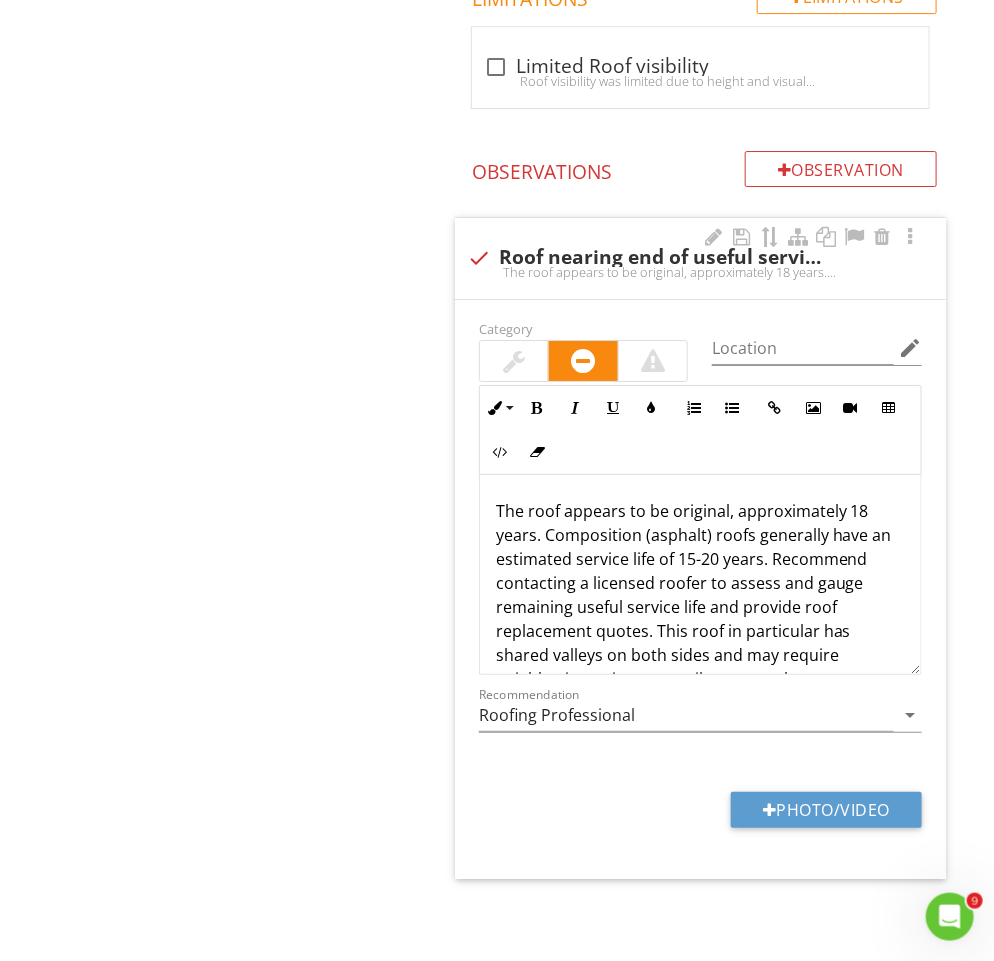 click on "The roof appears to be original, approximately 18 years. Composition (asphalt) roofs generally have an estimated service life of 15-20 years. Recommend contacting a licensed roofer to assess and gauge remaining useful service life and provide roof replacement quotes. This roof in particular has shared valleys on both sides and may require neighboring units to contribute to replacement costs as there is no established HOA." at bounding box center (700, 607) 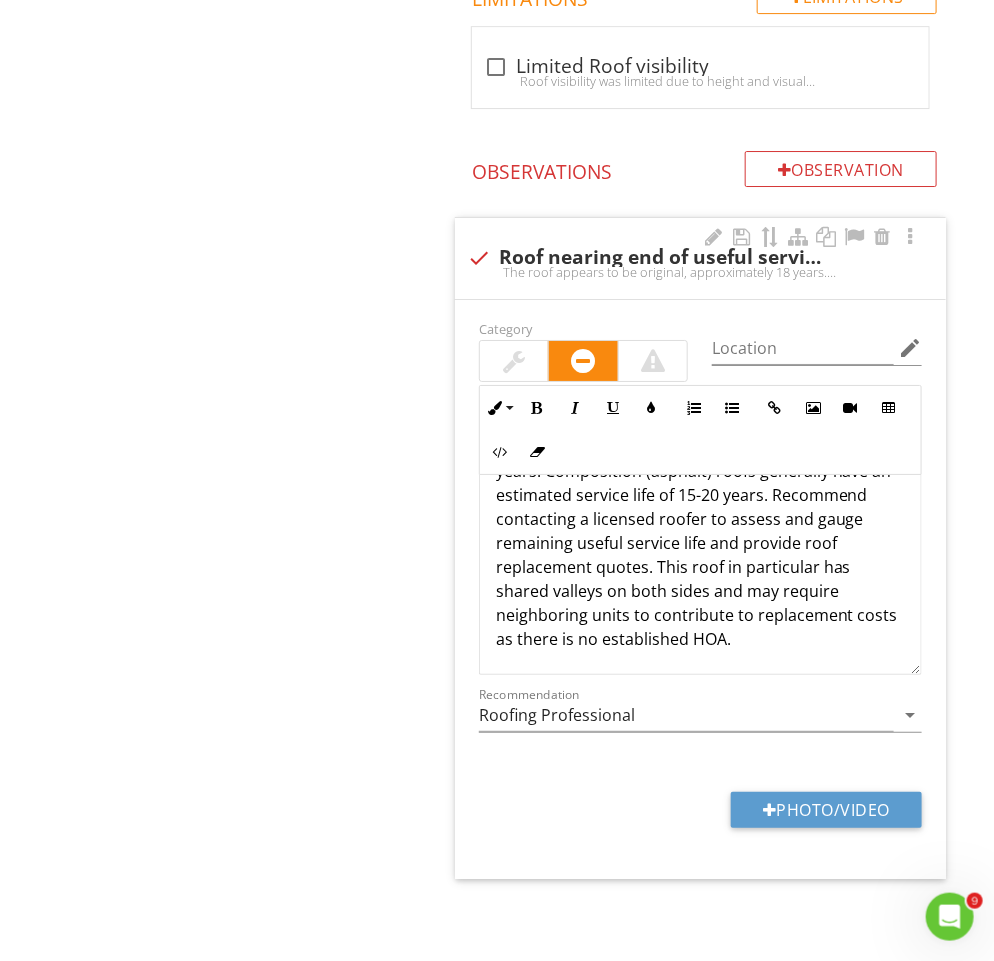 scroll, scrollTop: 0, scrollLeft: 0, axis: both 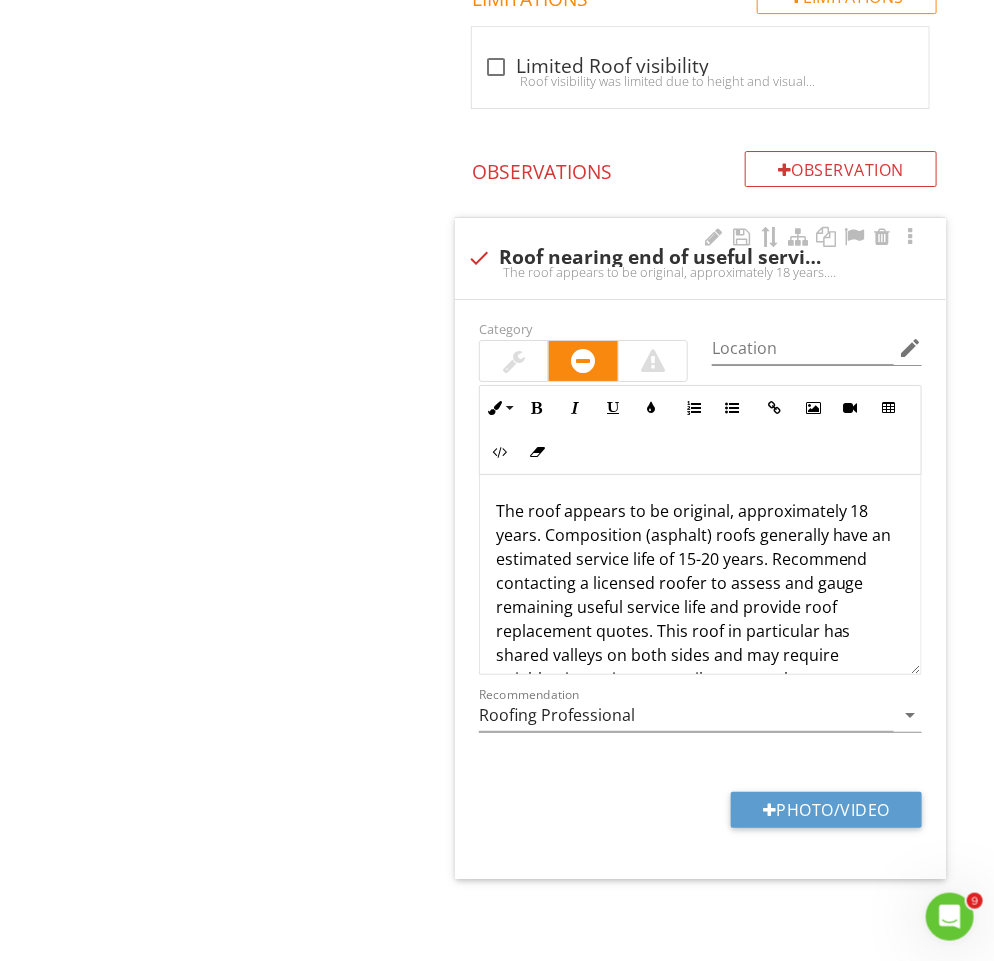 click on "The roof appears to be original, approximately 18 years. Composition (asphalt) roofs generally have an estimated service life of 15-20 years. Recommend contacting a licensed roofer to assess and gauge remaining useful service life and provide roof replacement quotes. This roof in particular has shared valleys on both sides and may require neighboring units to contribute to replacement costs as there is no established HOA." at bounding box center [700, 607] 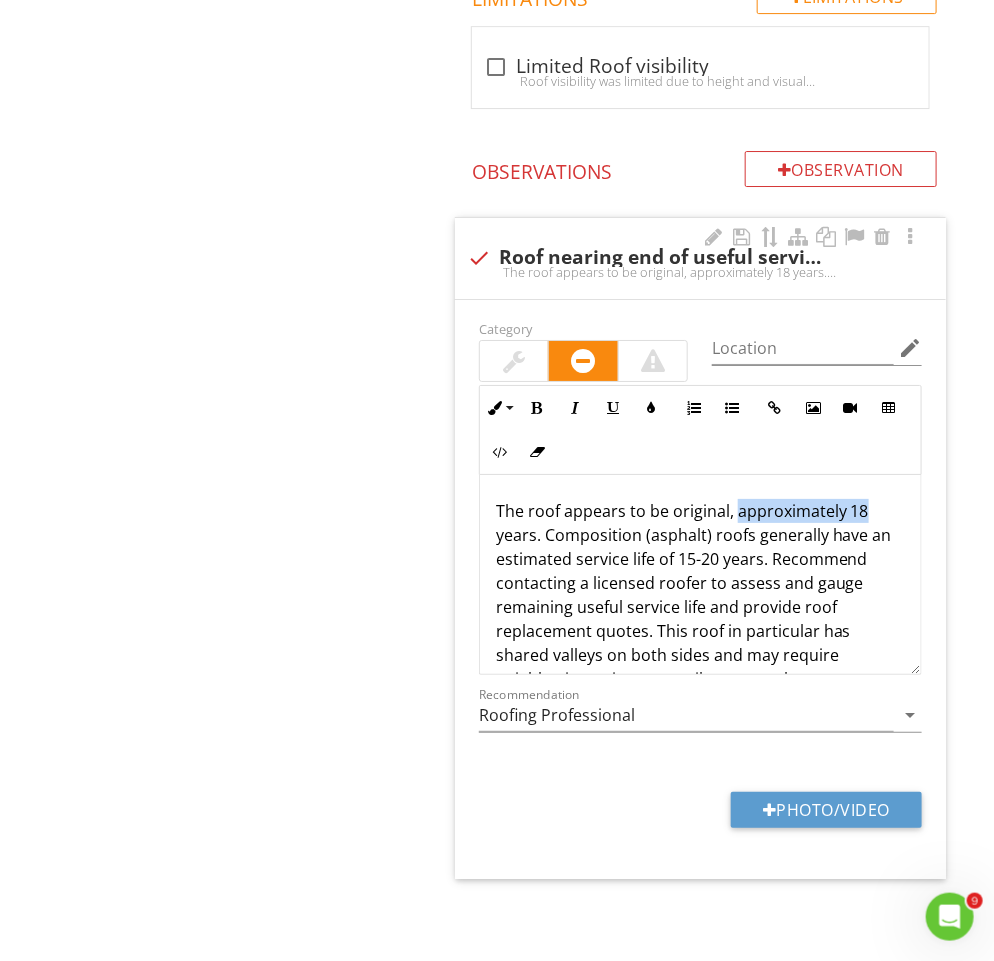 drag, startPoint x: 735, startPoint y: 508, endPoint x: 869, endPoint y: 519, distance: 134.45073 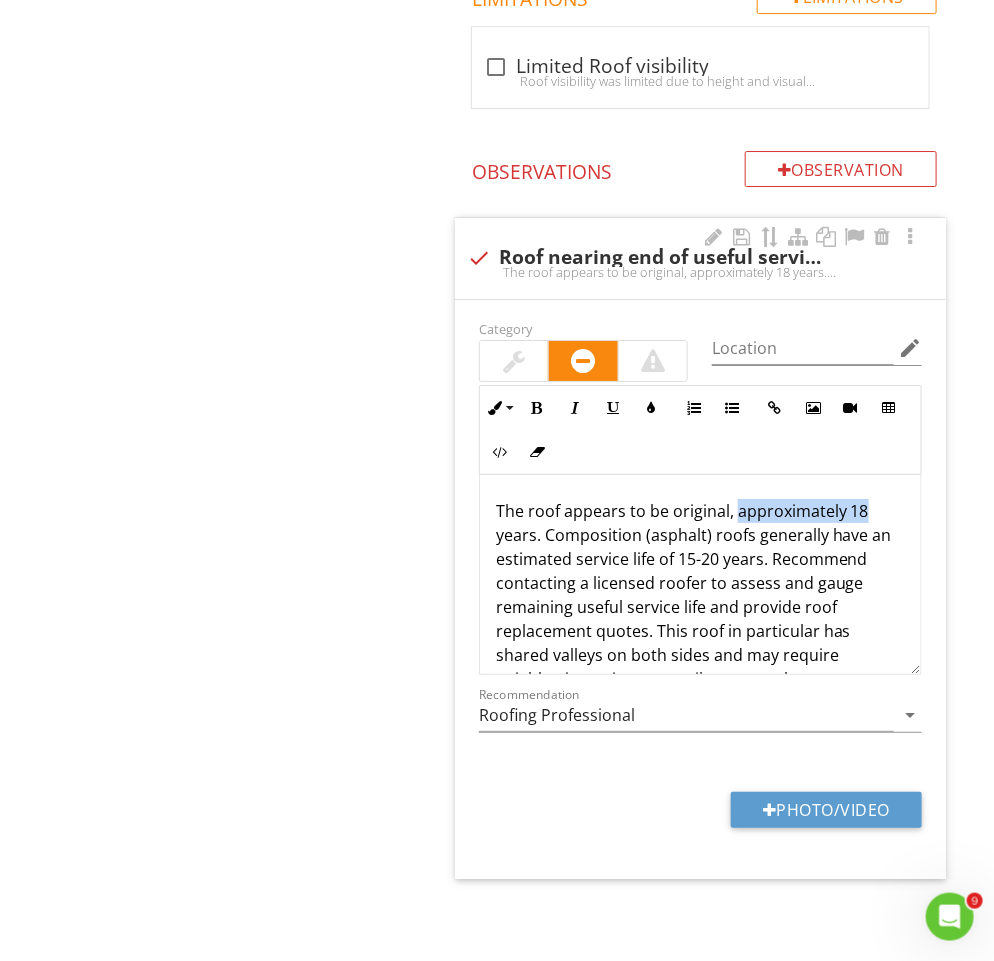 click on "The roof appears to be original, approximately 18 years. Composition (asphalt) roofs generally have an estimated service life of 15-20 years. Recommend contacting a licensed roofer to assess and gauge remaining useful service life and provide roof replacement quotes. This roof in particular has shared valleys on both sides and may require neighboring units to contribute to replacement costs as there is no established HOA." at bounding box center (700, 607) 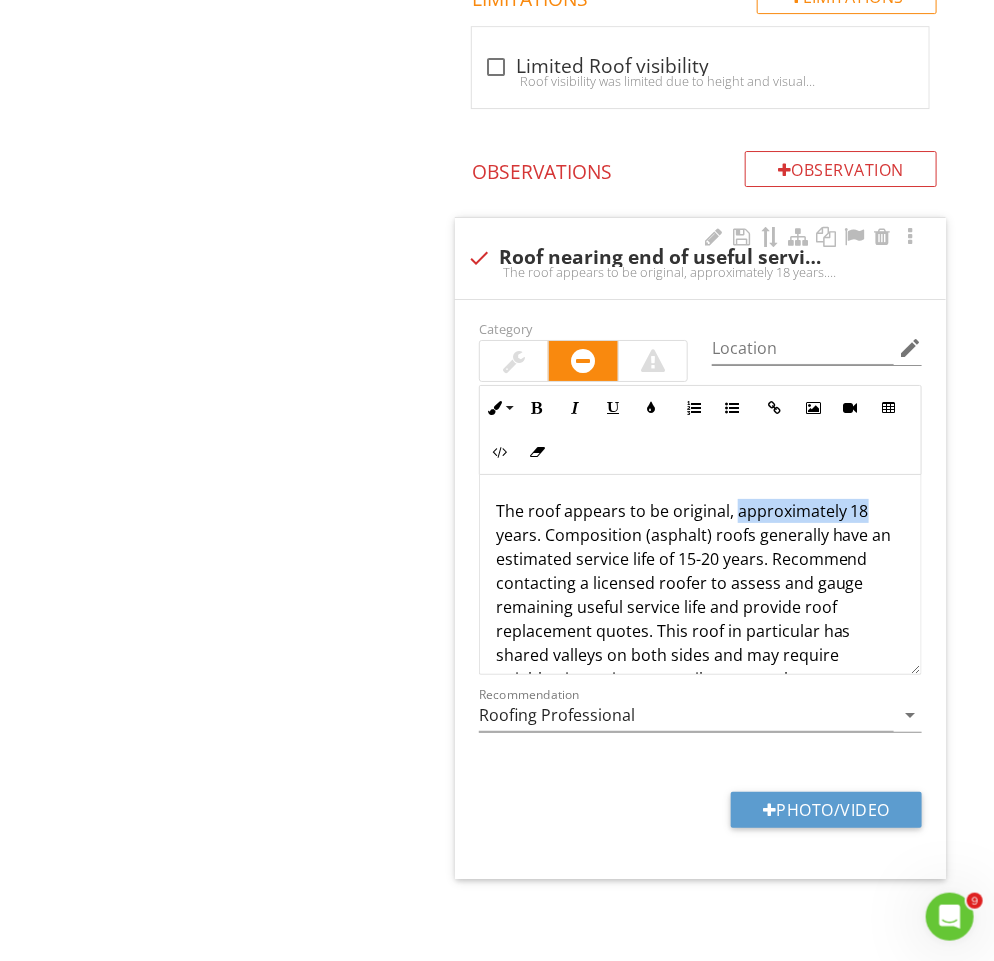 type 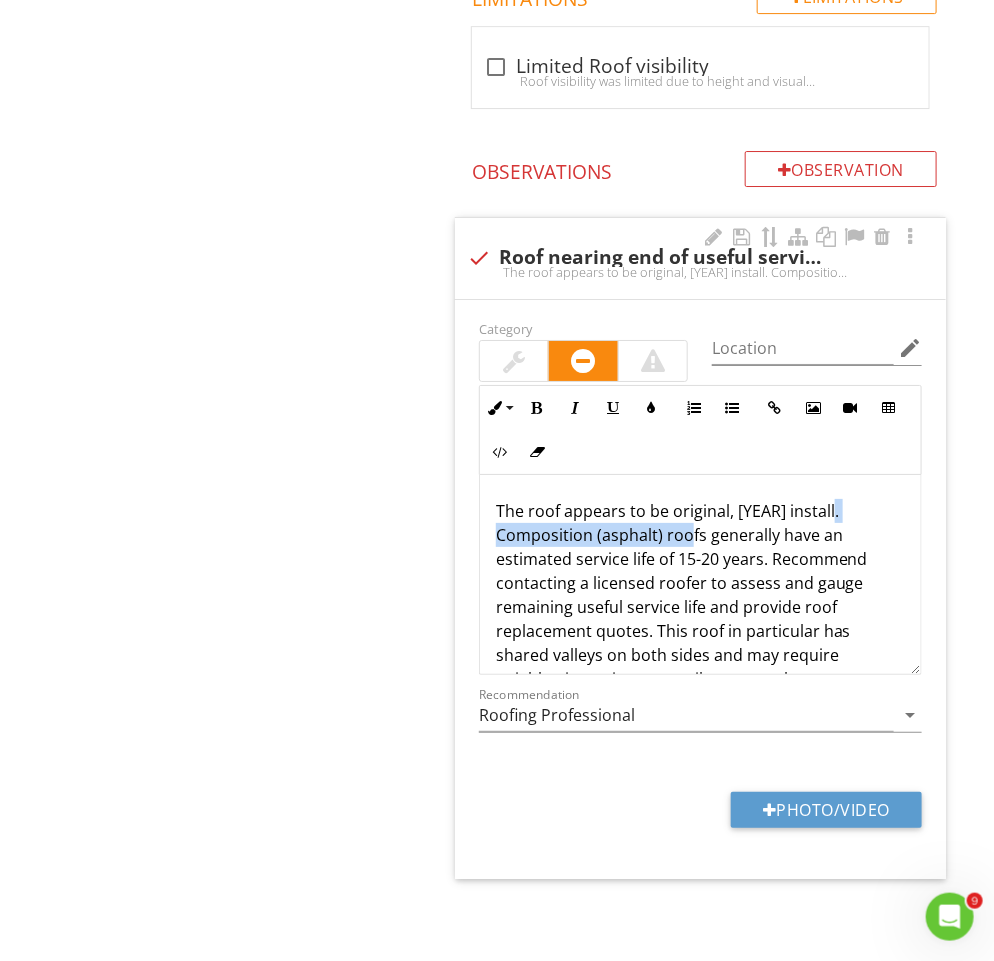 drag, startPoint x: 497, startPoint y: 540, endPoint x: 701, endPoint y: 543, distance: 204.02206 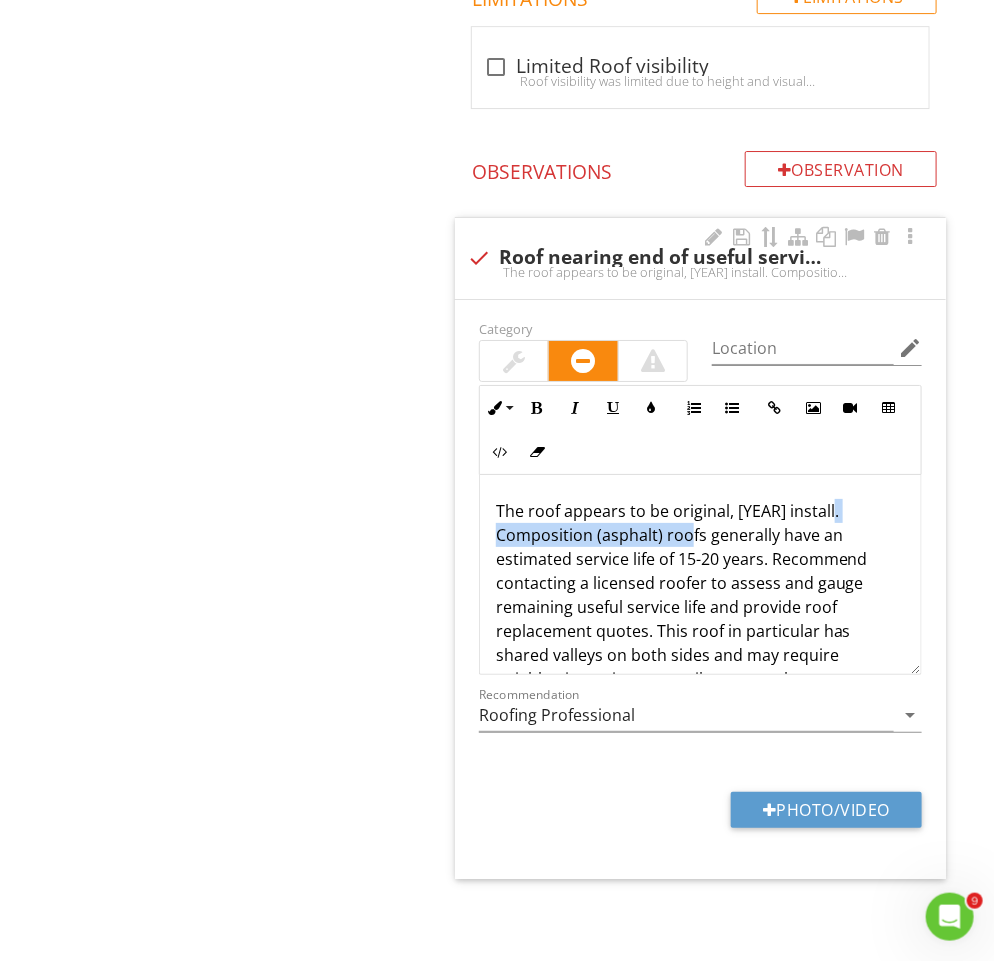 click on "The roof appears to be original, 2002 install. Composition (asphalt) roofs generally have an estimated service life of 15-20 years. Recommend contacting a licensed roofer to assess and gauge remaining useful service life and provide roof replacement quotes. This roof in particular has shared valleys on both sides and may require neighboring units to contribute to replacement costs as there is no established HOA." at bounding box center (700, 607) 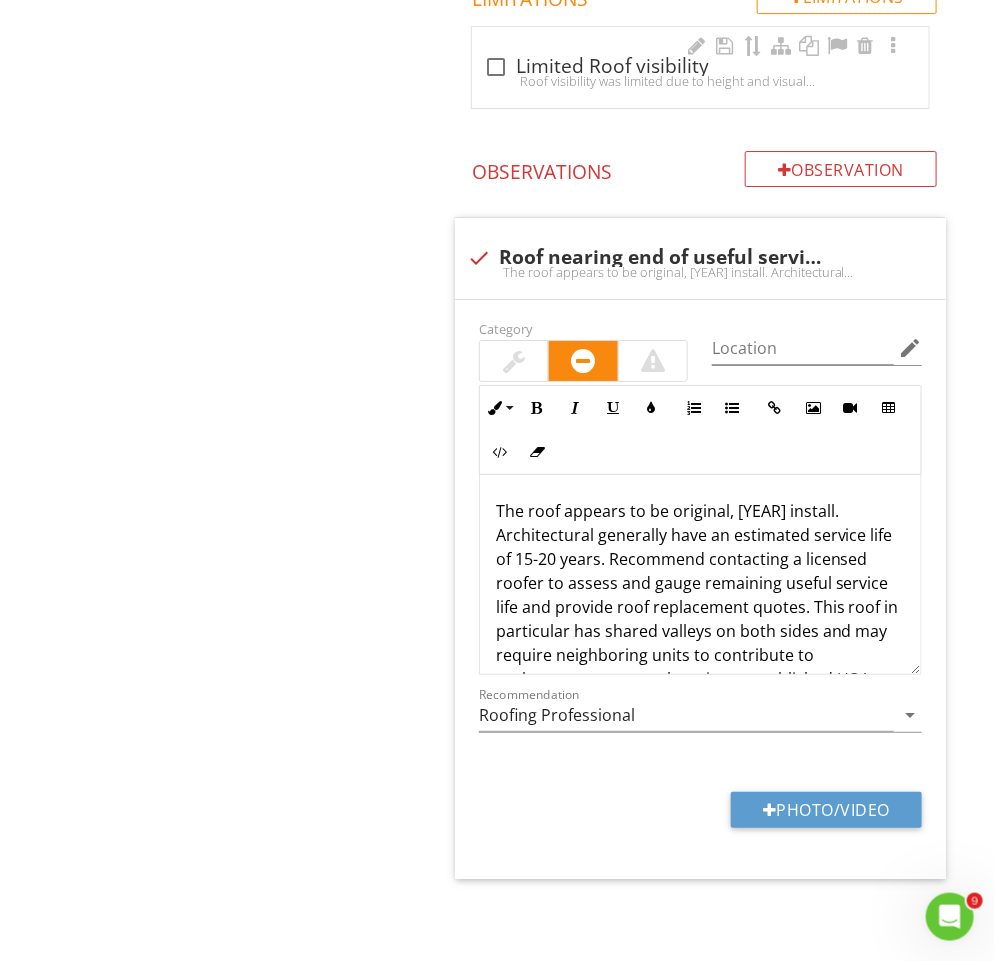 scroll, scrollTop: 4, scrollLeft: 0, axis: vertical 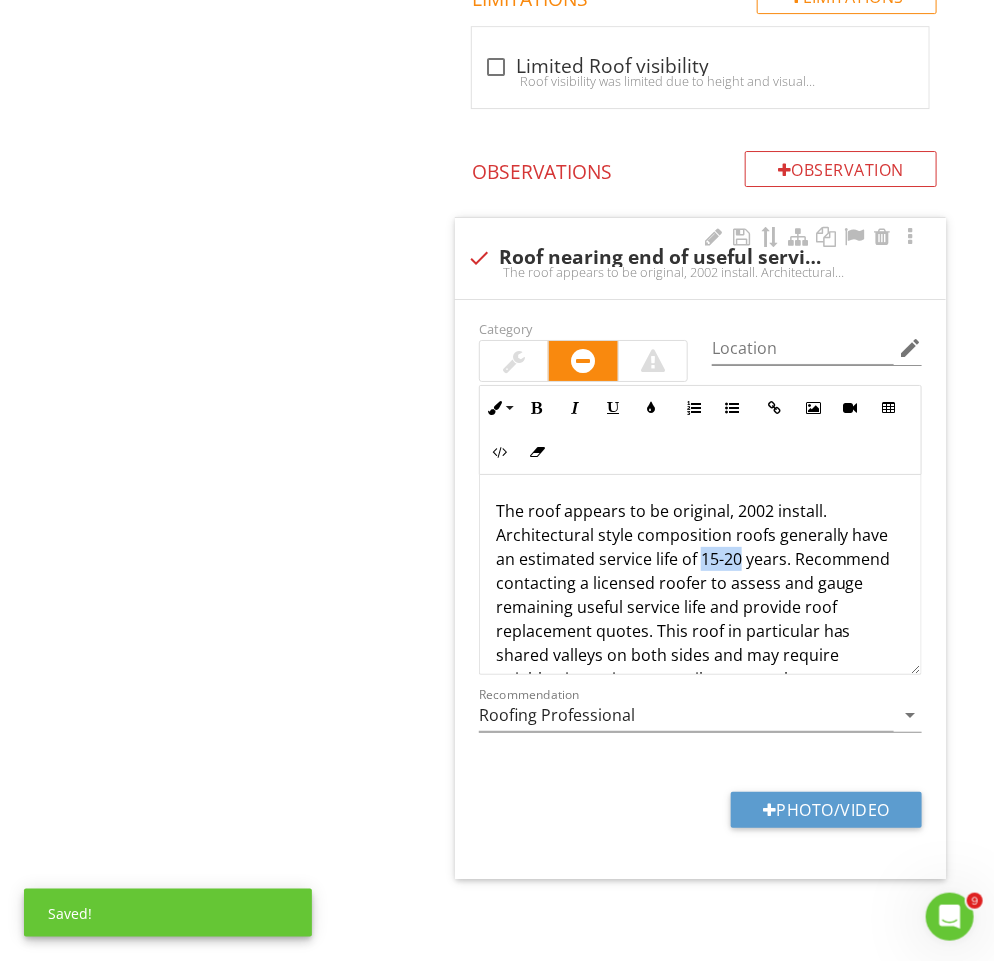 drag, startPoint x: 680, startPoint y: 561, endPoint x: 719, endPoint y: 569, distance: 39.812057 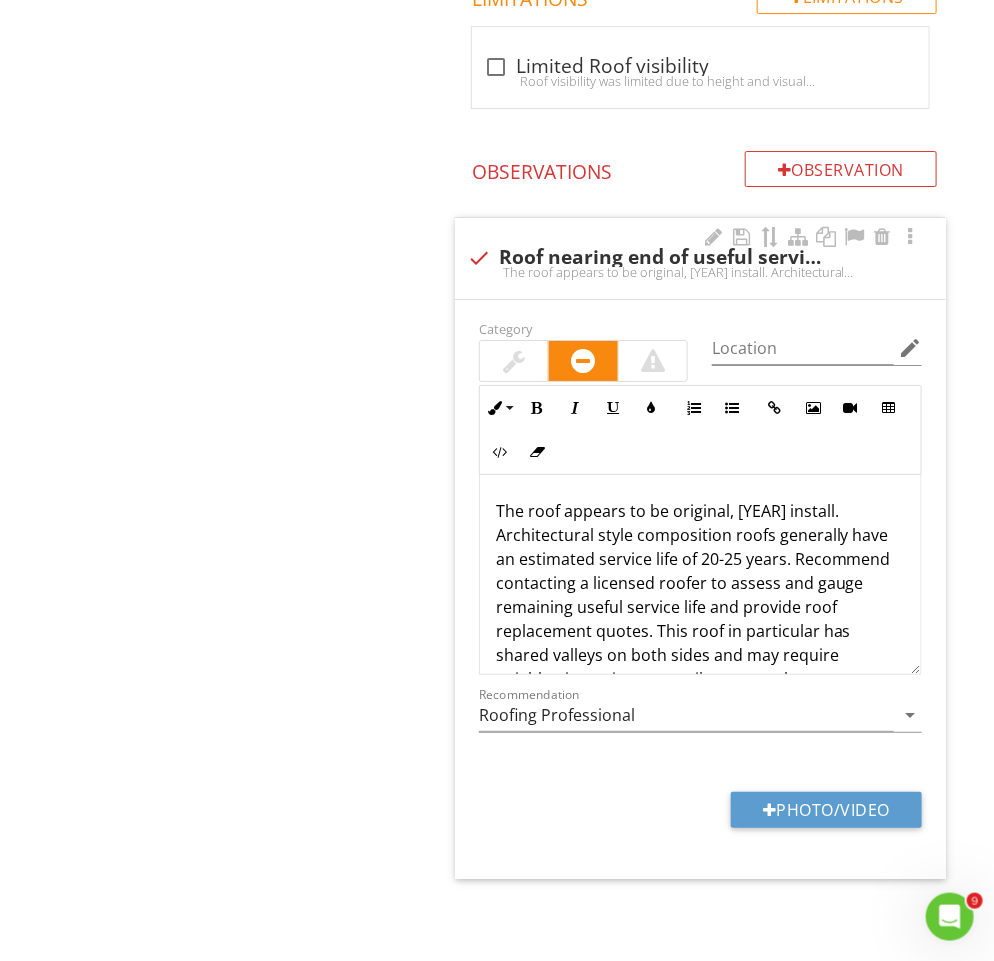 click on "The roof appears to be original, 2002 install. Architectural style composition roofs generally have an estimated service life of 20-25 years. Recommend contacting a licensed roofer to assess and gauge remaining useful service life and provide roof replacement quotes. This roof in particular has shared valleys on both sides and may require neighboring units to contribute to replacement costs as there is no established HOA." at bounding box center (700, 607) 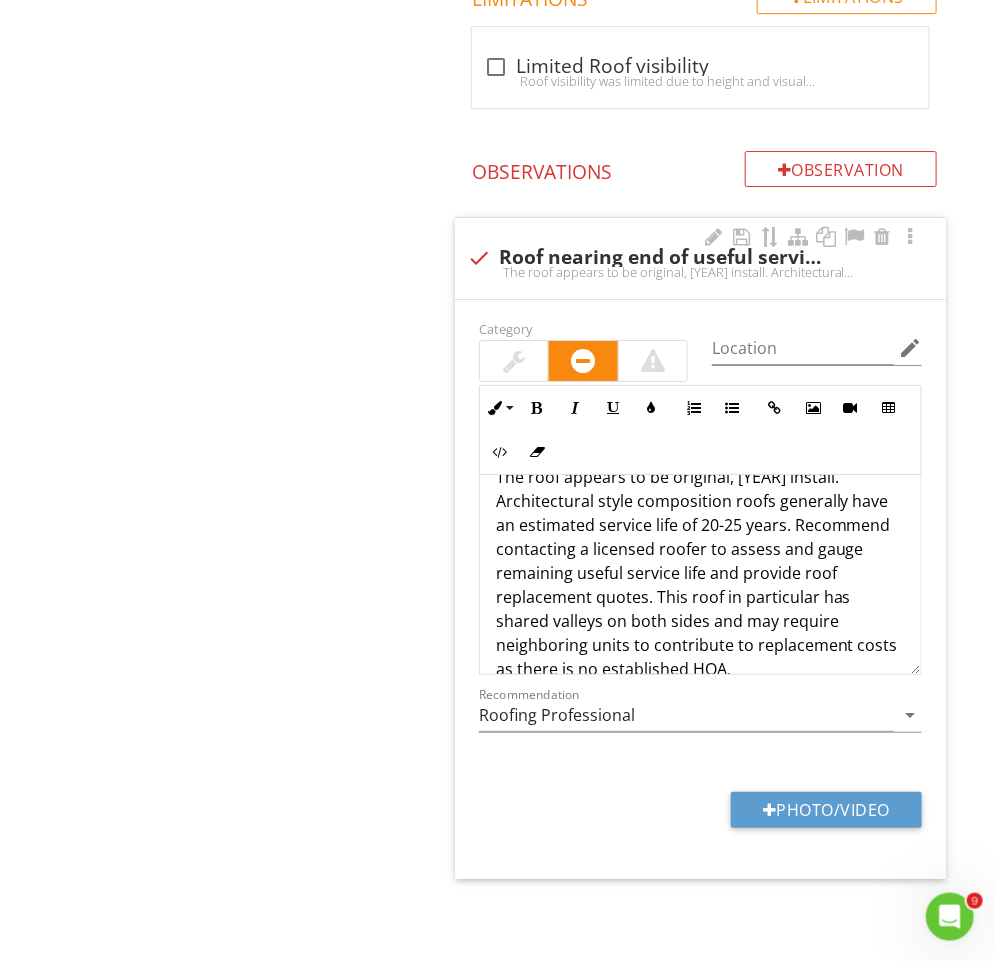 scroll, scrollTop: 41, scrollLeft: 0, axis: vertical 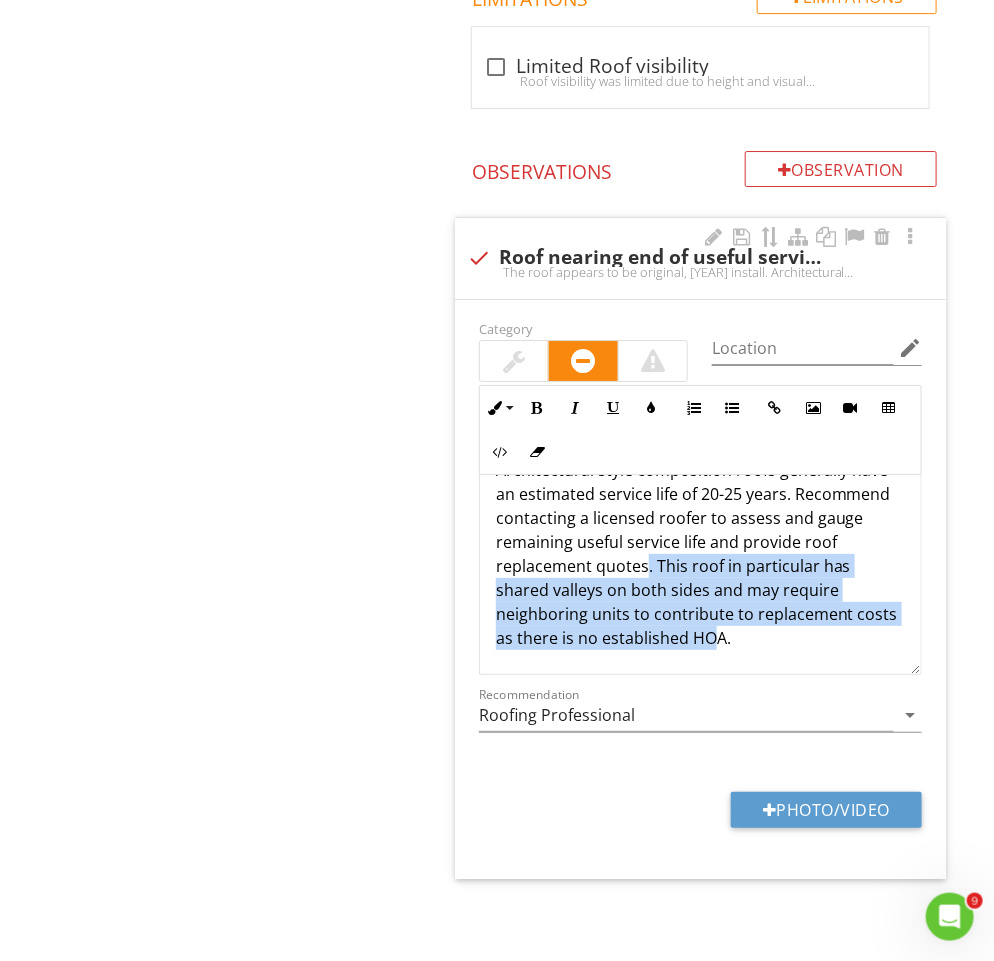 drag, startPoint x: 656, startPoint y: 631, endPoint x: 740, endPoint y: 630, distance: 84.00595 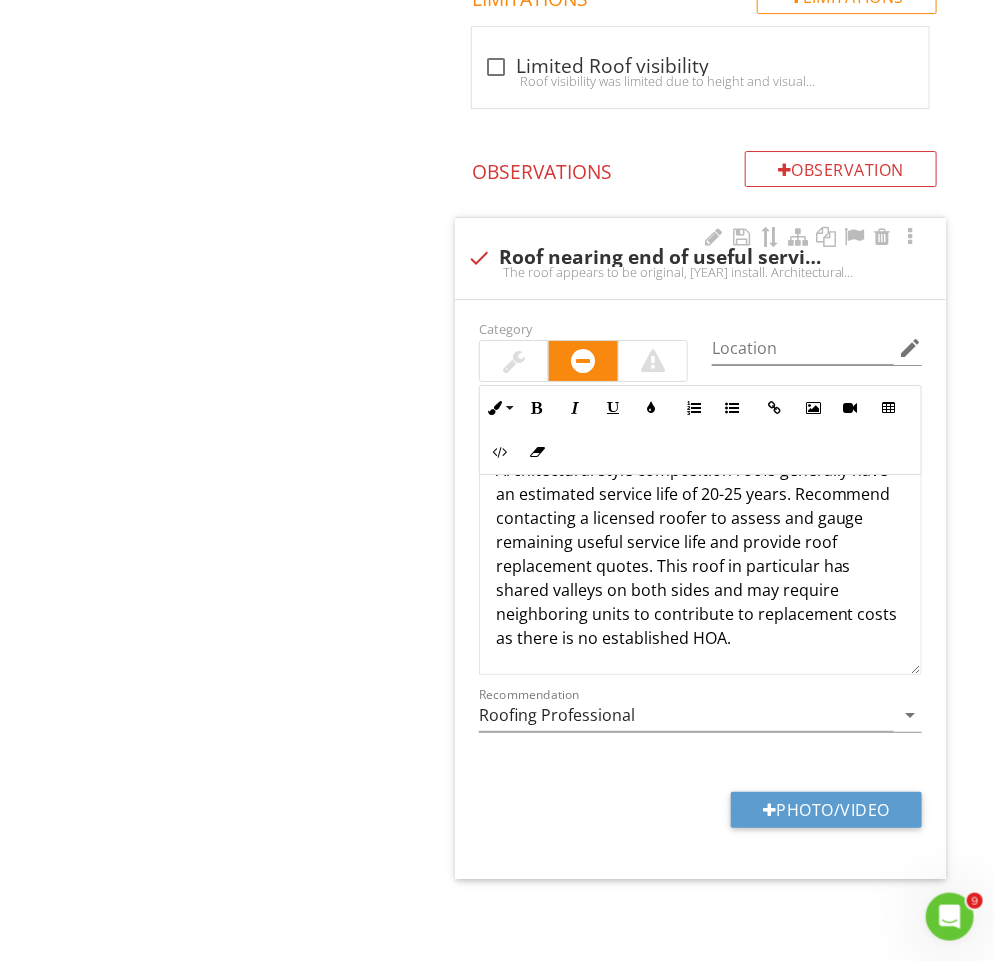 click on "The roof appears to be original, 2002 install. Architectural style composition roofs generally have an estimated service life of 20-25 years. Recommend contacting a licensed roofer to assess and gauge remaining useful service life and provide roof replacement quotes. This roof in particular has shared valleys on both sides and may require neighboring units to contribute to replacement costs as there is no established HOA." at bounding box center [700, 542] 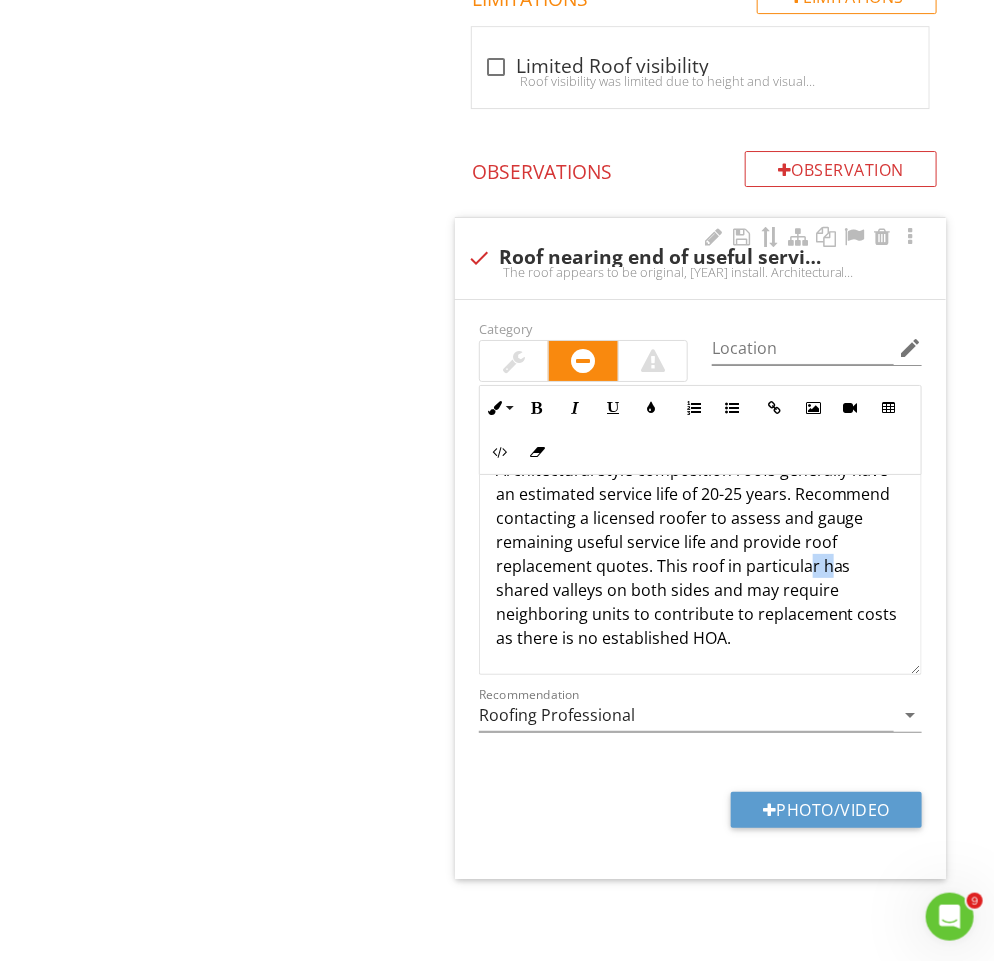 click on "The roof appears to be original, 2002 install. Architectural style composition roofs generally have an estimated service life of 20-25 years. Recommend contacting a licensed roofer to assess and gauge remaining useful service life and provide roof replacement quotes. This roof in particular has shared valleys on both sides and may require neighboring units to contribute to replacement costs as there is no established HOA." at bounding box center (700, 542) 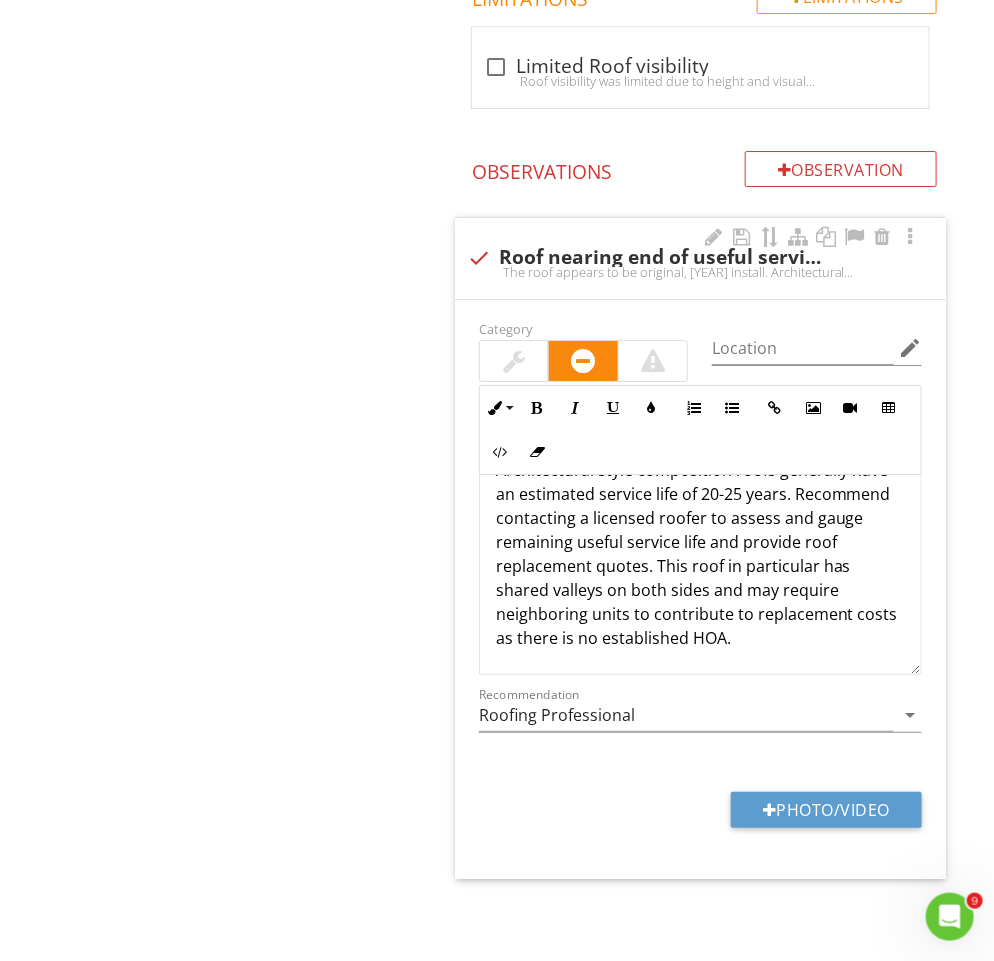 scroll, scrollTop: 64, scrollLeft: 0, axis: vertical 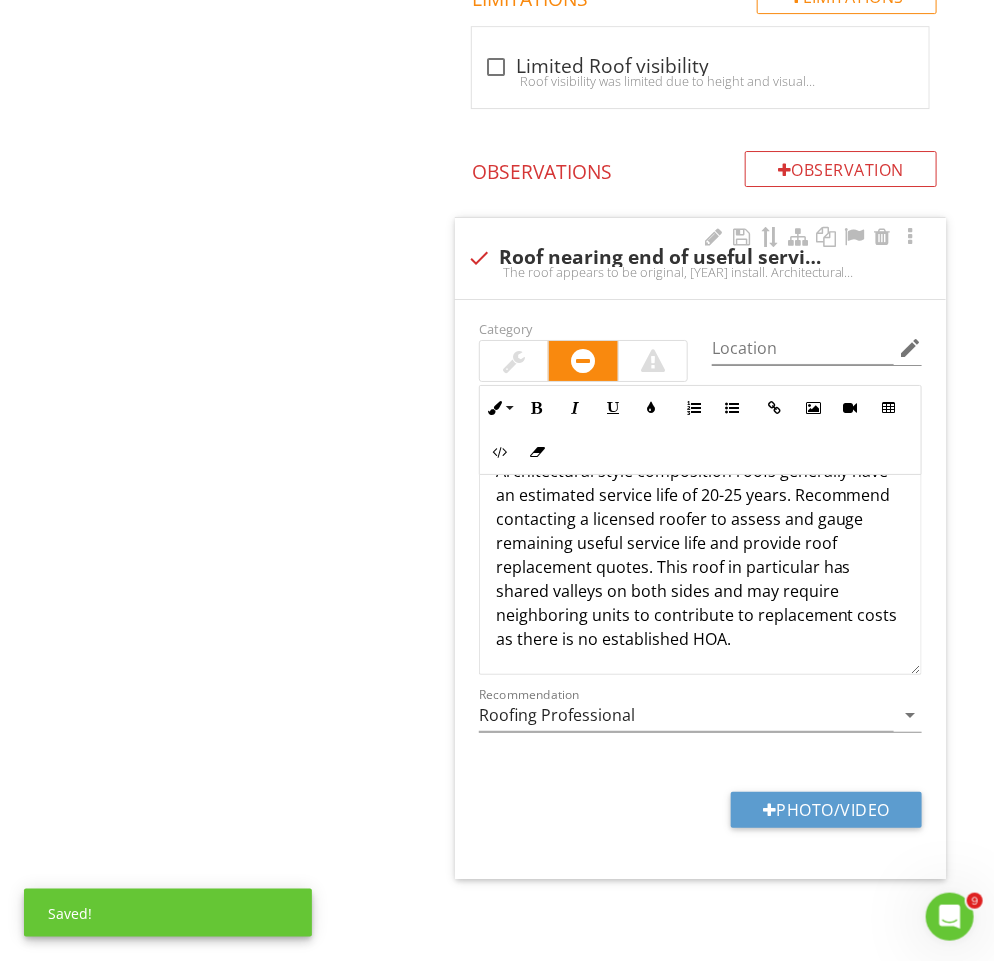 click on "The roof appears to be original, 2002 install. Architectural style composition roofs generally have an estimated service life of 20-25 years. Recommend contacting a licensed roofer to assess and gauge remaining useful service life and provide roof replacement quotes. This roof in particular is shared valleys on both sides and may require neighboring units to contribute to replacement costs as there is no established HOA." at bounding box center (700, 543) 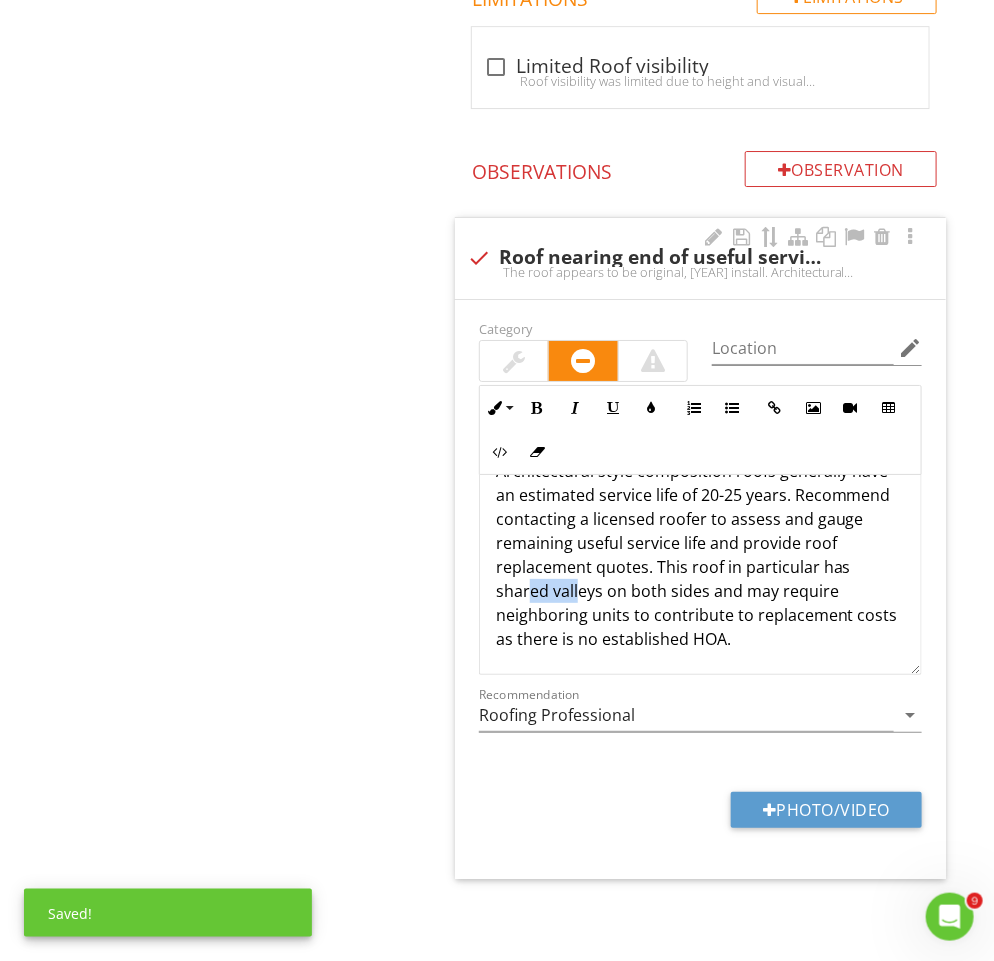 click on "The roof appears to be original, 2002 install. Architectural style composition roofs generally have an estimated service life of 20-25 years. Recommend contacting a licensed roofer to assess and gauge remaining useful service life and provide roof replacement quotes. This roof in particular is shared valleys on both sides and may require neighboring units to contribute to replacement costs as there is no established HOA." at bounding box center (700, 543) 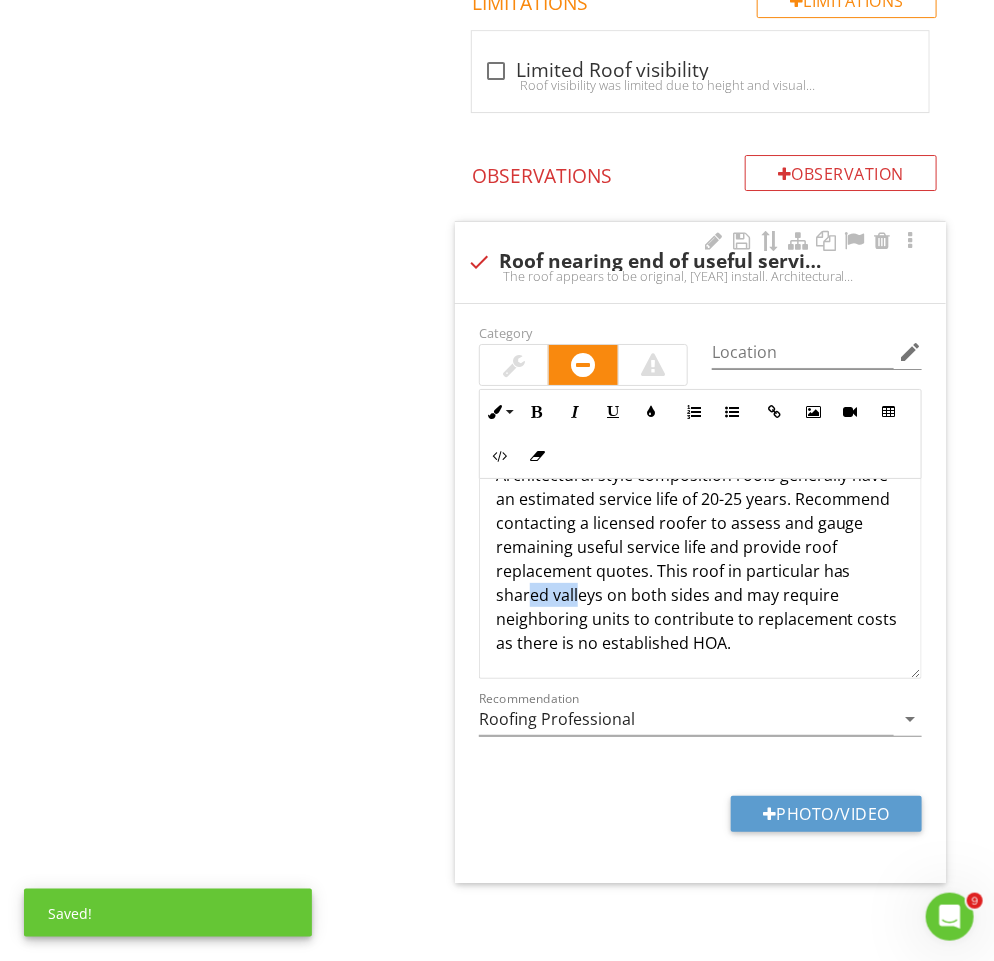 scroll, scrollTop: 4213, scrollLeft: 0, axis: vertical 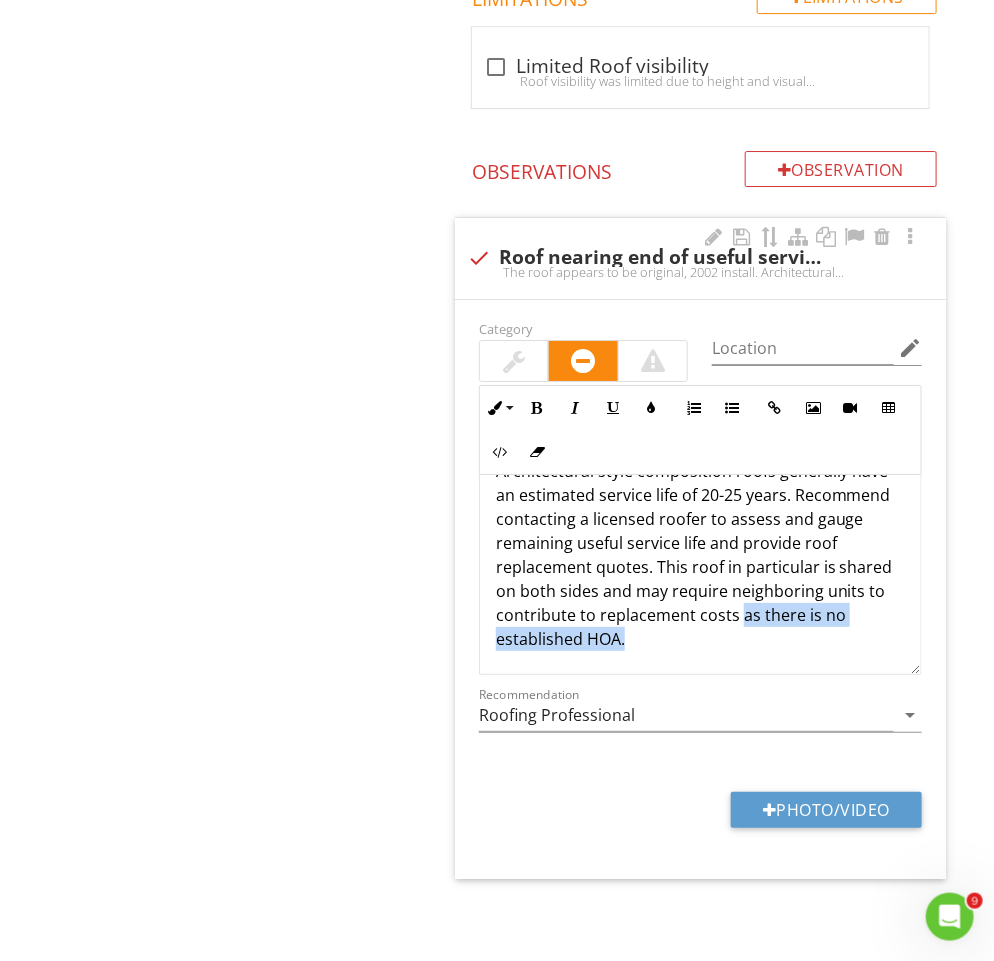 drag, startPoint x: 773, startPoint y: 640, endPoint x: 738, endPoint y: 617, distance: 41.880783 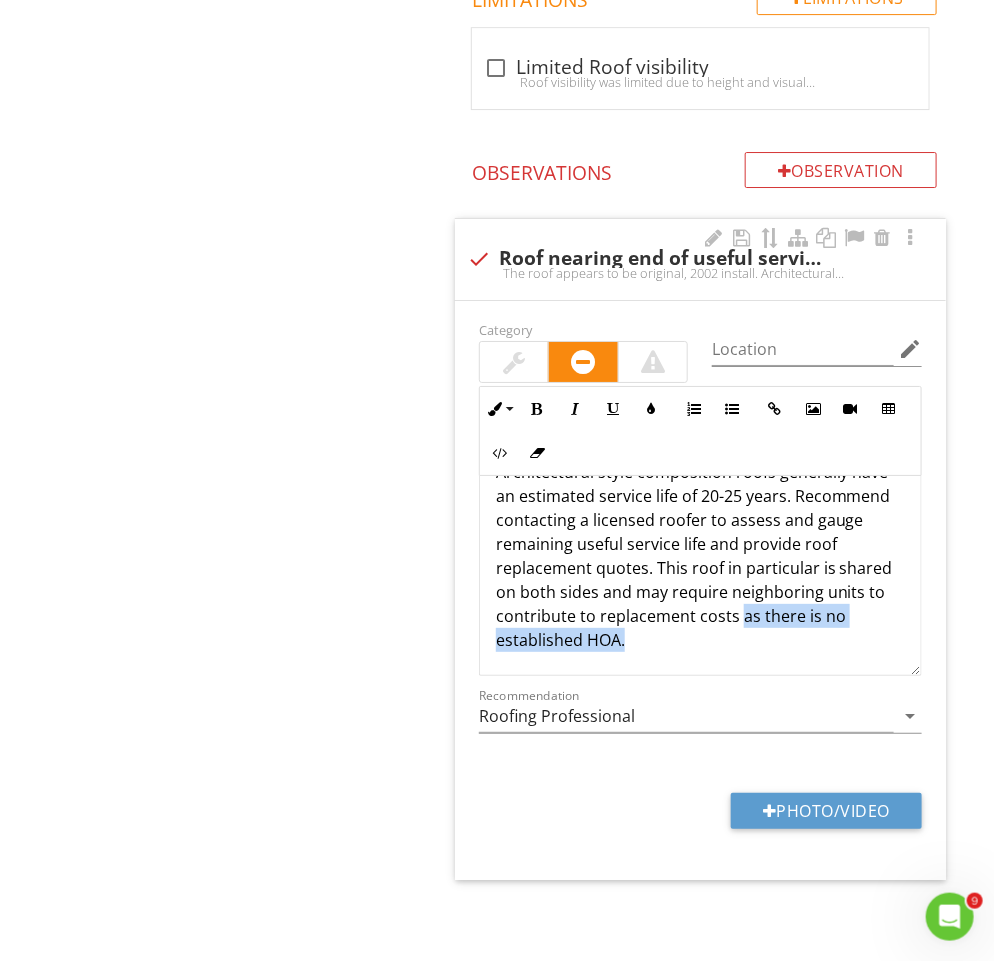 scroll, scrollTop: 41, scrollLeft: 0, axis: vertical 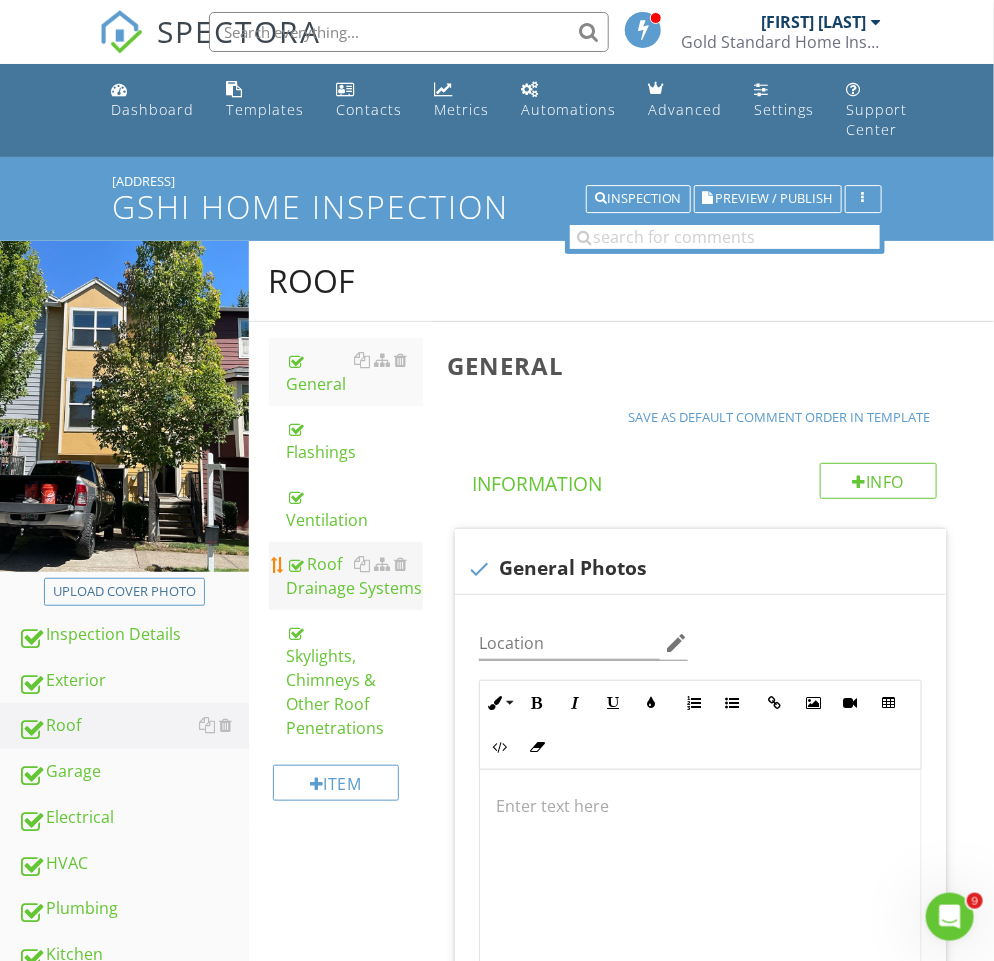 click on "Roof Drainage Systems" at bounding box center [355, 576] 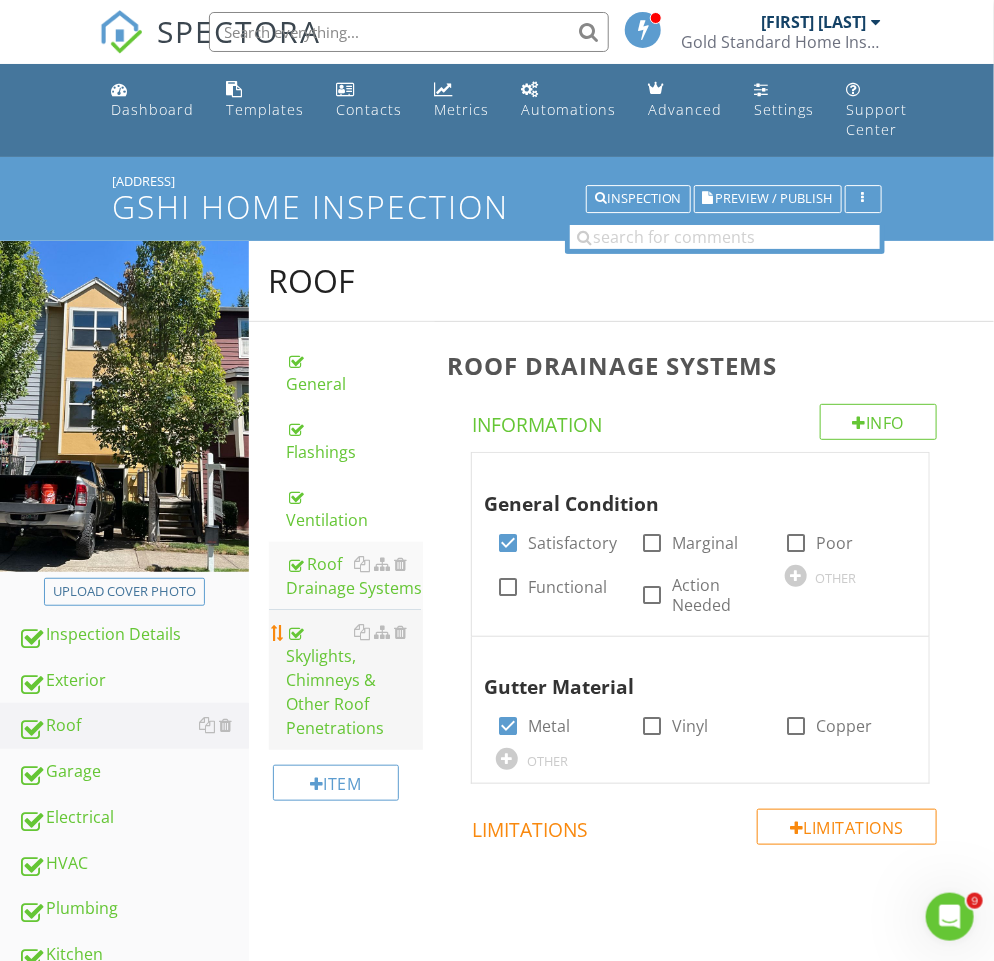 click on "Skylights, Chimneys & Other Roof Penetrations" at bounding box center (355, 680) 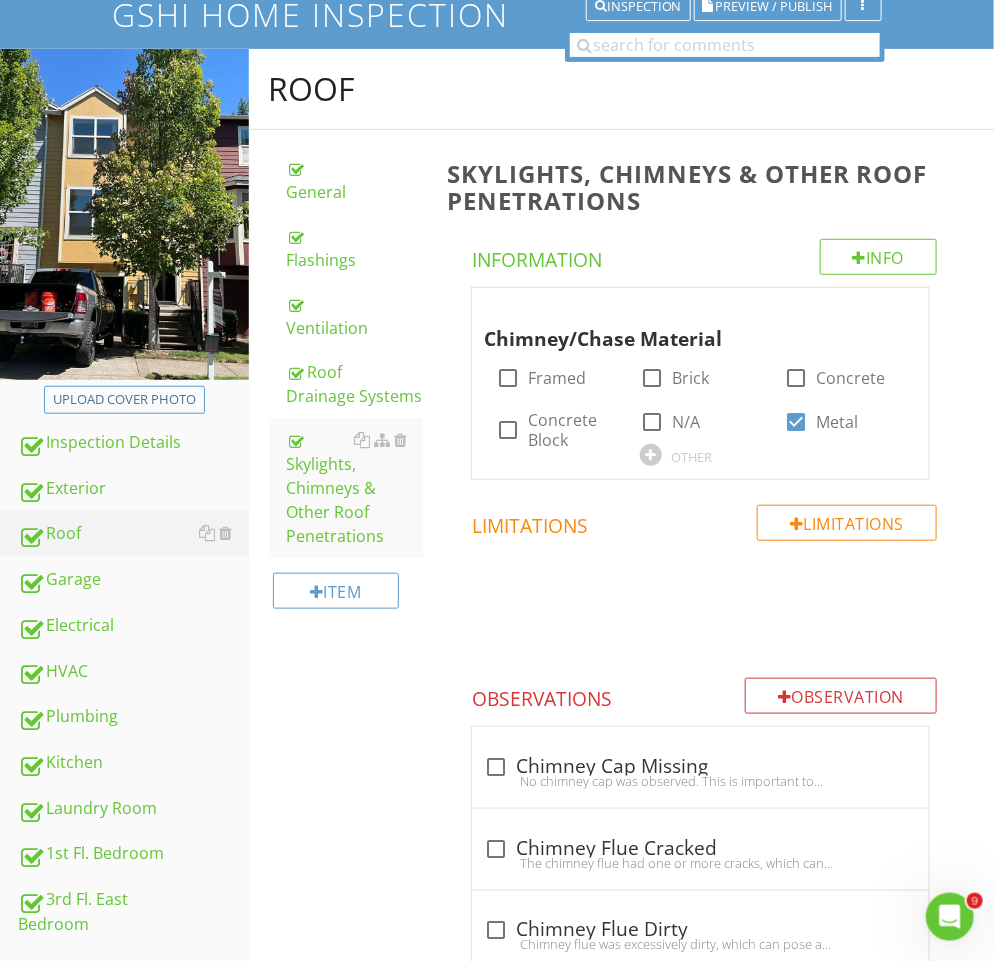 scroll, scrollTop: 0, scrollLeft: 0, axis: both 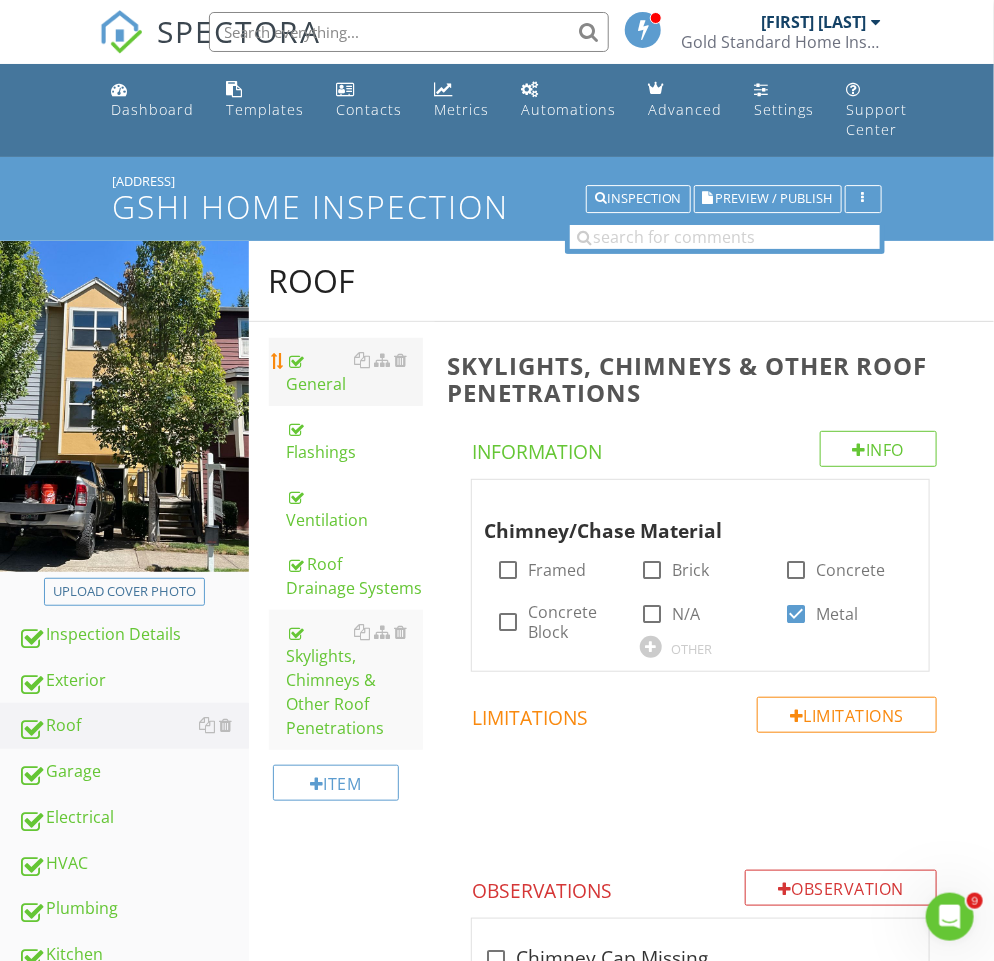 click on "General" at bounding box center (355, 372) 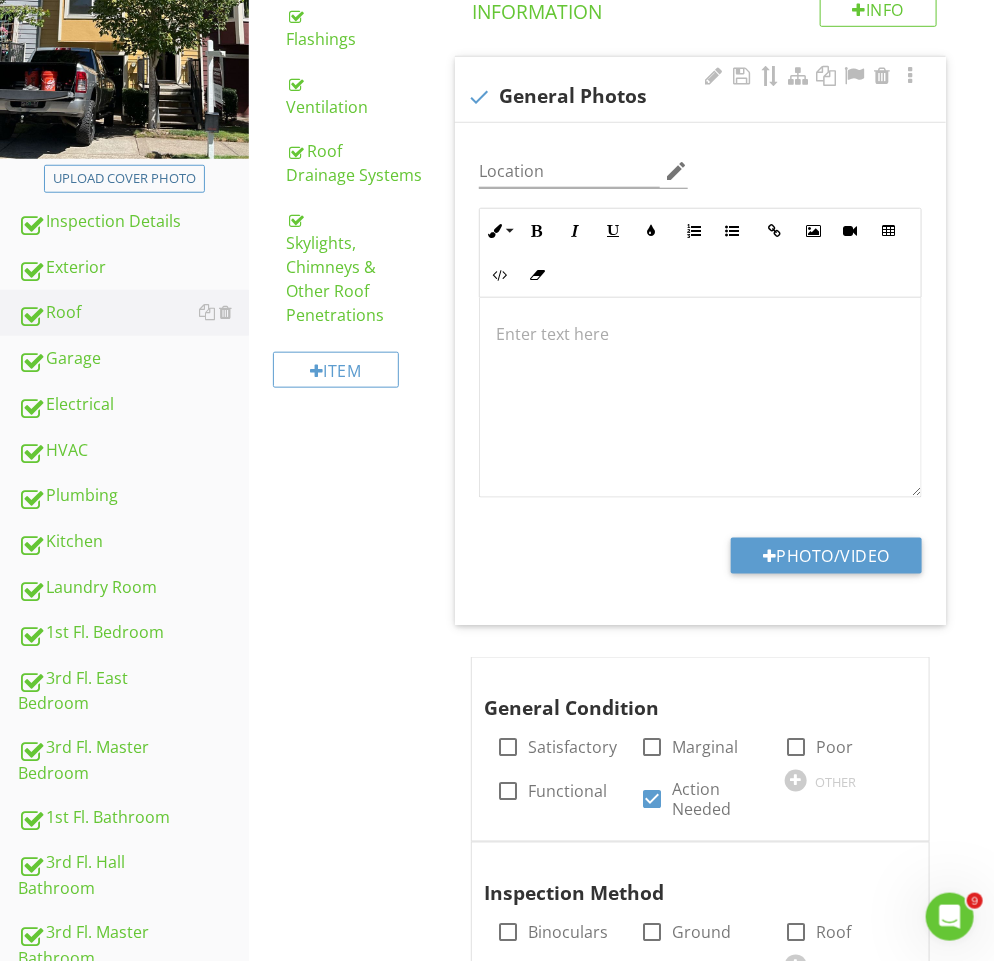 scroll, scrollTop: 493, scrollLeft: 0, axis: vertical 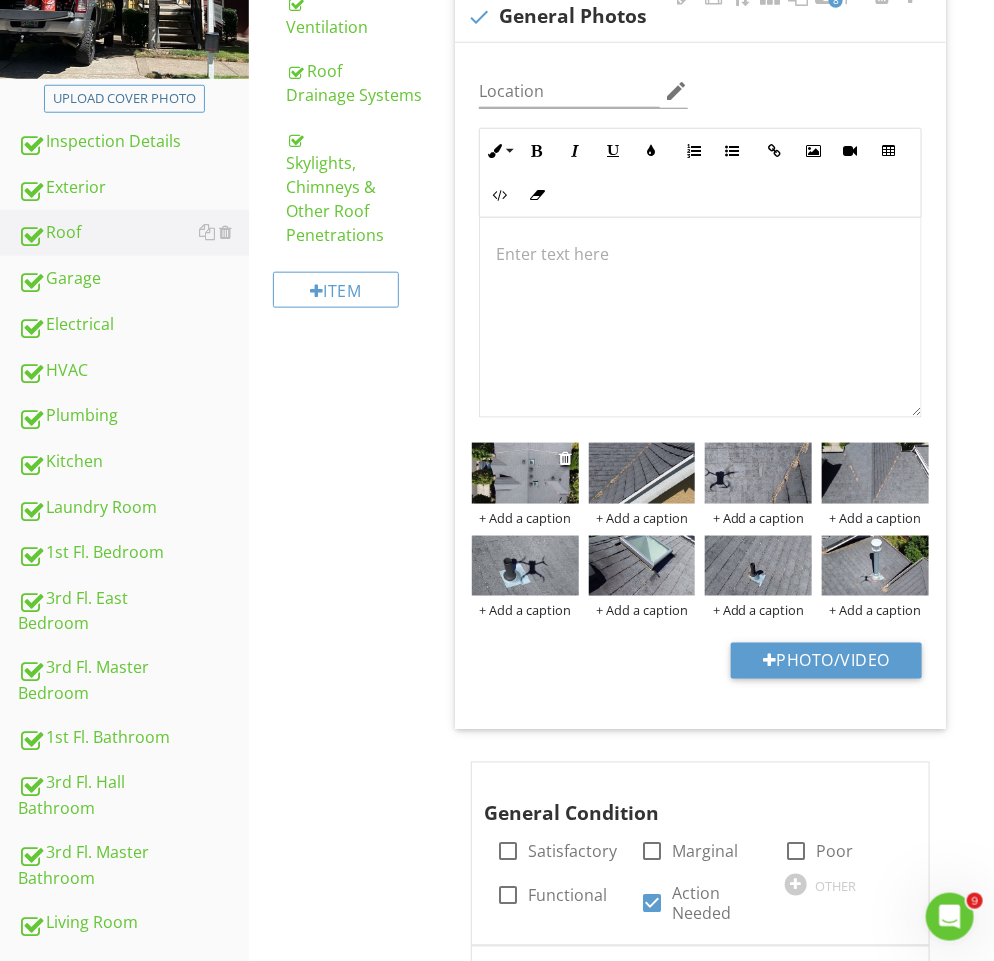 click at bounding box center [525, 473] 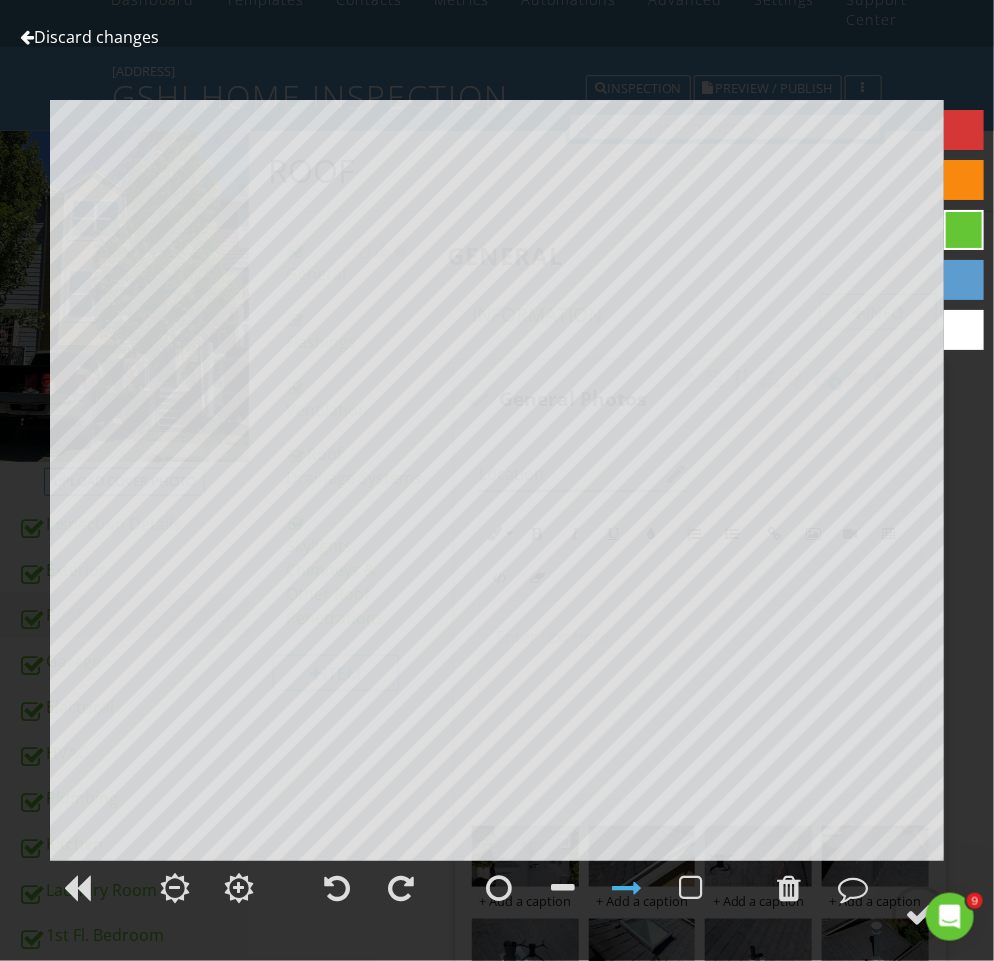 scroll, scrollTop: 0, scrollLeft: 0, axis: both 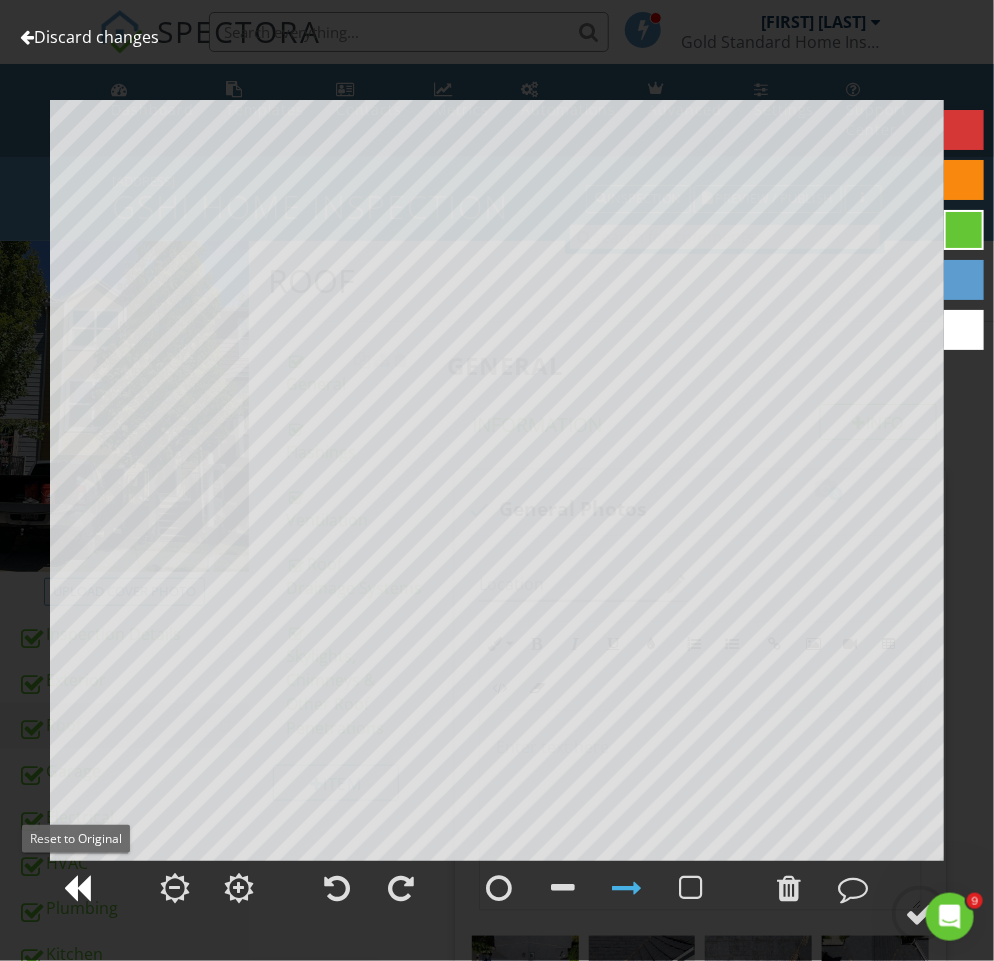 click at bounding box center [77, 888] 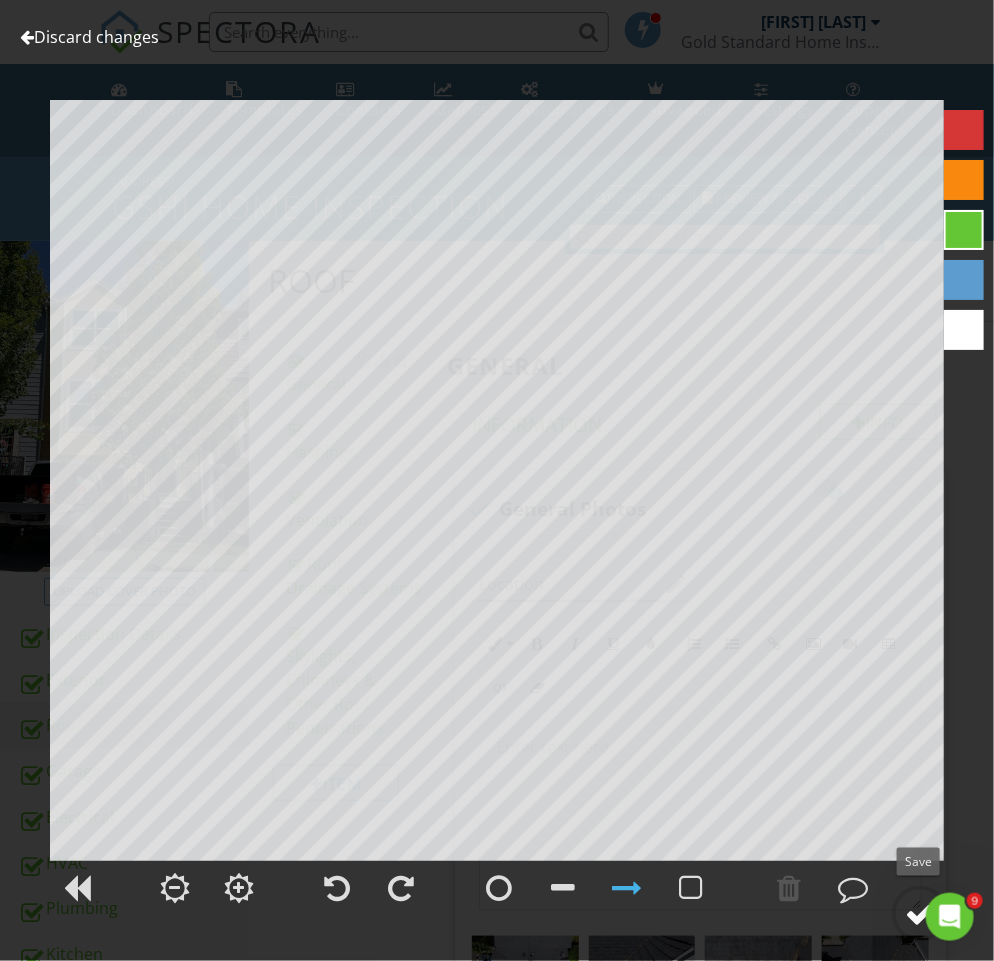 click at bounding box center (920, 914) 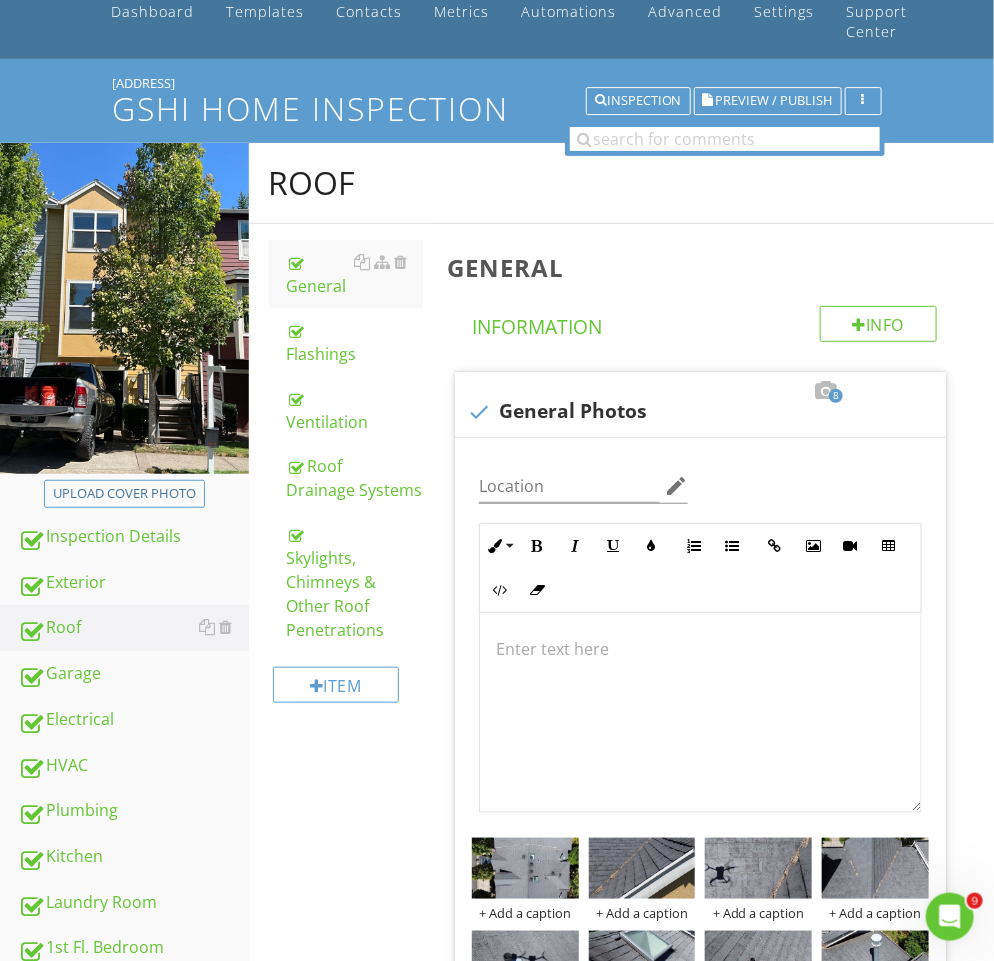 scroll, scrollTop: 77, scrollLeft: 0, axis: vertical 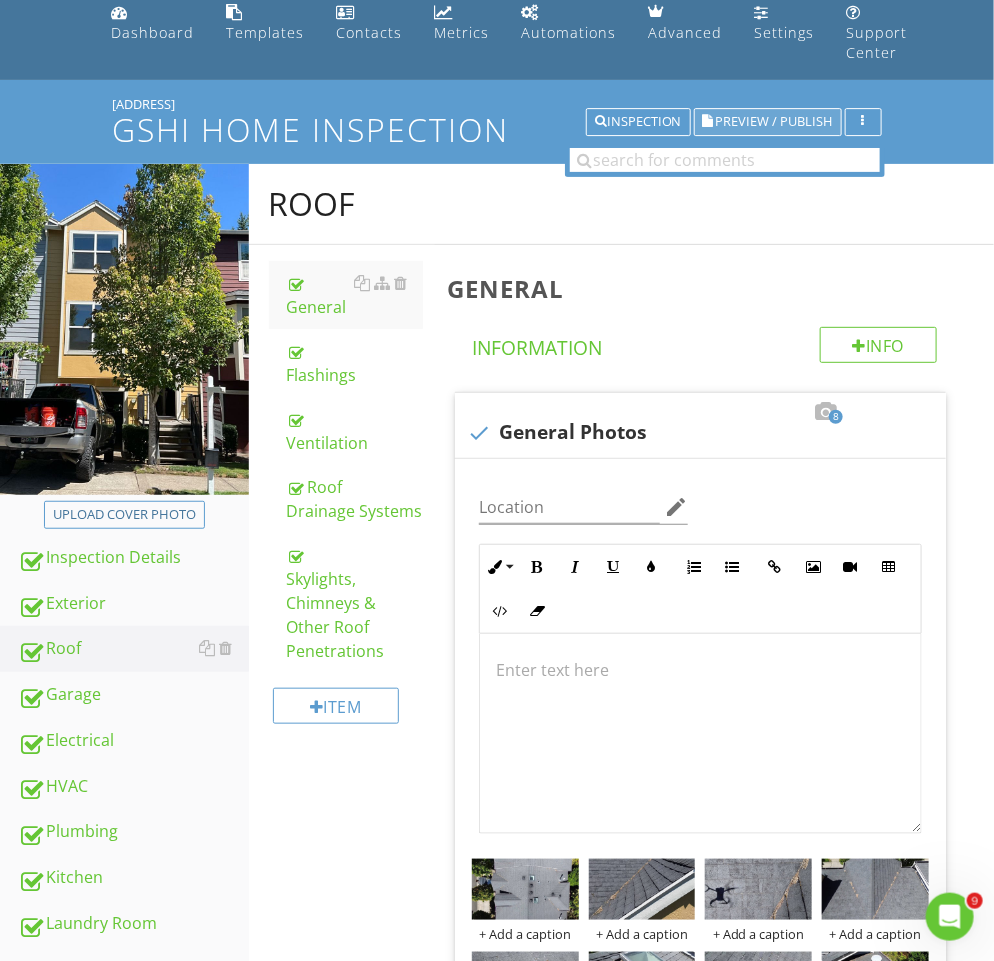 click on "Preview / Publish" at bounding box center [774, 122] 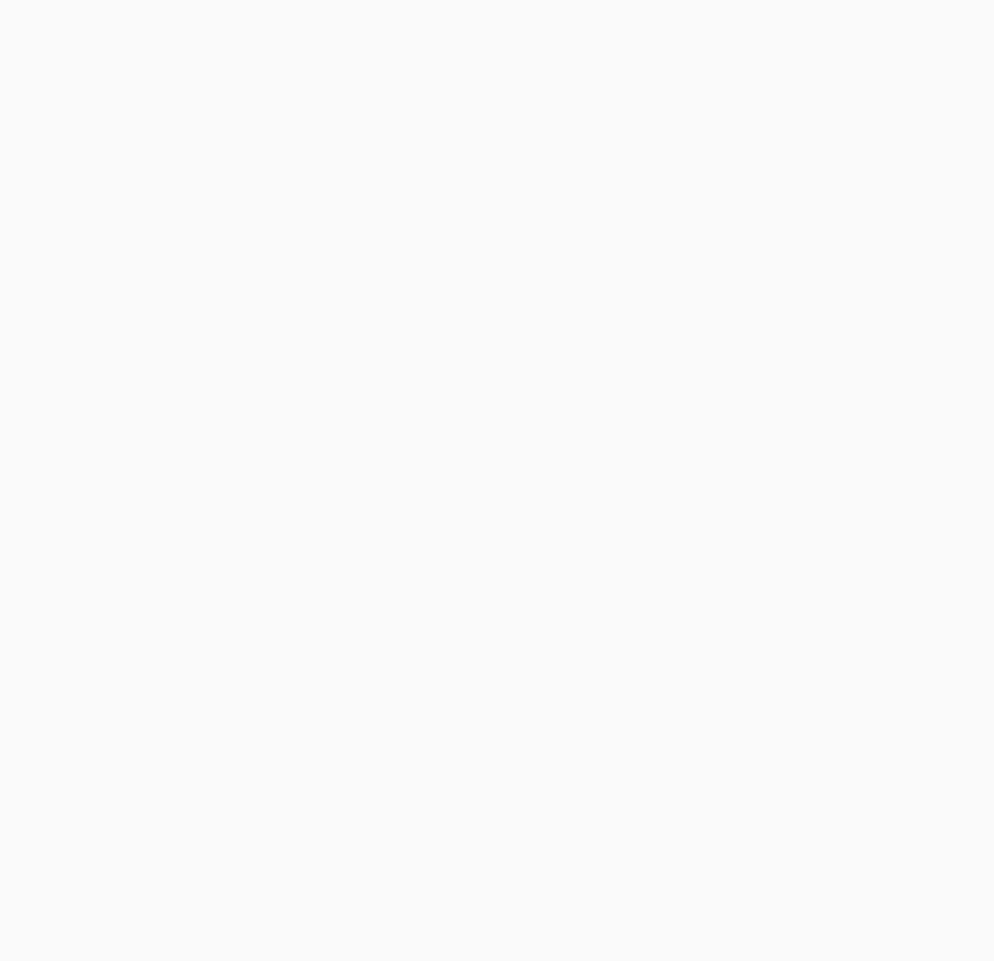 scroll, scrollTop: 0, scrollLeft: 0, axis: both 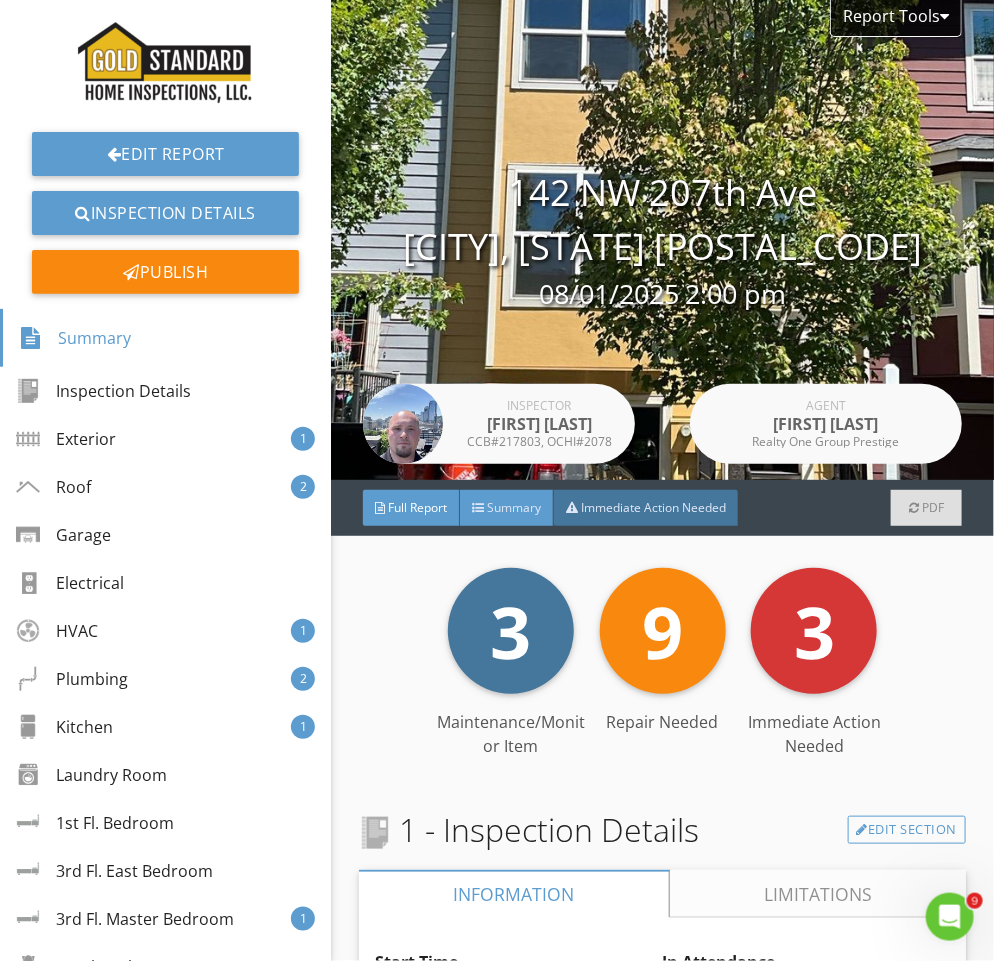 click on "Summary" at bounding box center (514, 507) 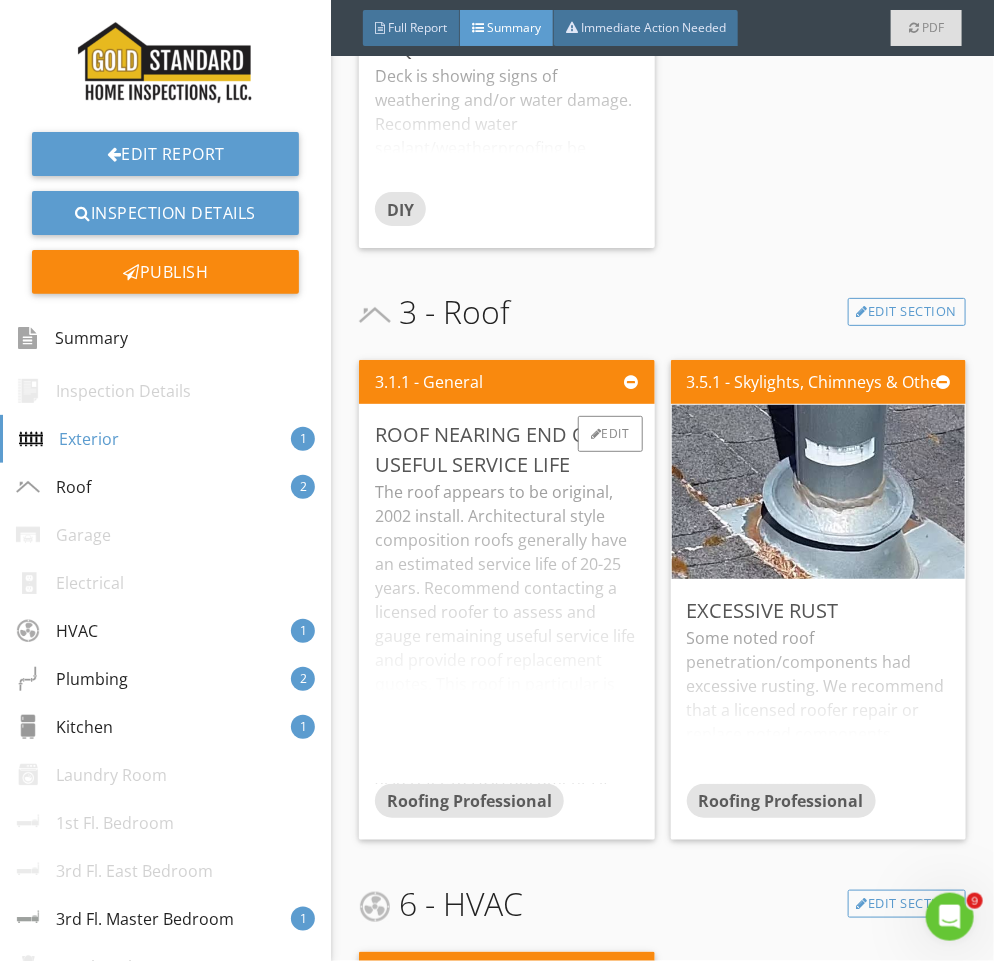 scroll, scrollTop: 822, scrollLeft: 0, axis: vertical 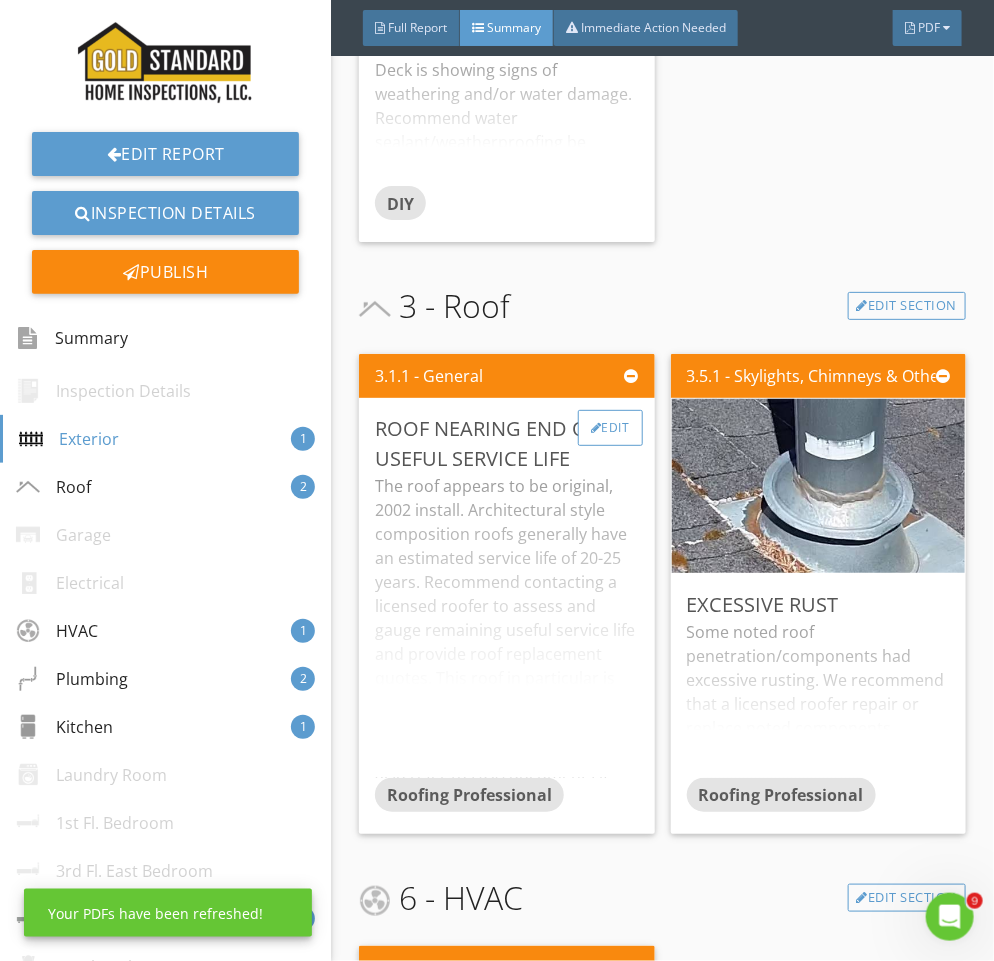 click on "Edit" at bounding box center (610, 428) 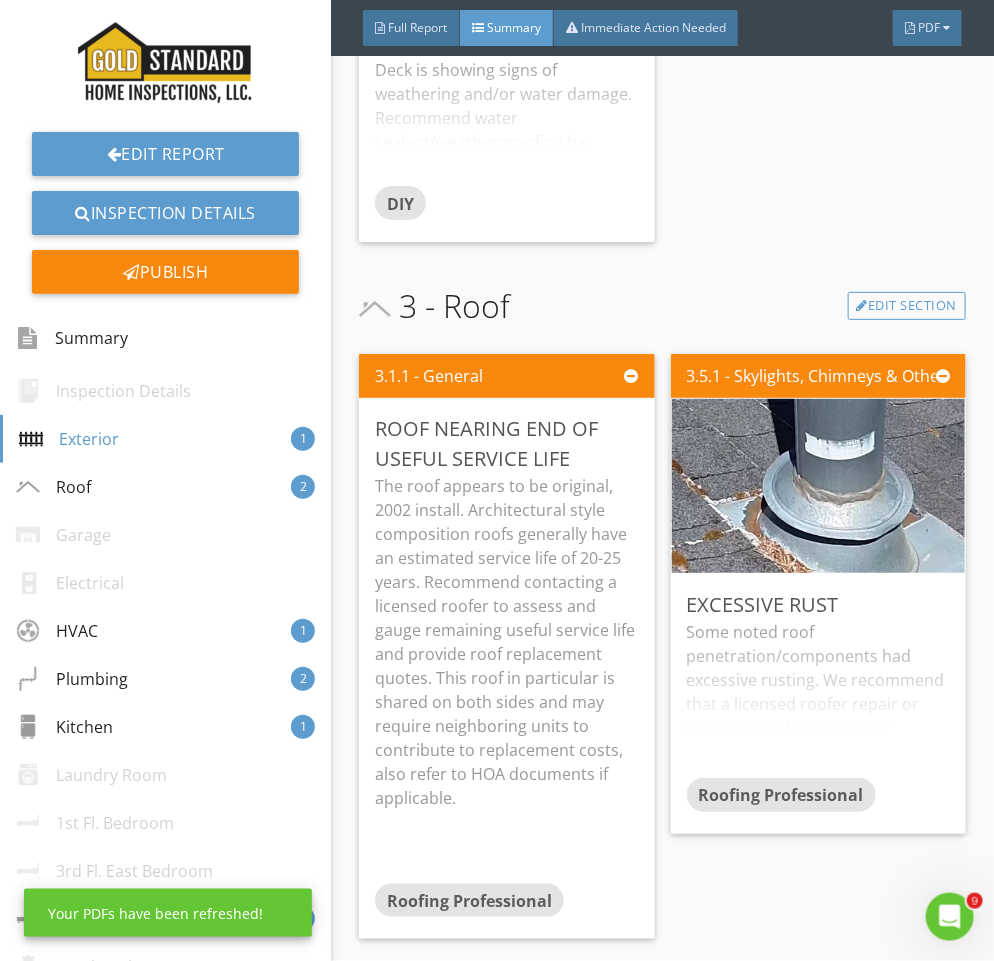 click at bounding box center [497, 480] 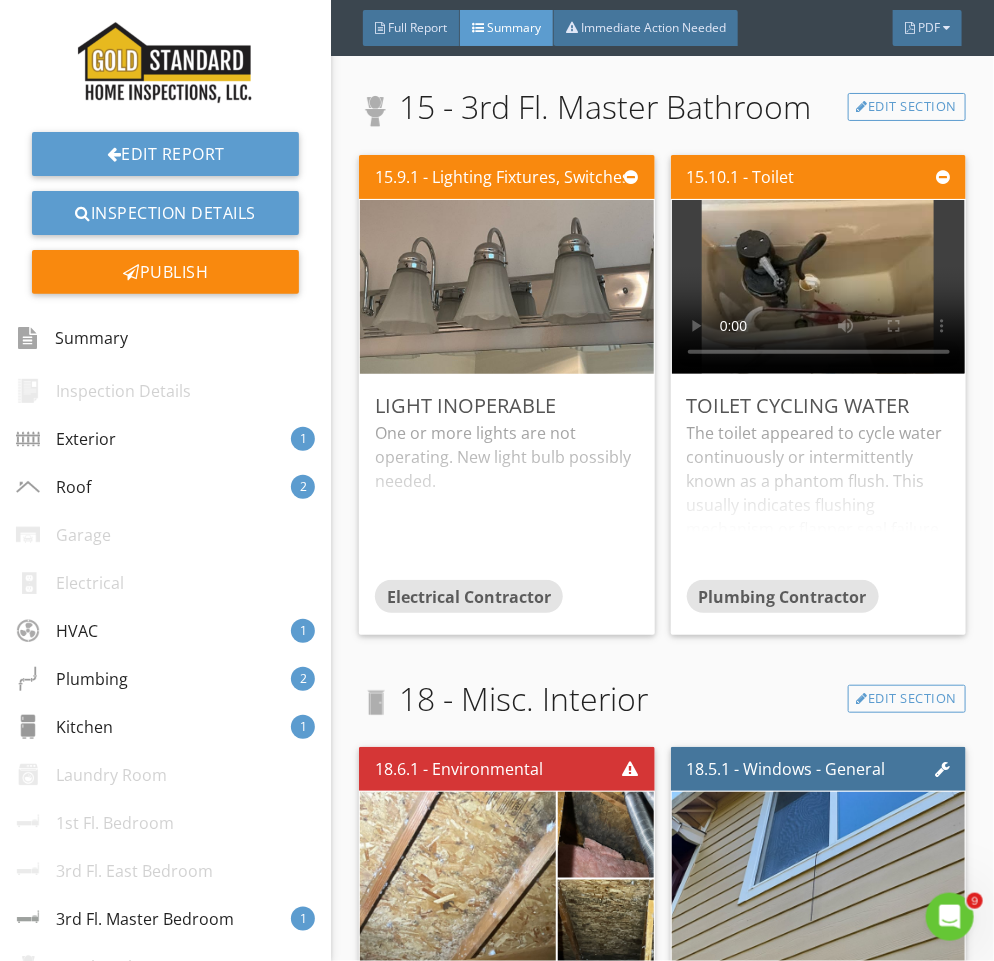 scroll, scrollTop: 4684, scrollLeft: 0, axis: vertical 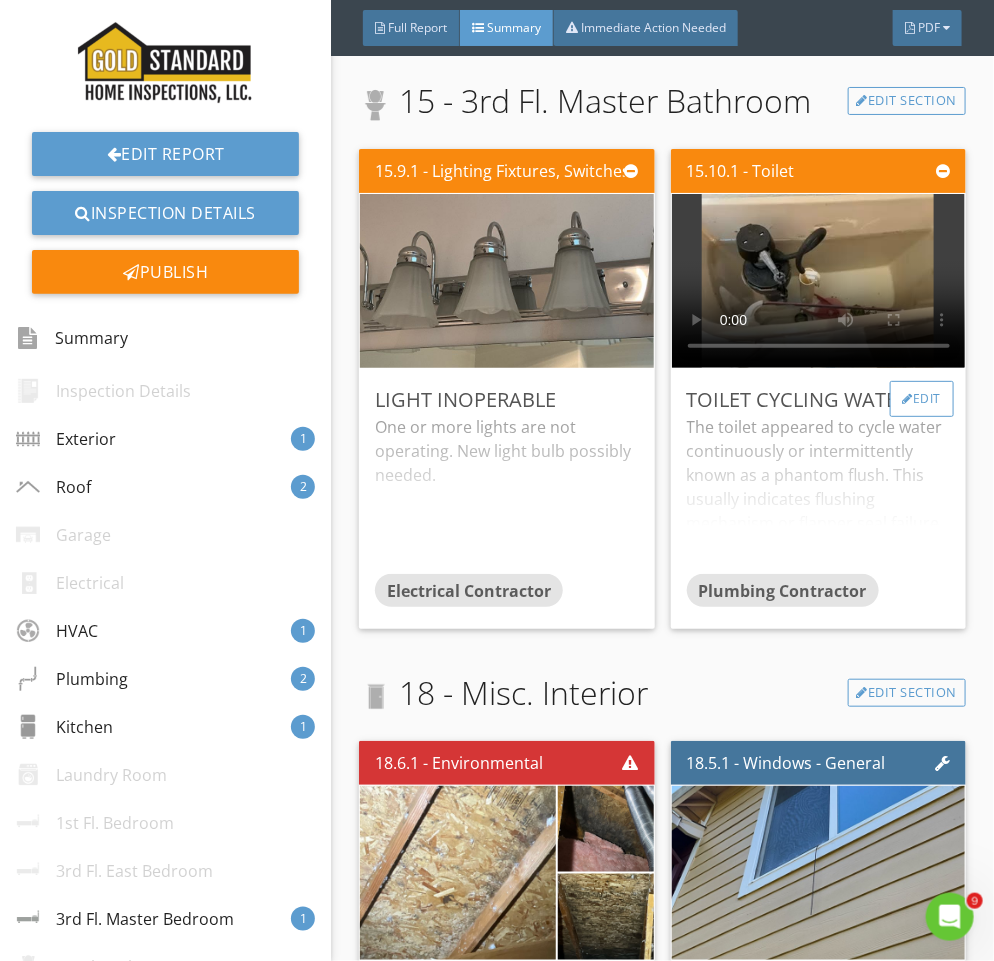 click on "Edit" at bounding box center (922, 399) 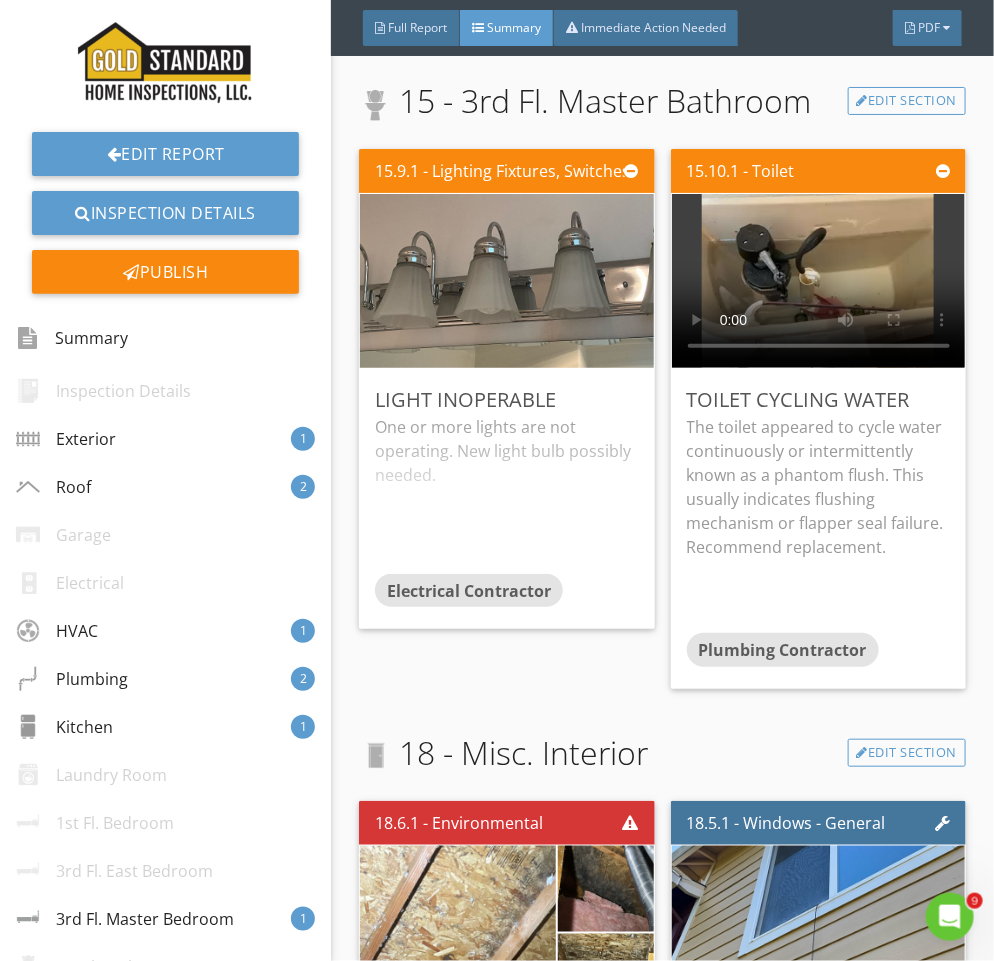 click at bounding box center (497, 480) 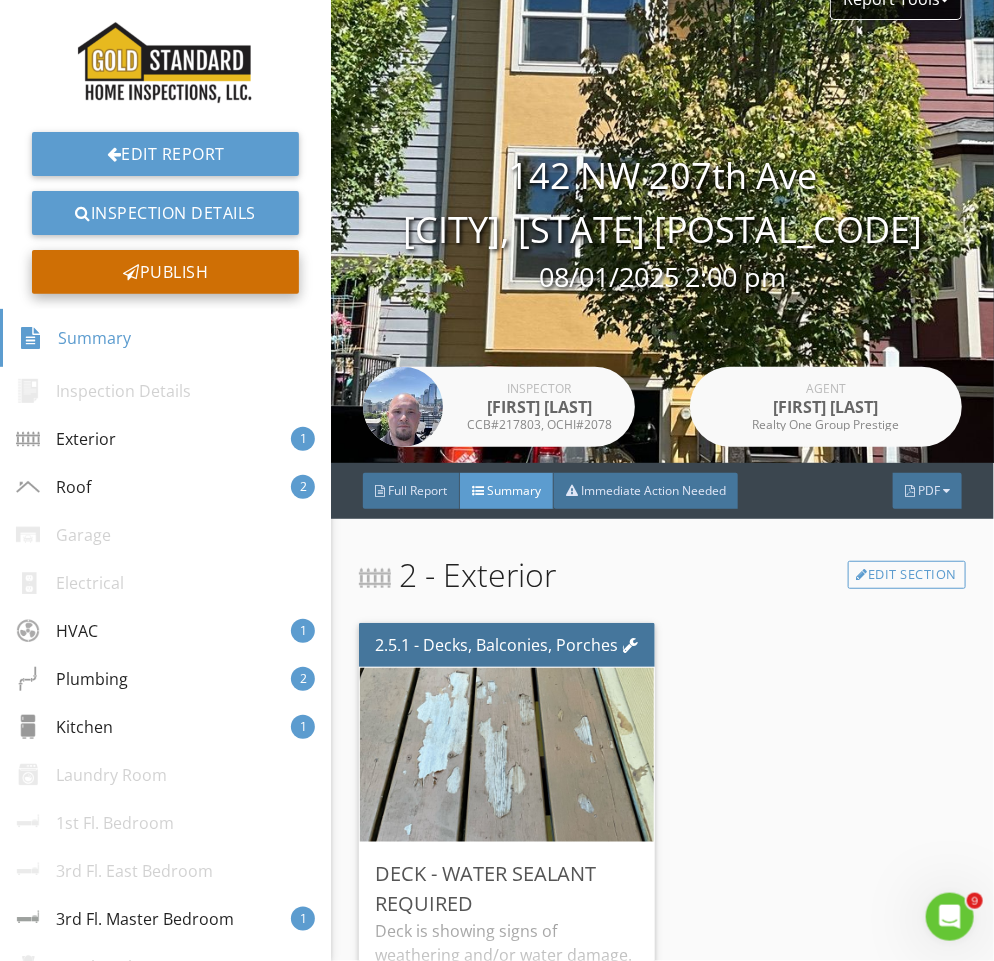 scroll, scrollTop: 0, scrollLeft: 0, axis: both 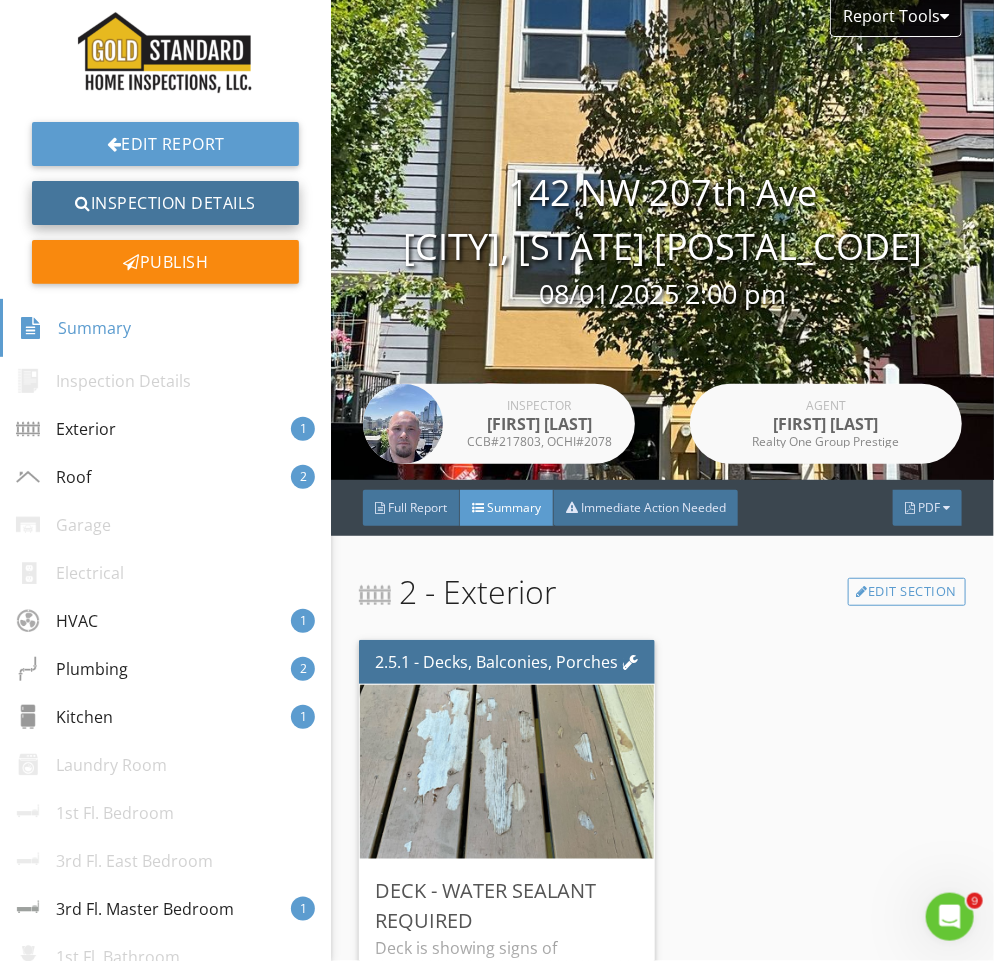 click on "Inspection Details" at bounding box center [165, 203] 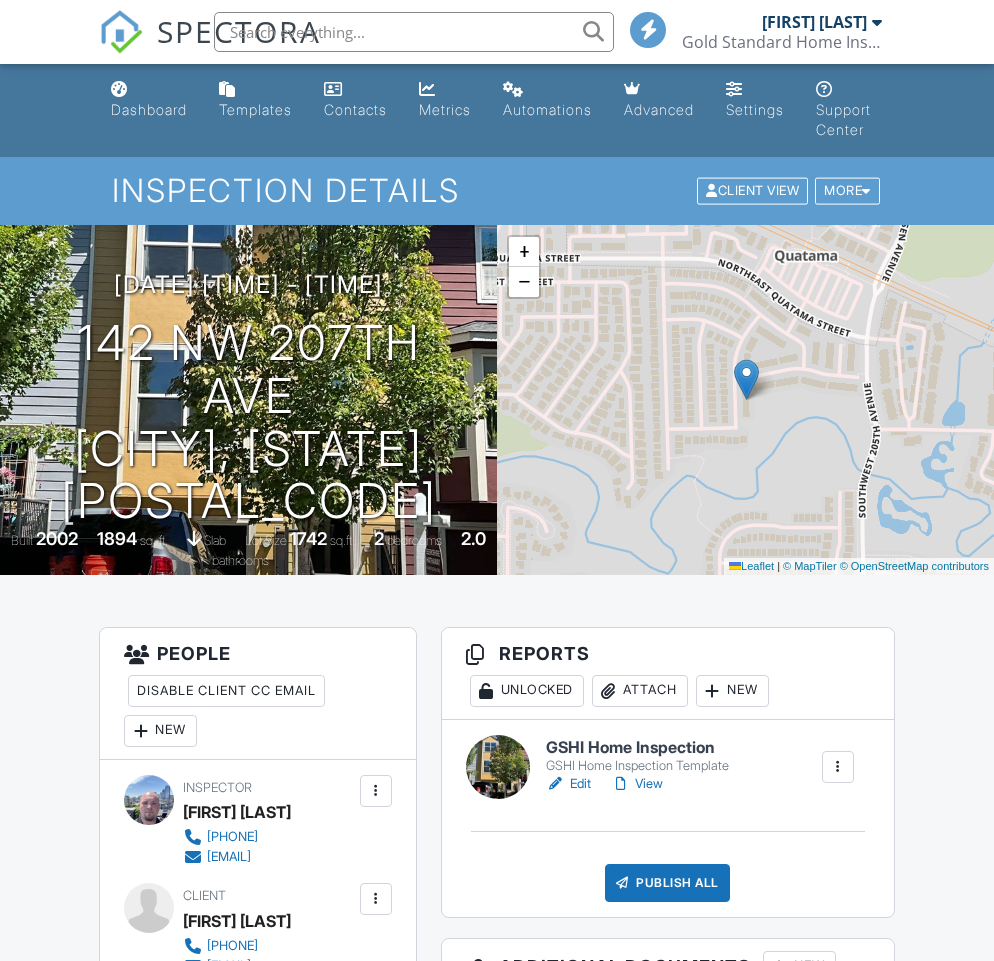scroll, scrollTop: 1, scrollLeft: 0, axis: vertical 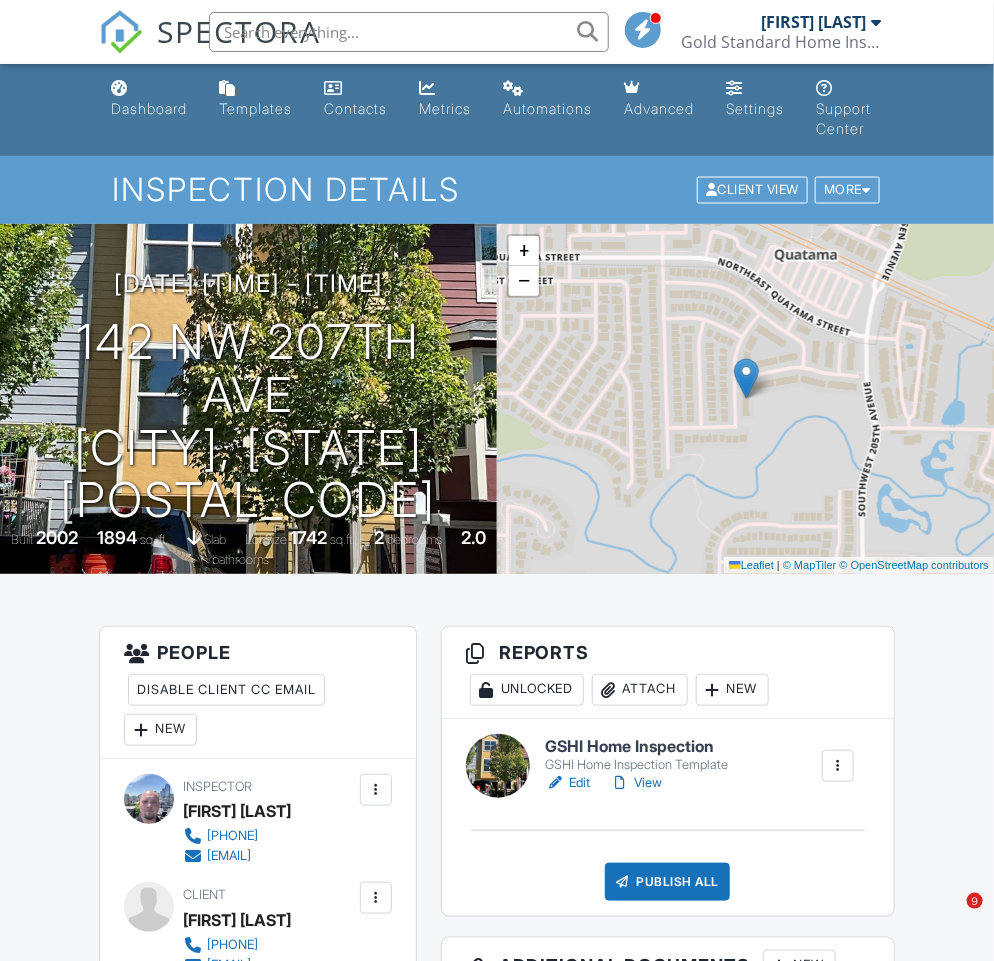 click on "Attach" at bounding box center [640, 690] 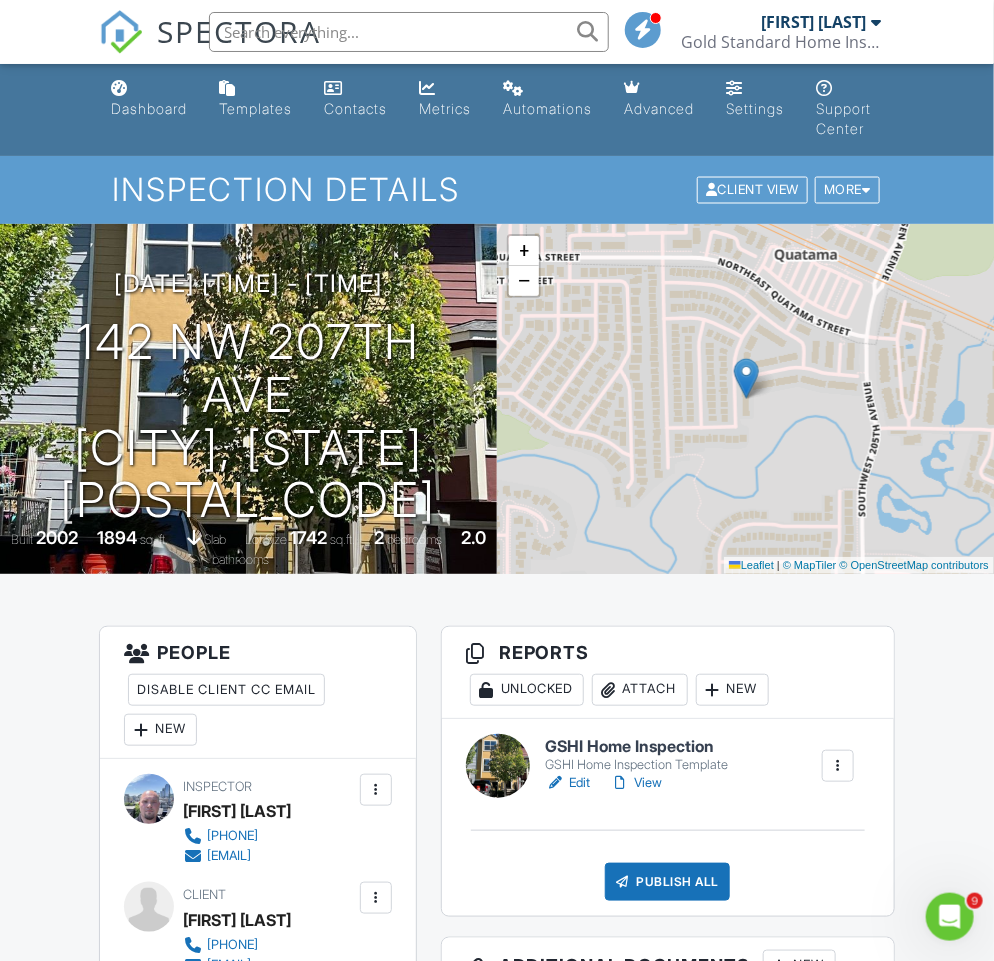 scroll, scrollTop: 0, scrollLeft: 0, axis: both 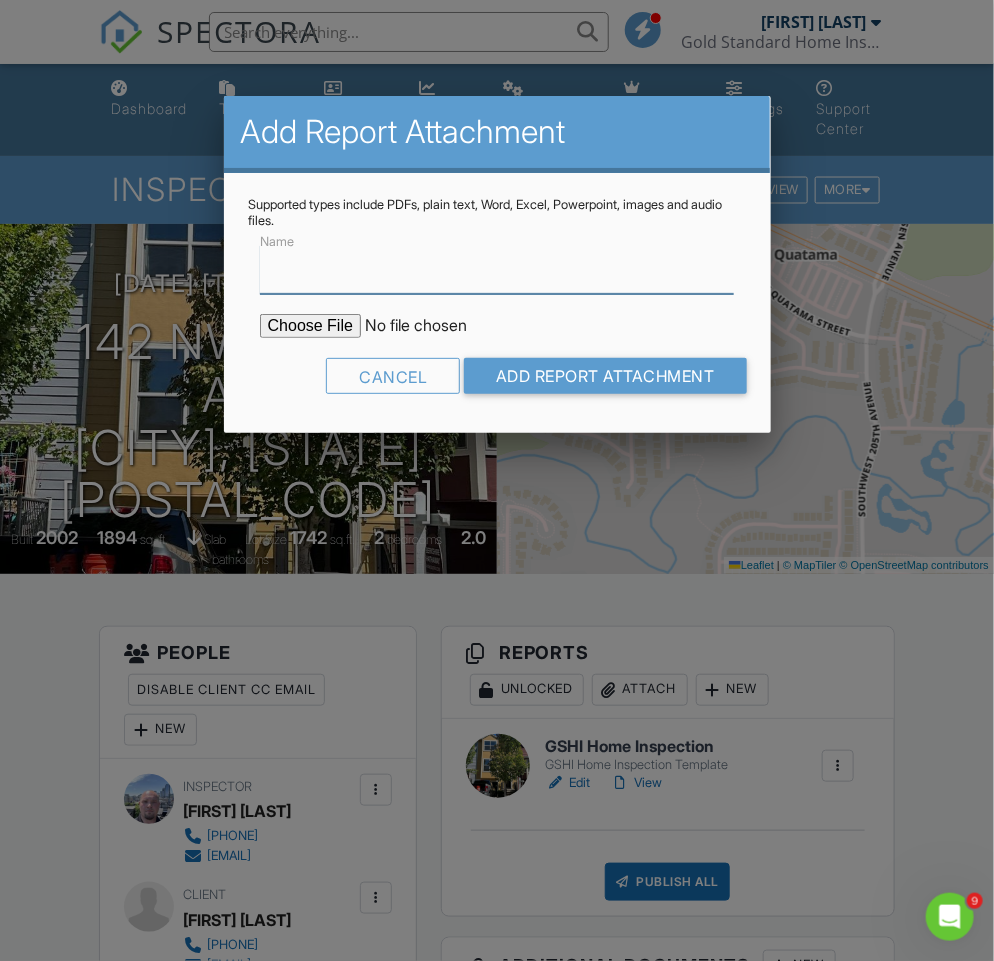 click on "Name" at bounding box center [497, 269] 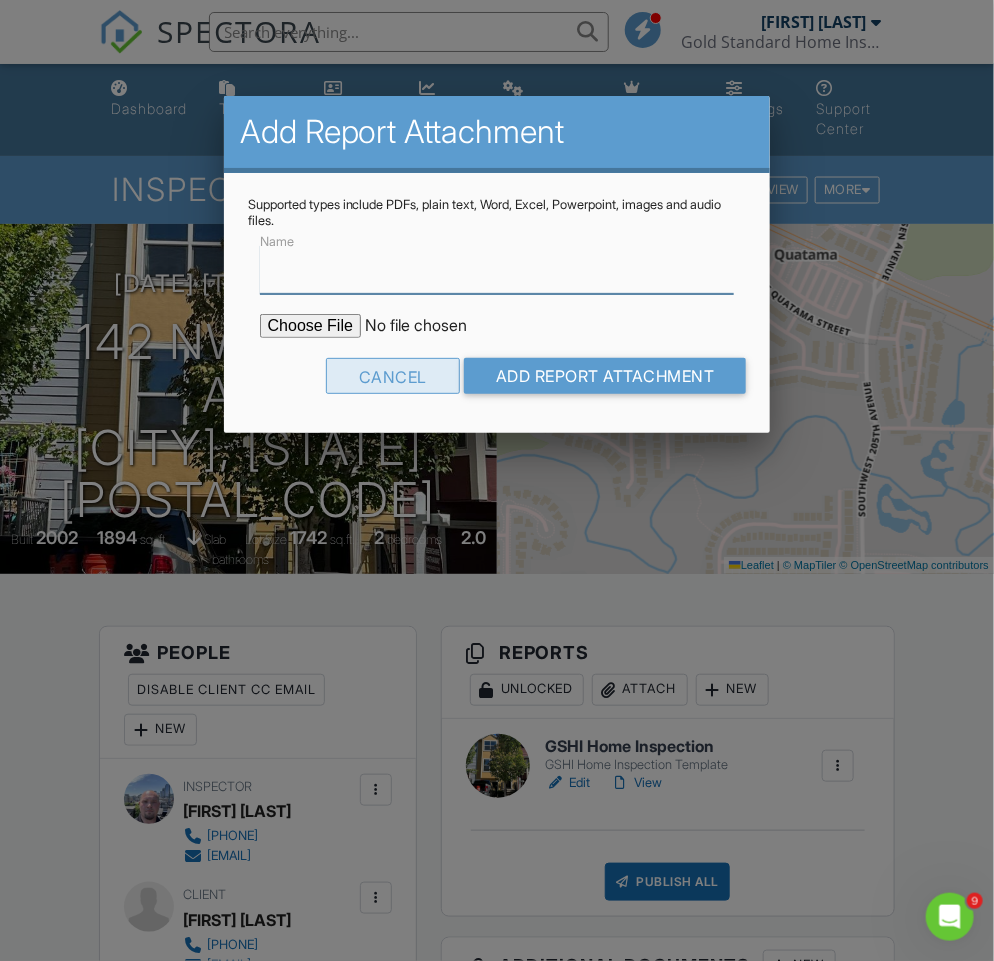 type on "Sewer Scope Report" 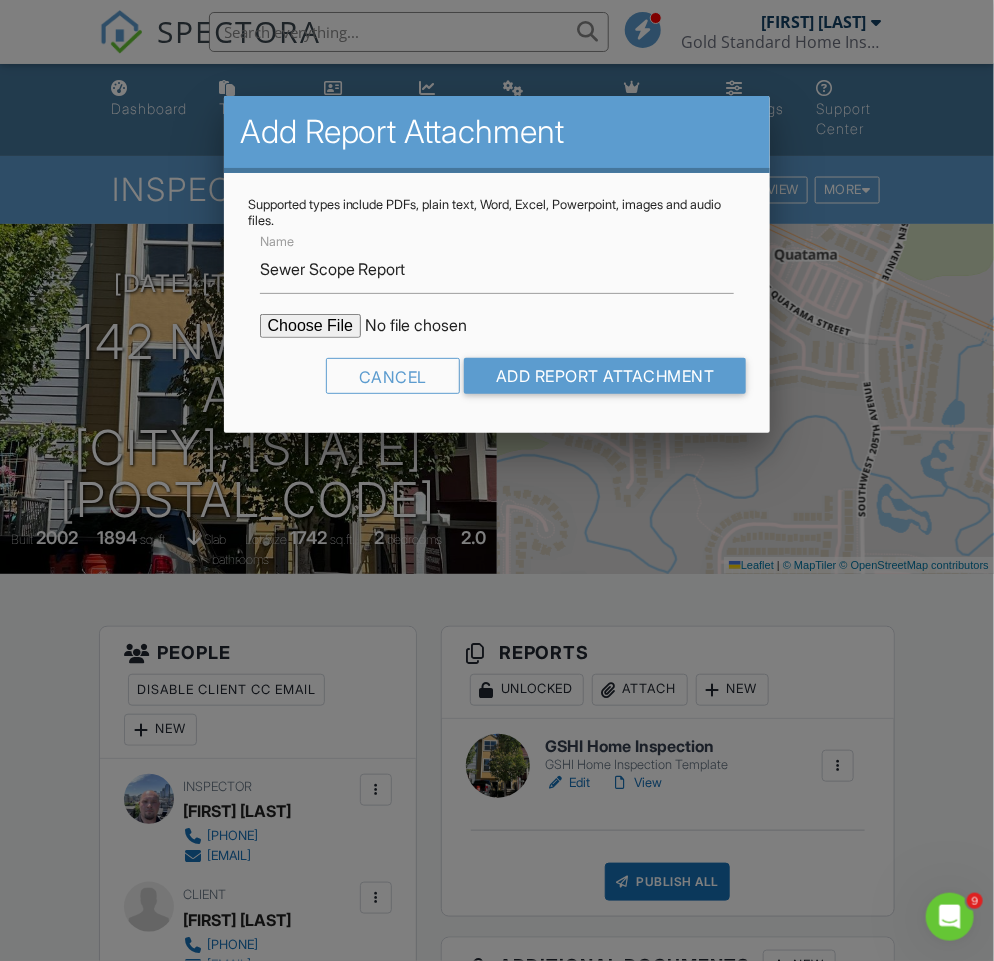 click at bounding box center [430, 326] 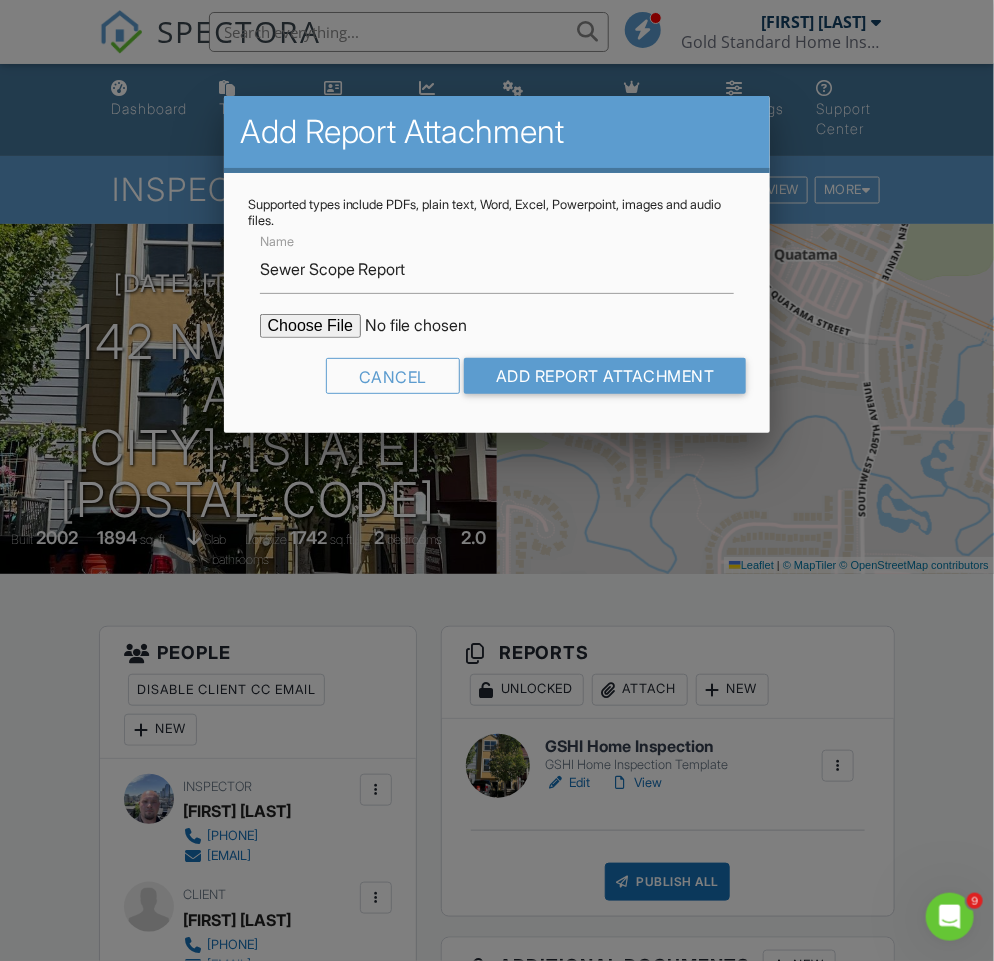 click at bounding box center (430, 326) 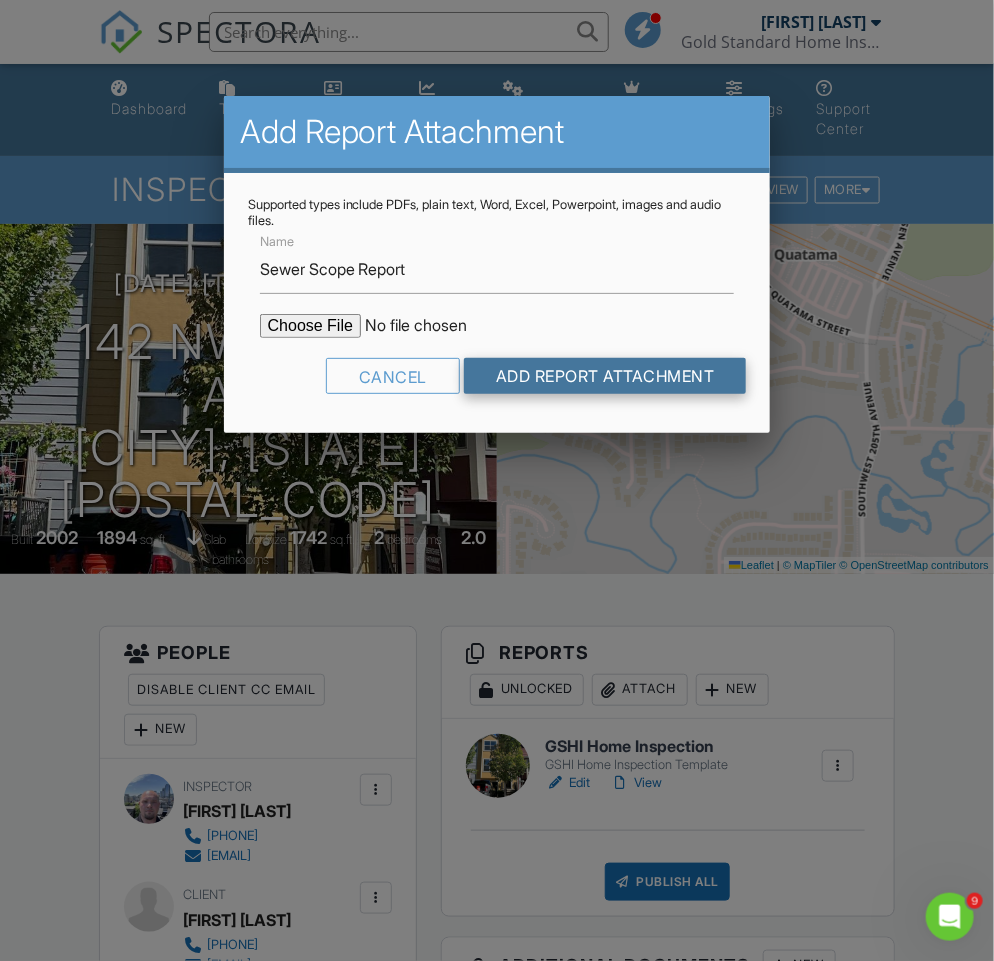 click on "Add Report Attachment" at bounding box center [605, 376] 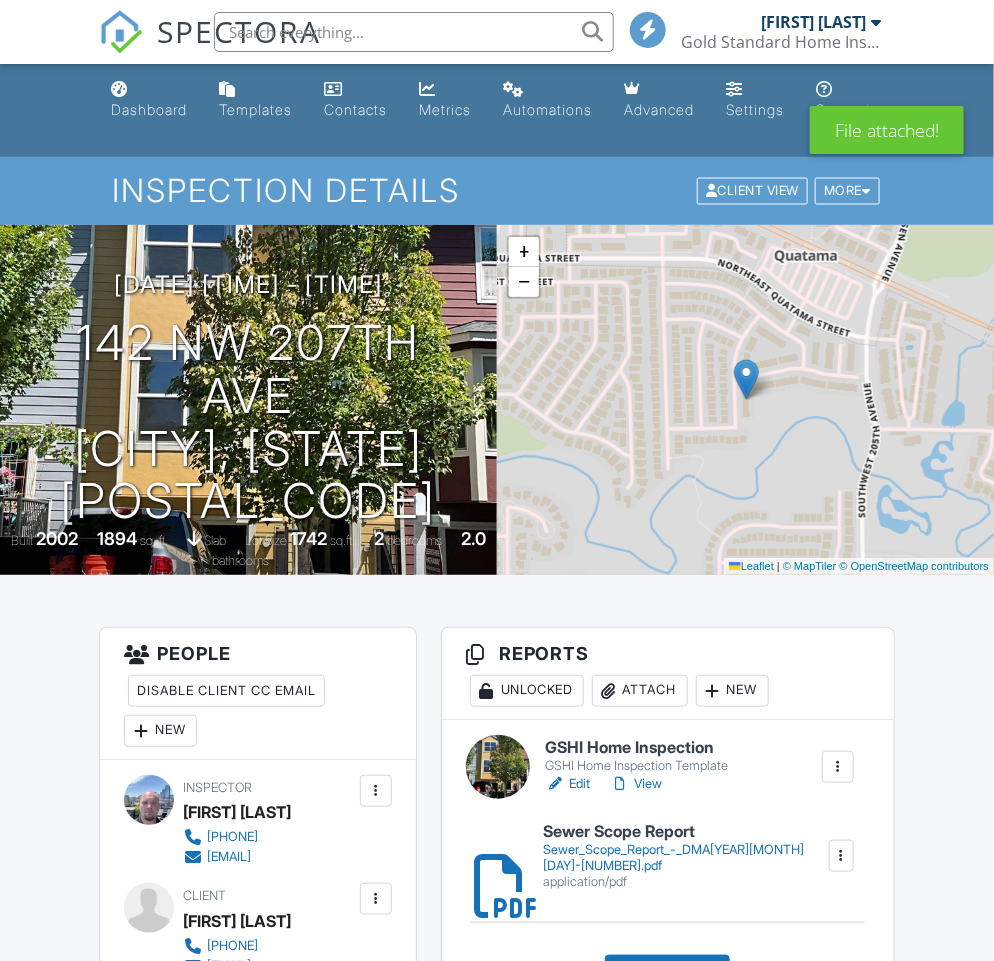 scroll, scrollTop: 134, scrollLeft: 0, axis: vertical 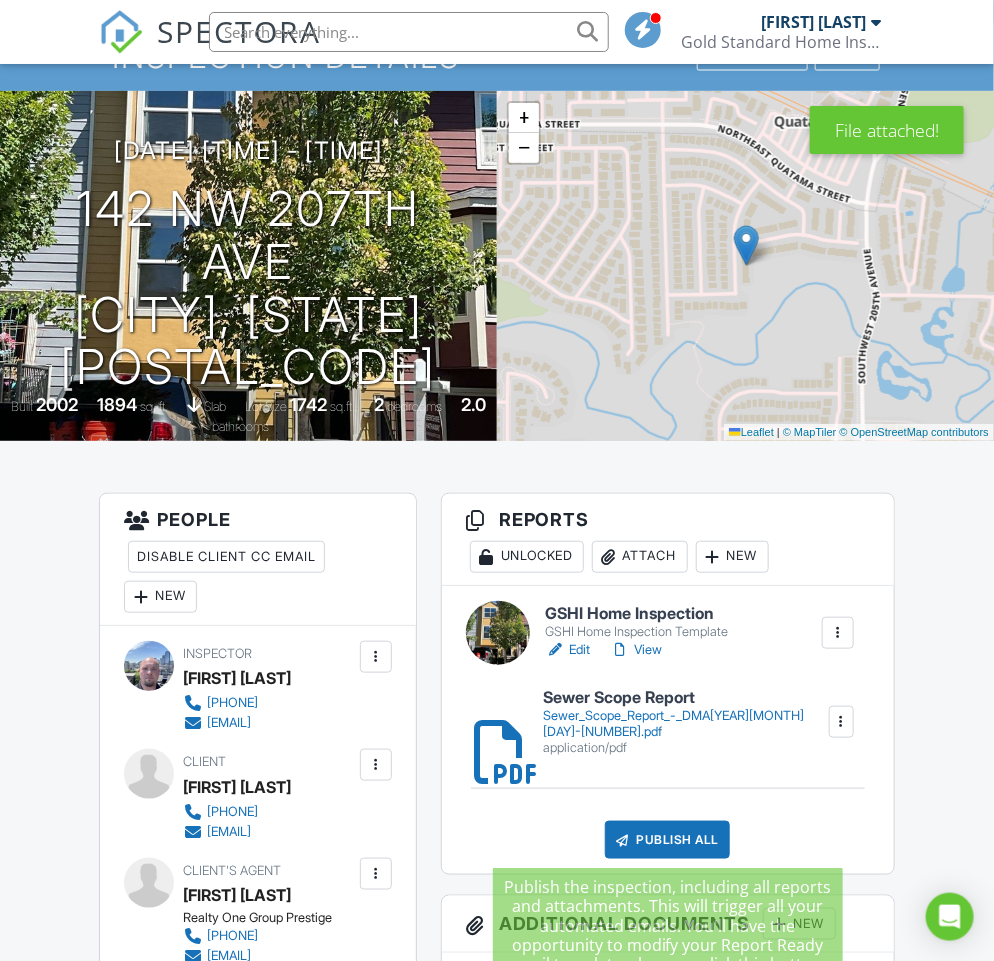 click on "Publish All" at bounding box center (667, 840) 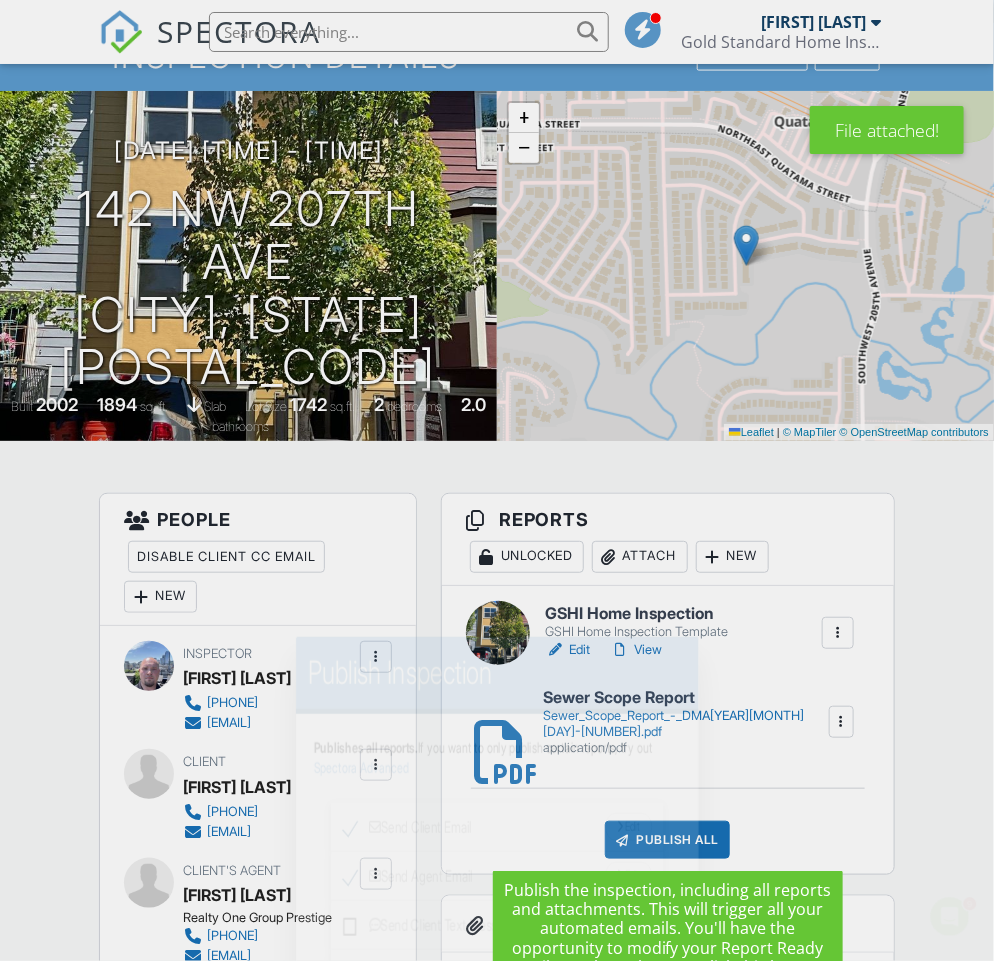 scroll, scrollTop: 0, scrollLeft: 0, axis: both 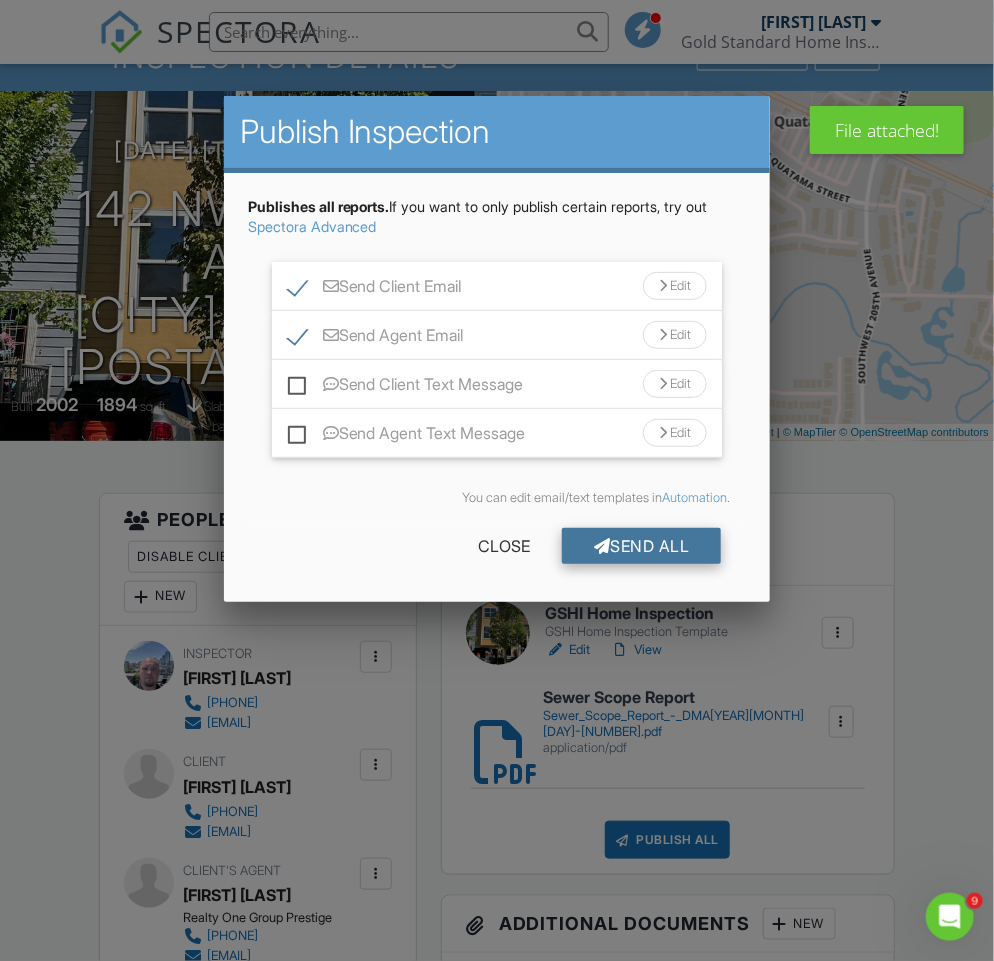 click at bounding box center [602, 546] 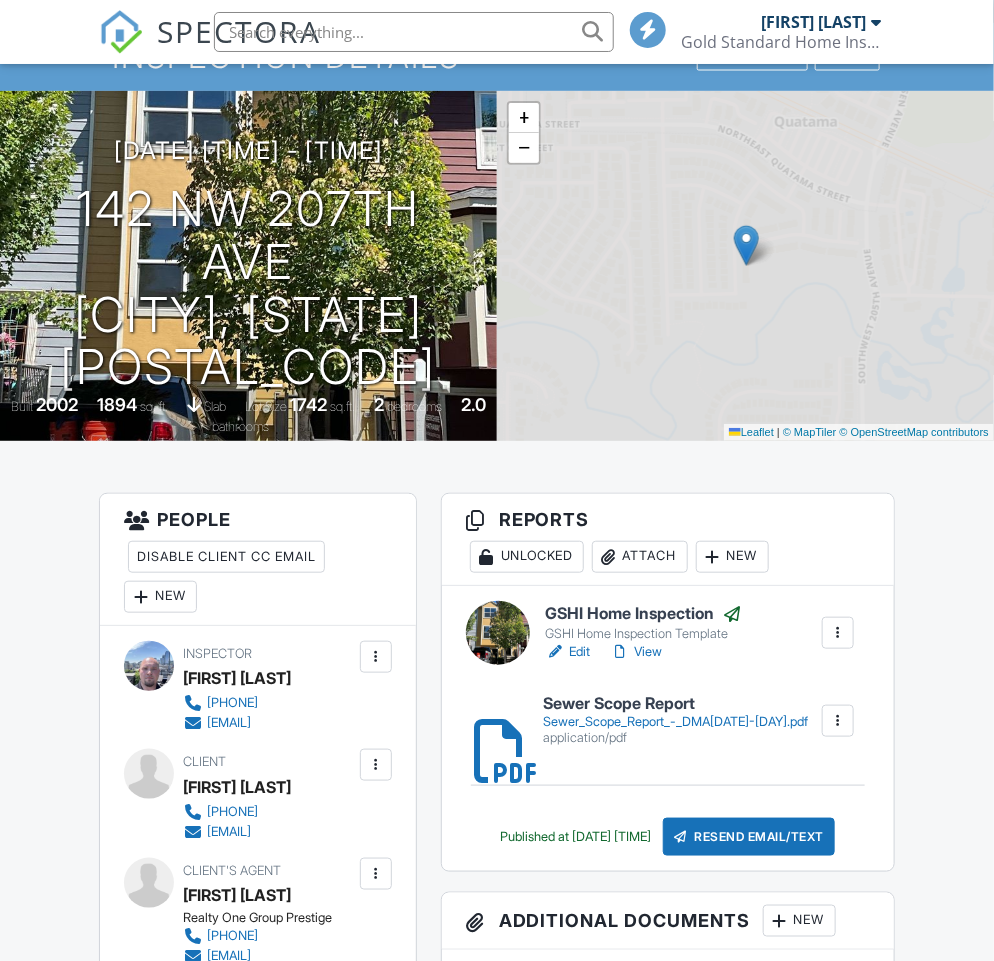scroll, scrollTop: 134, scrollLeft: 0, axis: vertical 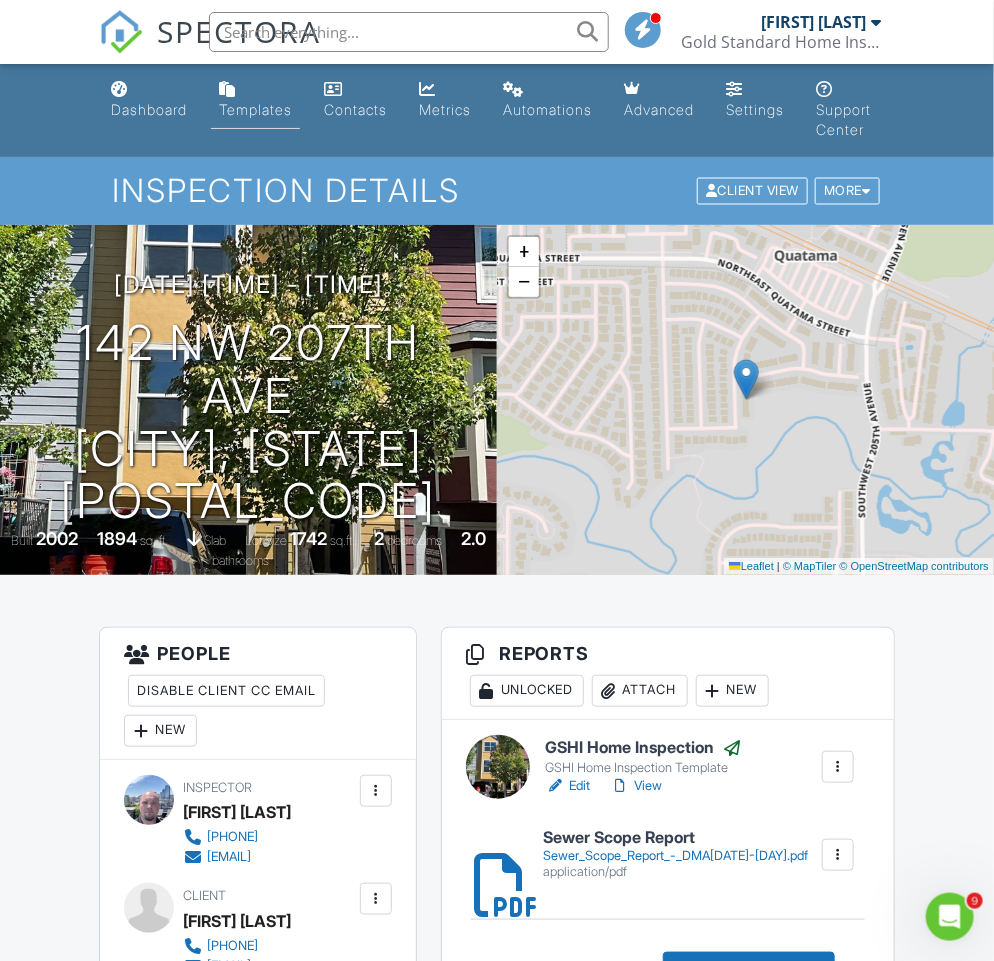 click on "Templates" at bounding box center [255, 109] 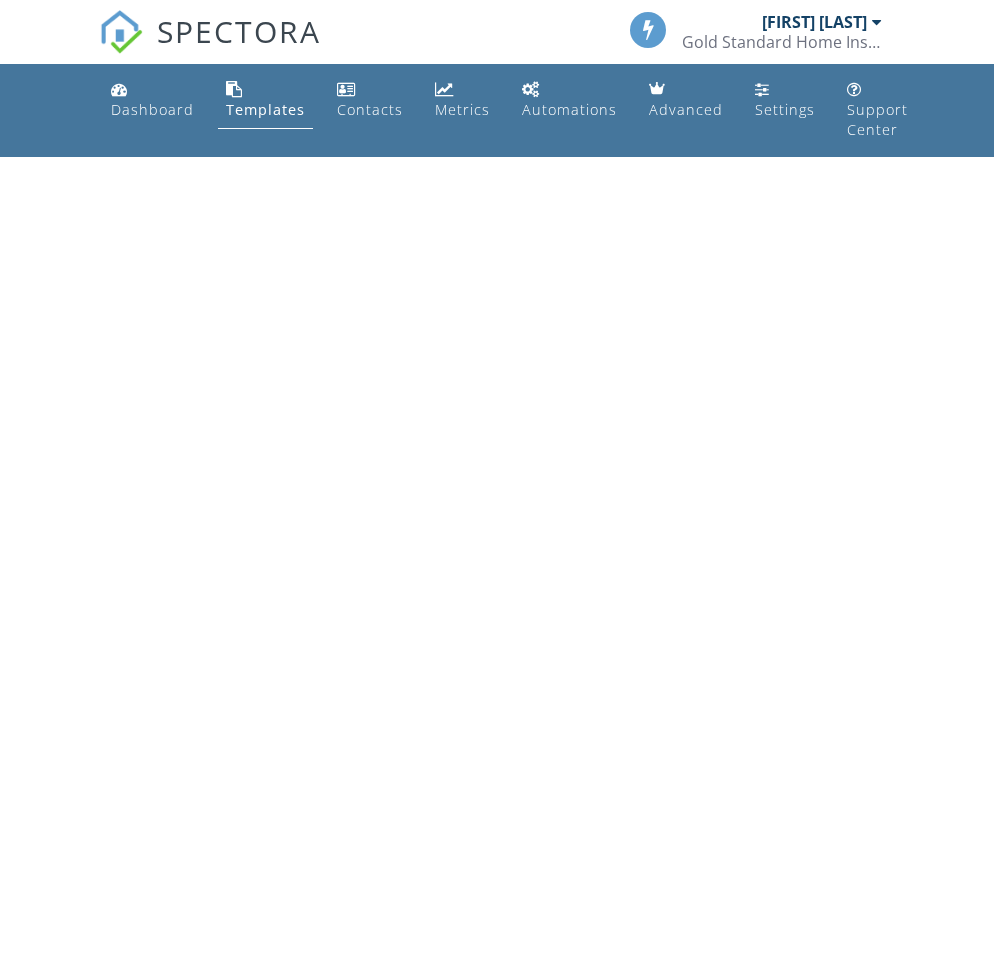 scroll, scrollTop: 0, scrollLeft: 0, axis: both 